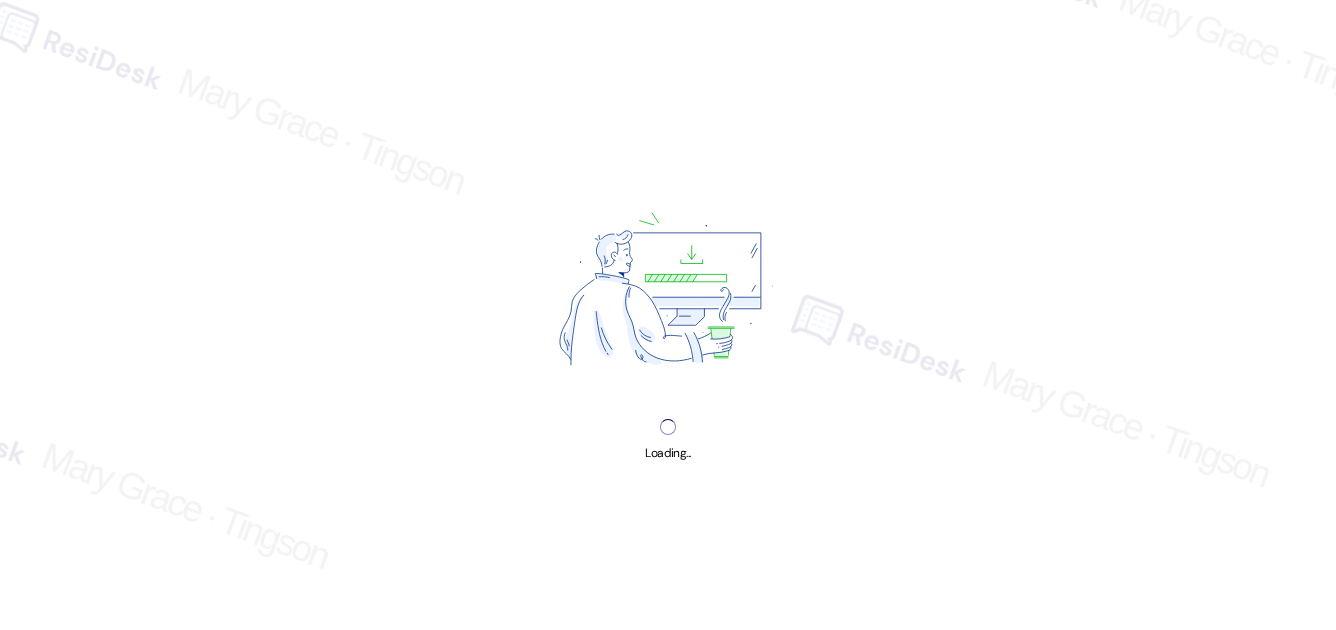 scroll, scrollTop: 0, scrollLeft: 0, axis: both 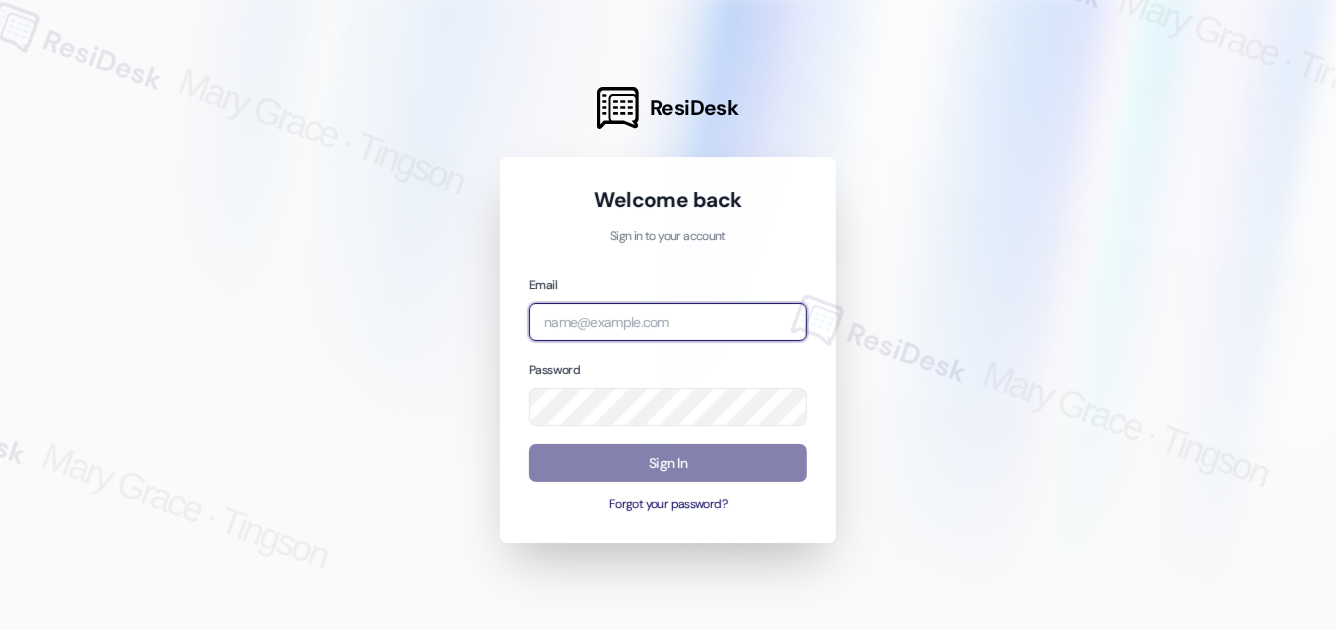 click at bounding box center (668, 322) 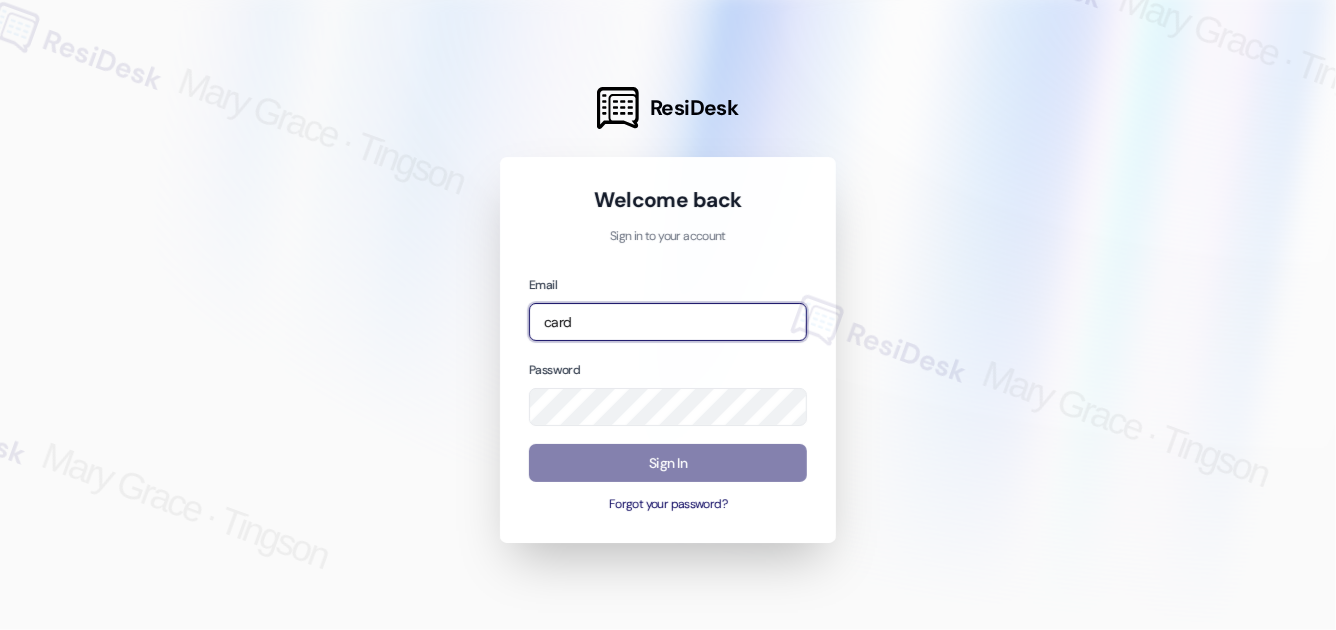type on "[EMAIL]" 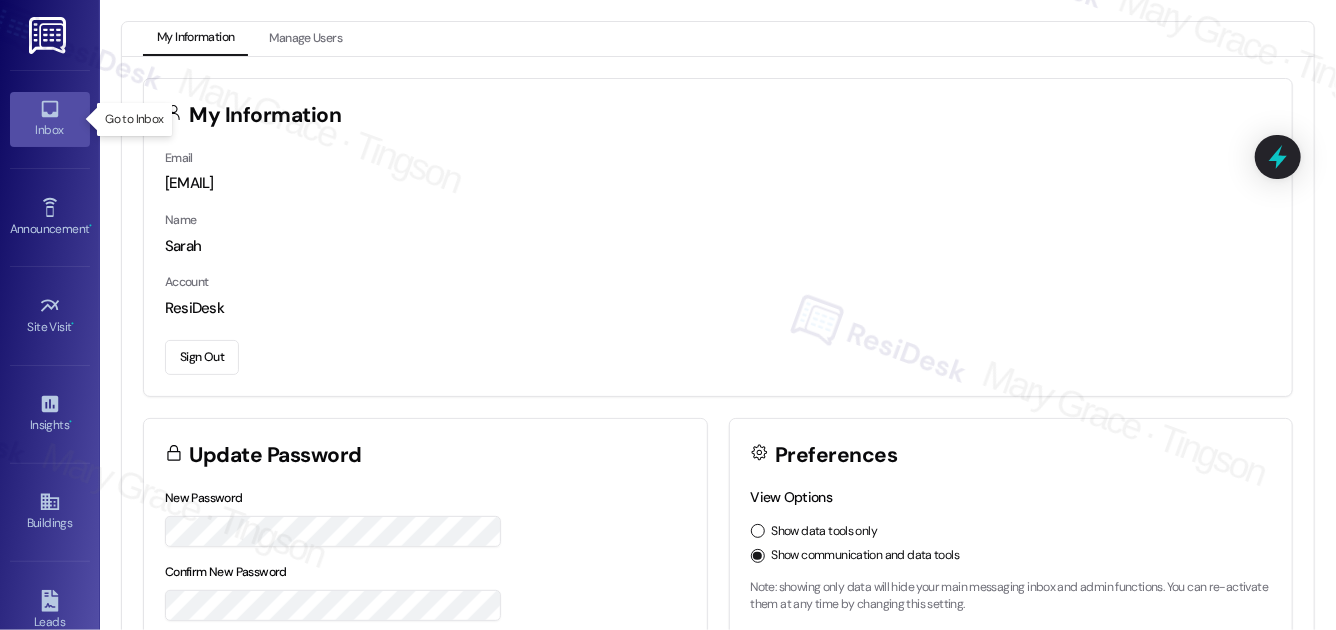 click 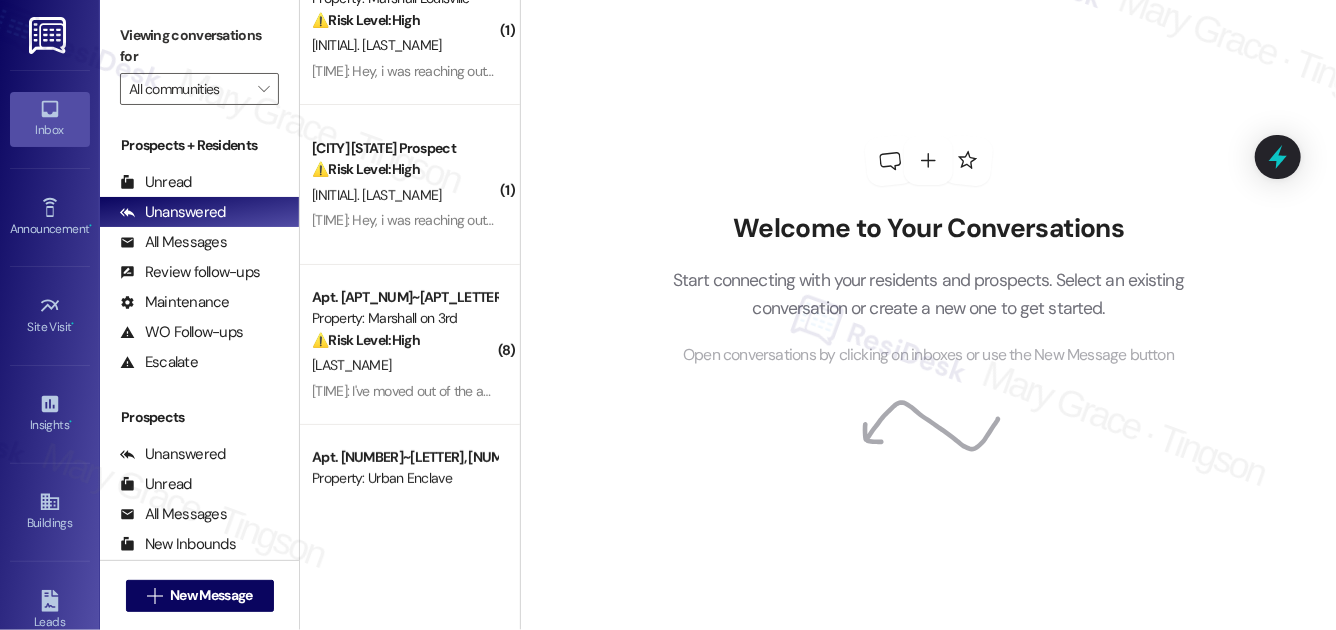 scroll, scrollTop: 0, scrollLeft: 0, axis: both 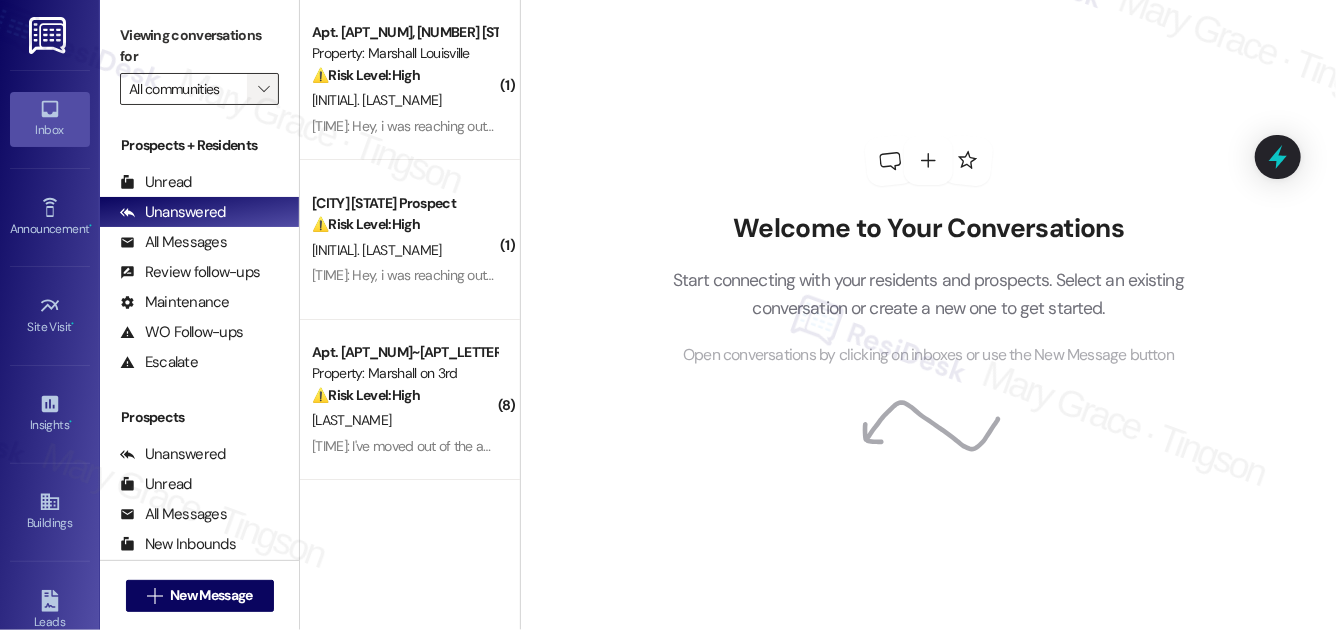 click on "" at bounding box center (263, 89) 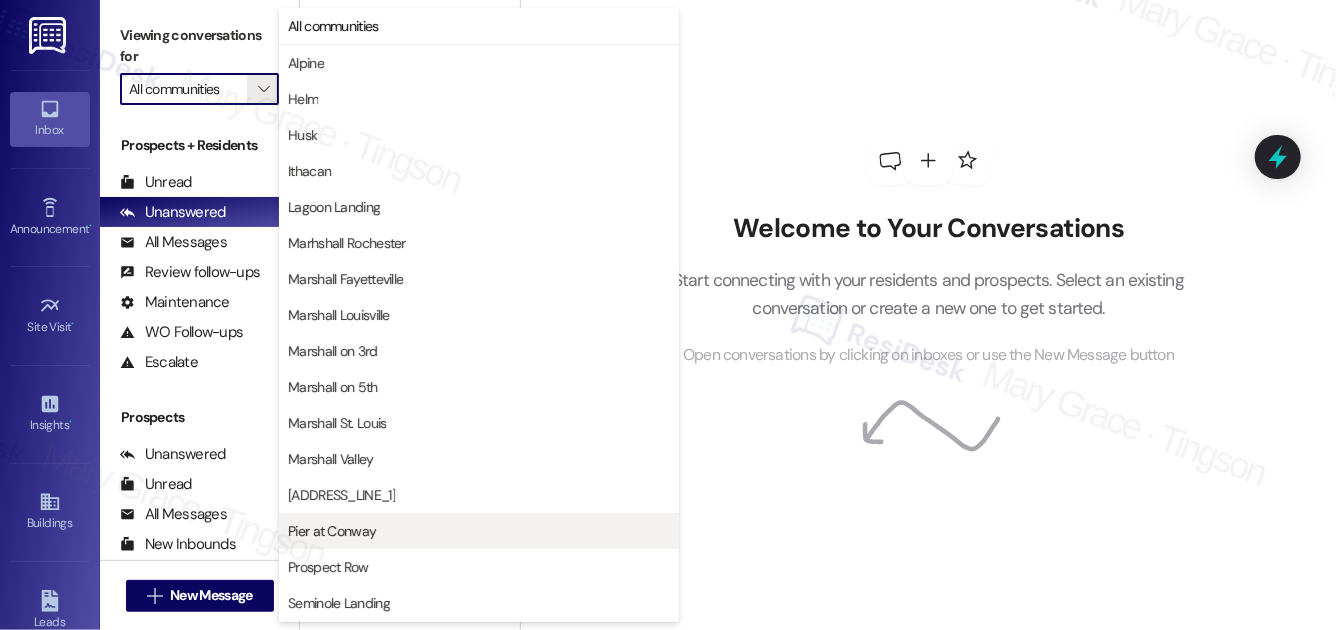 scroll, scrollTop: 142, scrollLeft: 0, axis: vertical 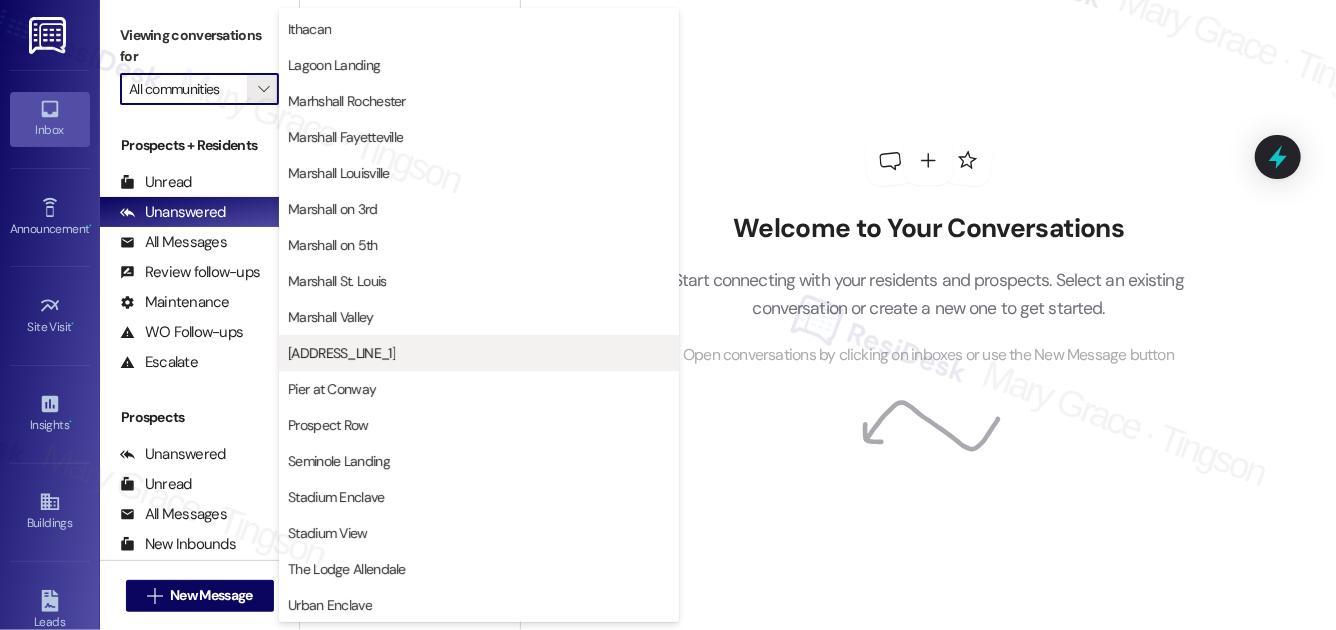 click on "[ADDRESS_LINE_1]" at bounding box center (341, 353) 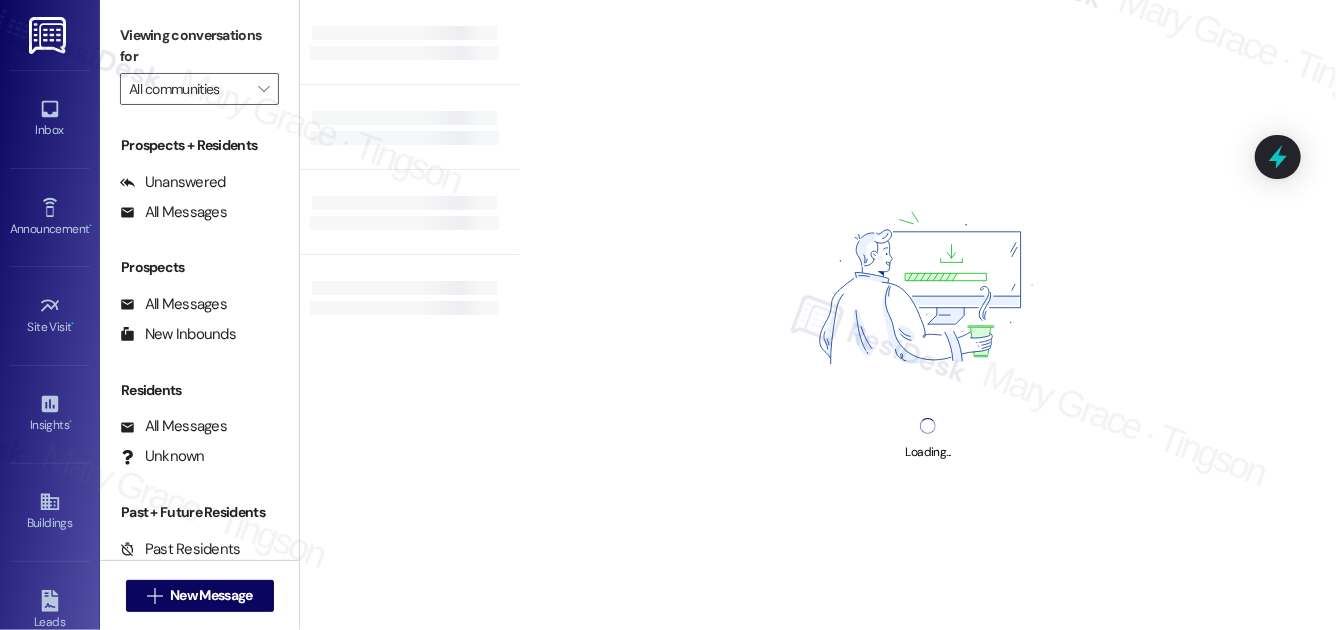 type on "[ADDRESS_LINE_1]" 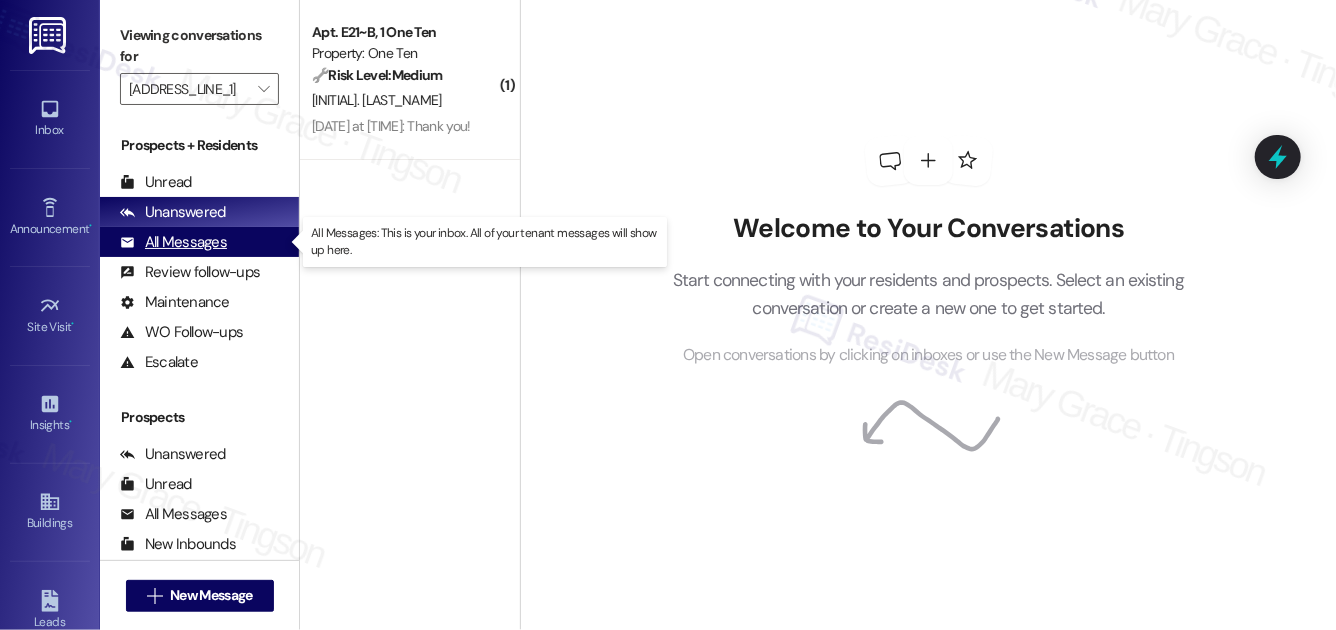 click on "All Messages" at bounding box center (173, 242) 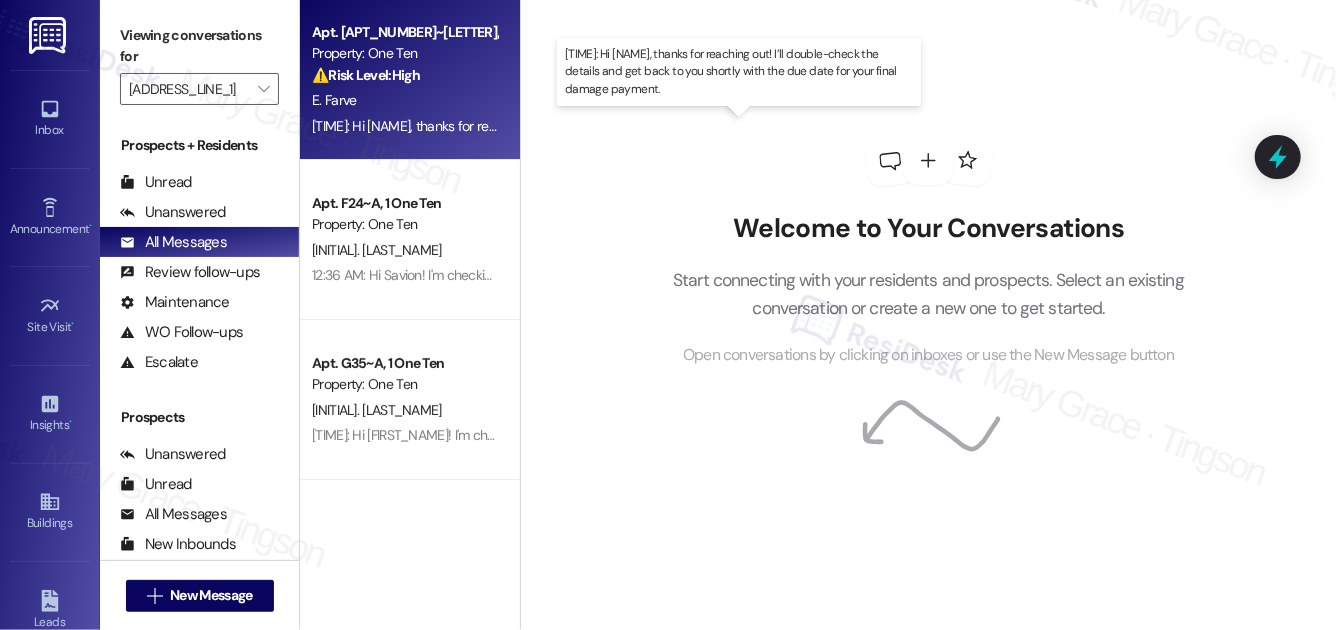 click on "[TIME]: Hi [FIRST_NAME], thanks for reaching out! I’ll double-check the details and get back to you shortly with the due date for your final damage payment. [TIME]: Hi [FIRST_NAME], thanks for reaching out! I’ll double-check the details and get back to you shortly with the due date for your final damage payment." at bounding box center (741, 126) 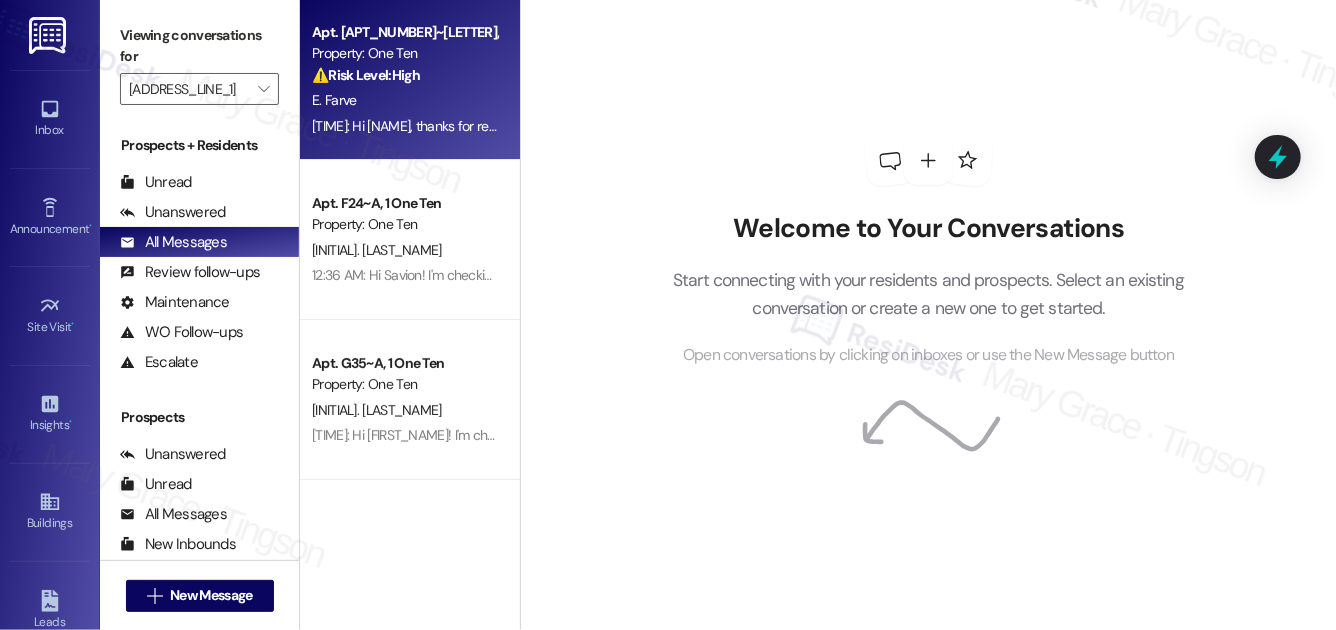 click on "[TIME]: Hi [FIRST_NAME], thanks for reaching out! I’ll double-check the details and get back to you shortly with the due date for your final damage payment. [TIME]: Hi [FIRST_NAME], thanks for reaching out! I’ll double-check the details and get back to you shortly with the due date for your final damage payment." at bounding box center (404, 126) 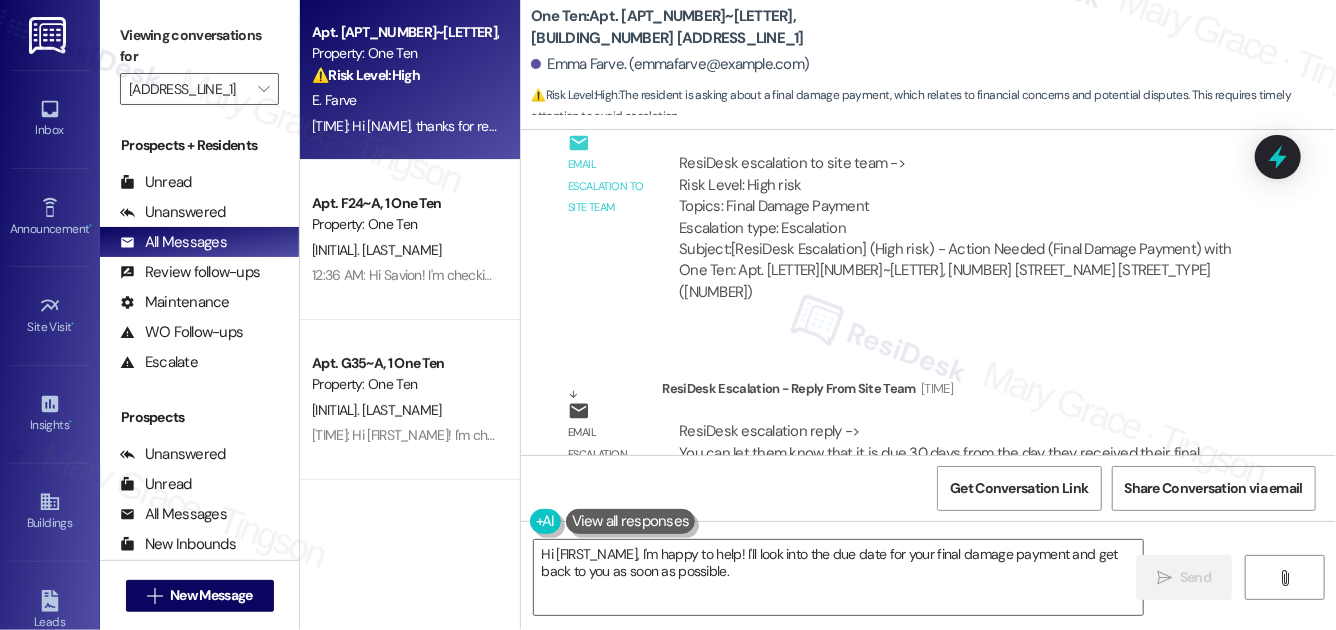 scroll, scrollTop: 7721, scrollLeft: 0, axis: vertical 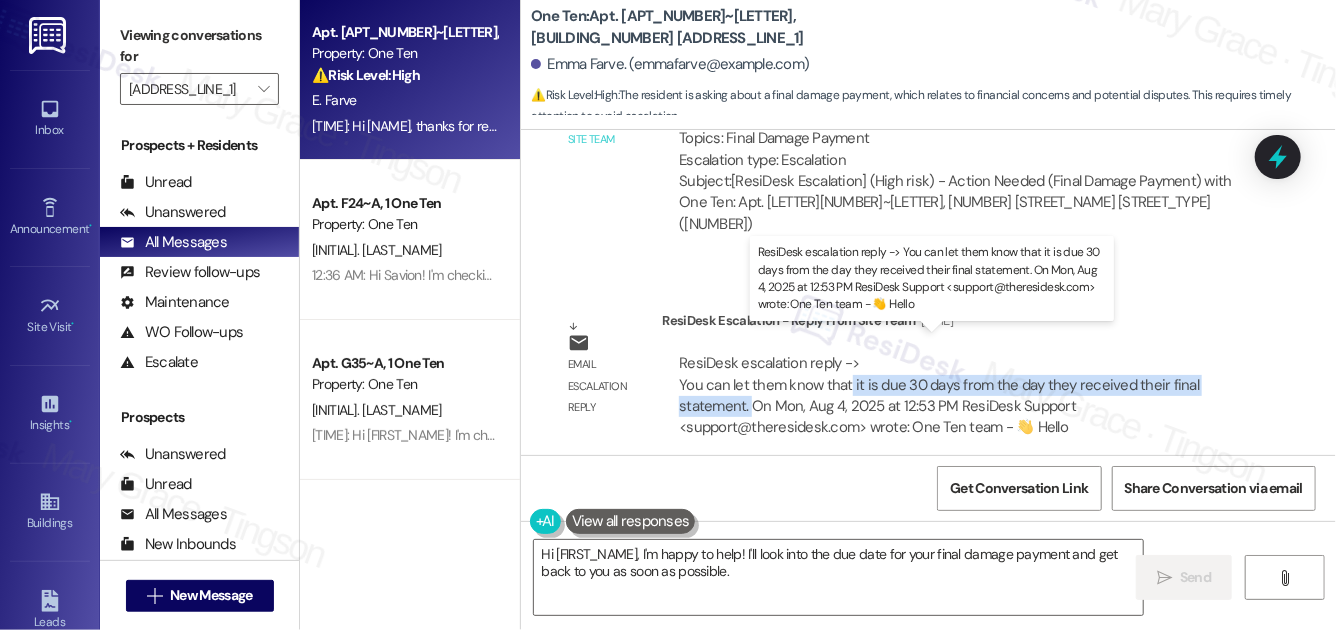 drag, startPoint x: 848, startPoint y: 413, endPoint x: 748, endPoint y: 390, distance: 102.610916 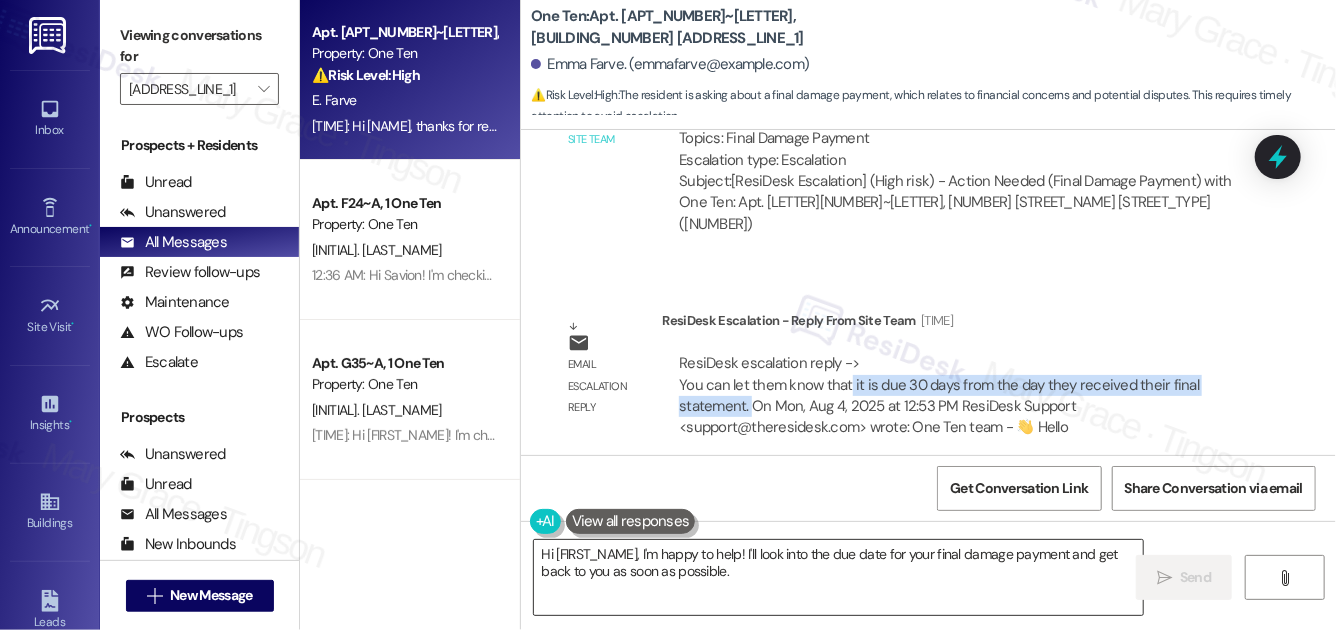 click on "Hi [FIRST_NAME], I'm happy to help! I'll look into the due date for your final damage payment and get back to you as soon as possible." at bounding box center (838, 577) 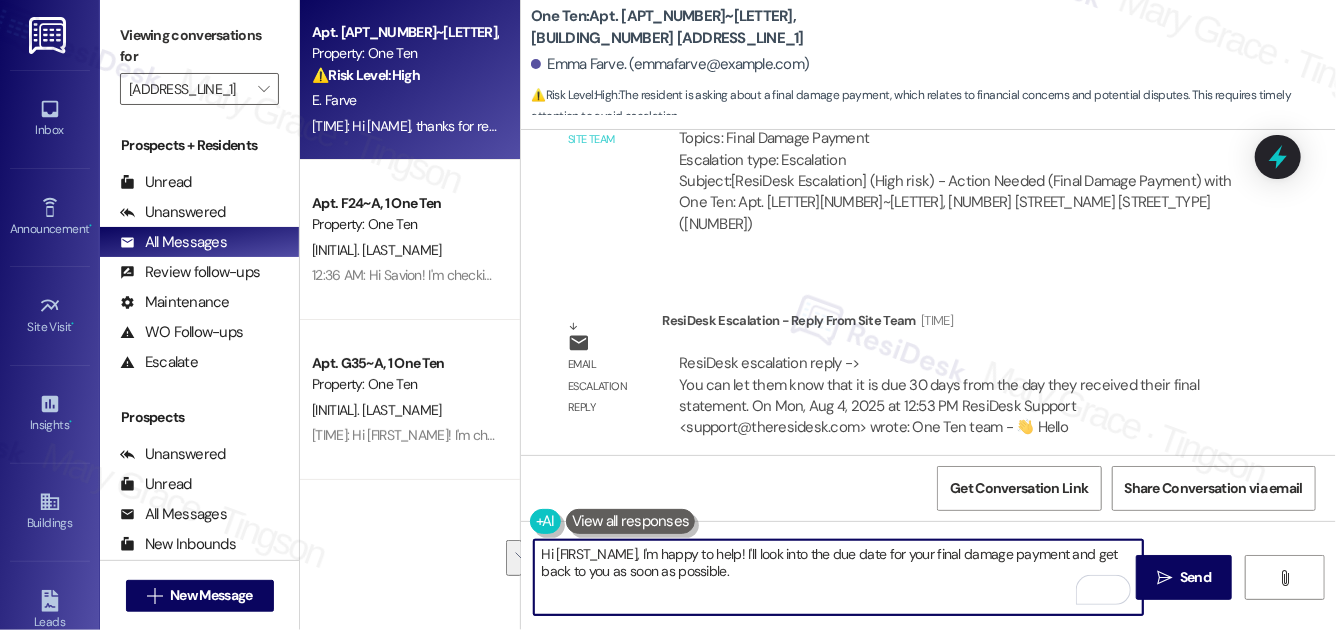 drag, startPoint x: 753, startPoint y: 569, endPoint x: 642, endPoint y: 550, distance: 112.61439 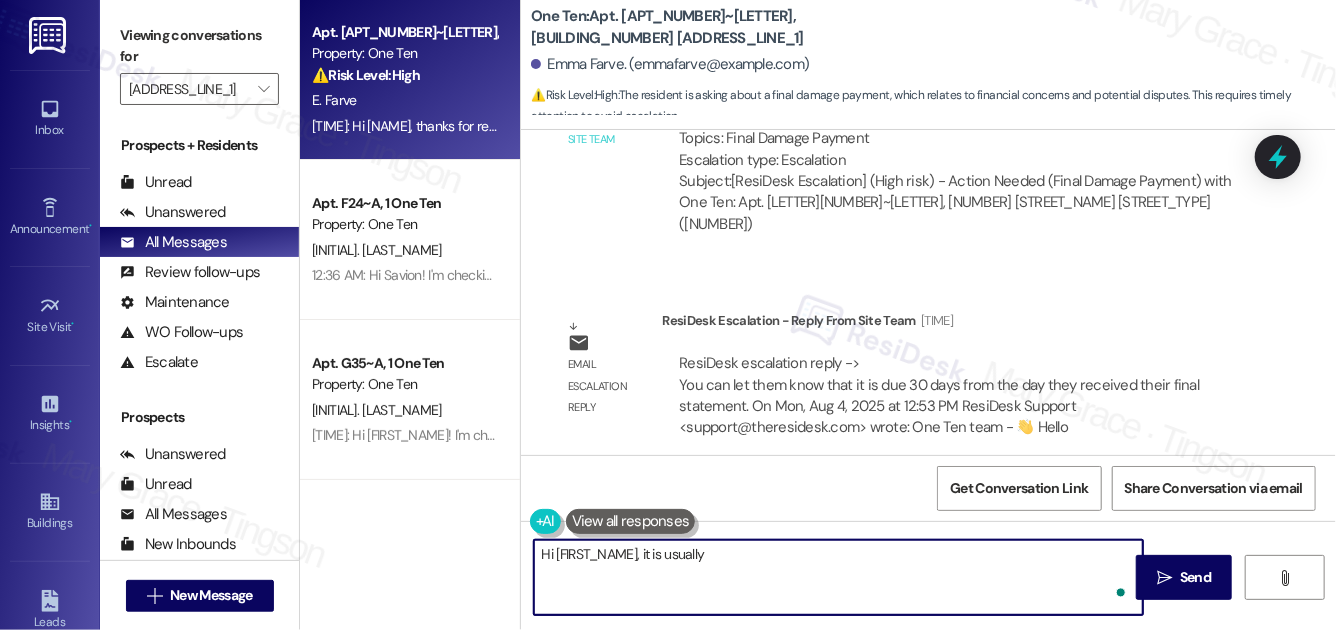 paste on "it is due 30 days from the day they received their final statement." 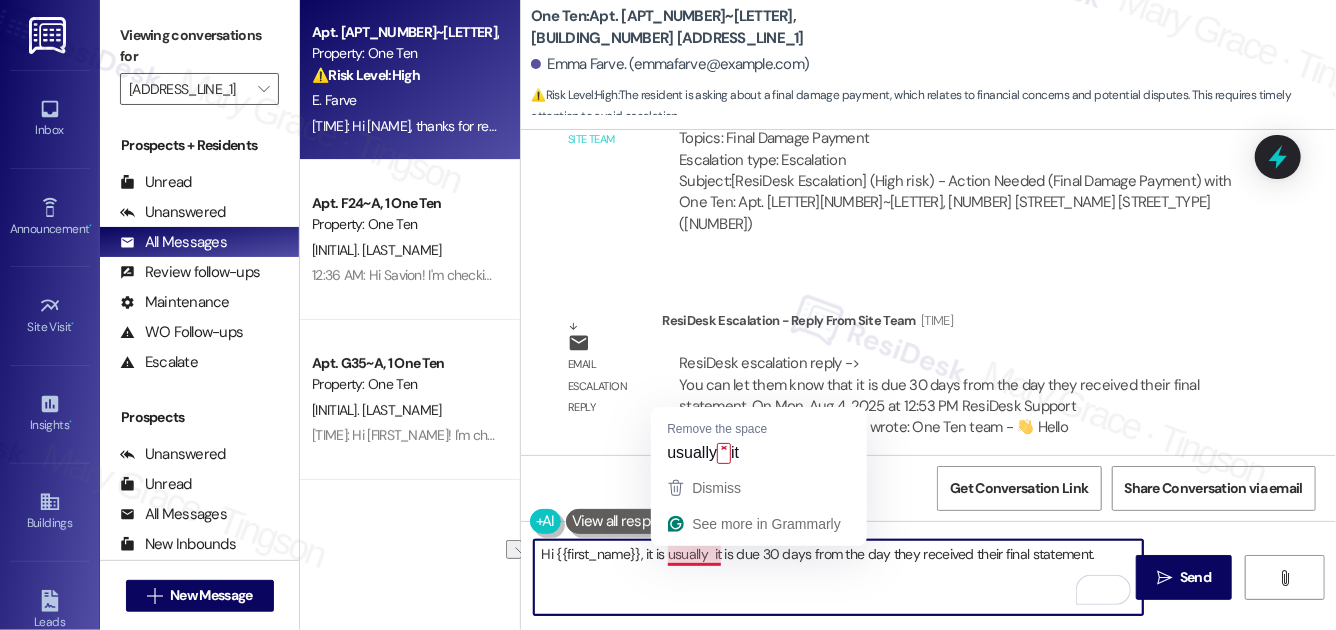 drag, startPoint x: 737, startPoint y: 552, endPoint x: 712, endPoint y: 553, distance: 25.019993 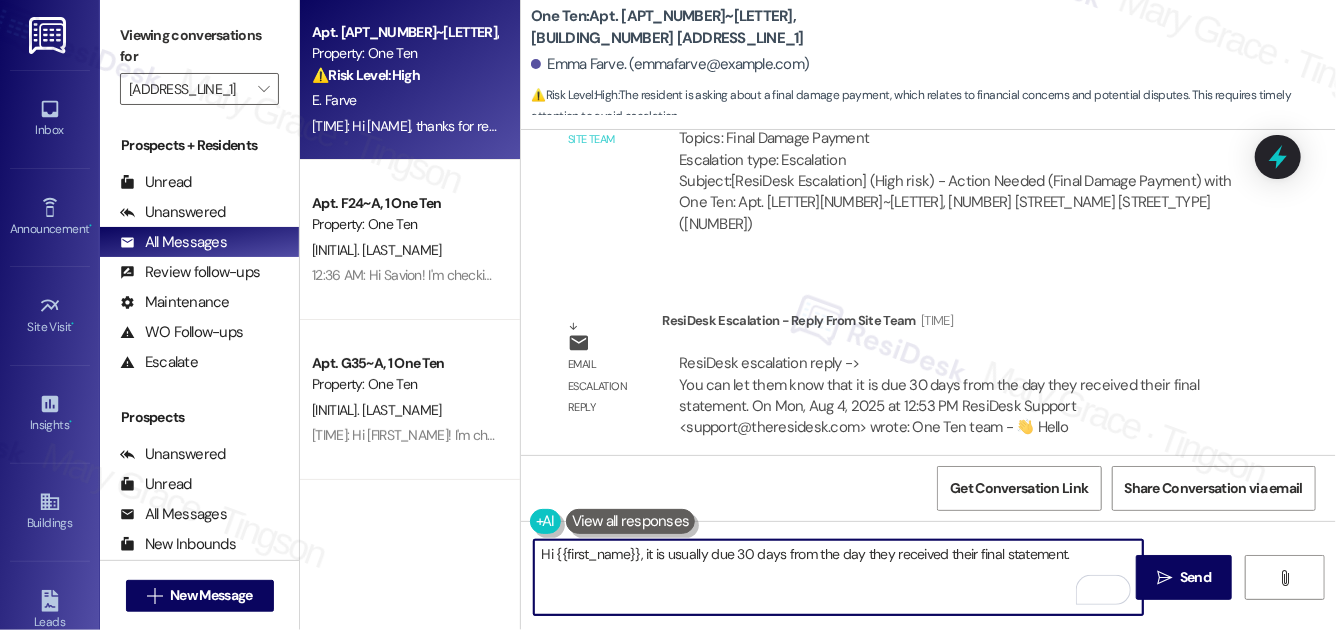 click on "Hi {{first_name}}, it is usually due 30 days from the day they received their final statement." at bounding box center (838, 577) 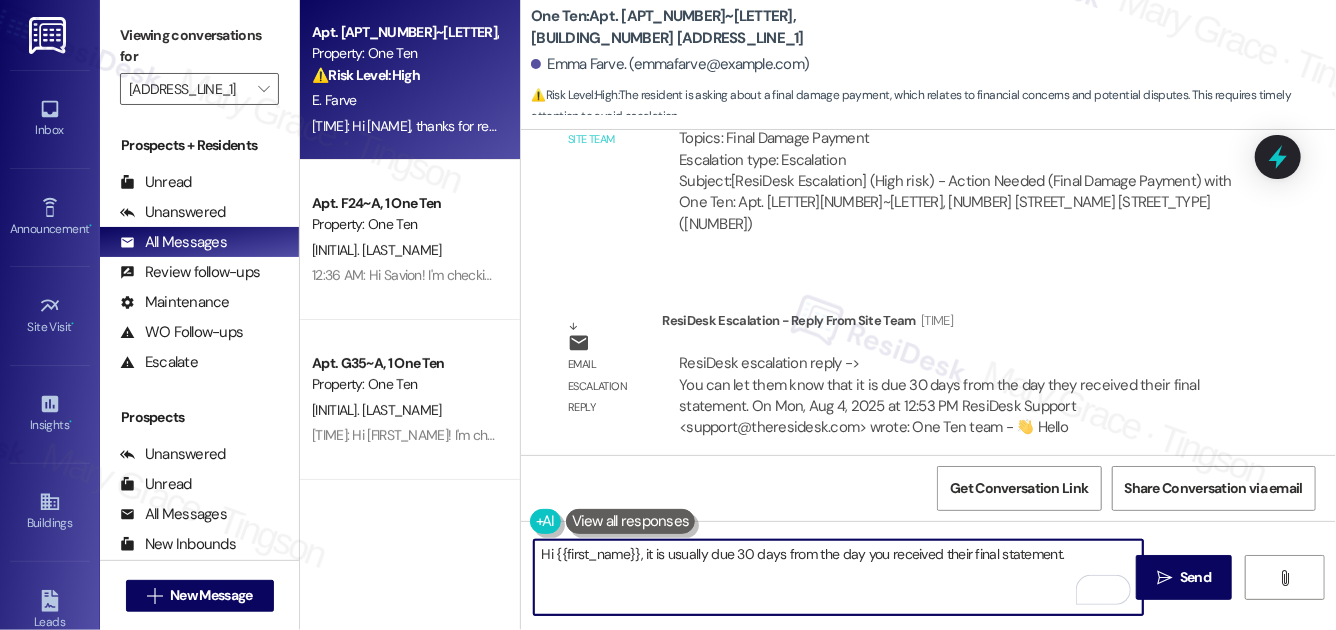 click on "Hi {{first_name}}, it is usually due 30 days from the day you received their final statement." at bounding box center (838, 577) 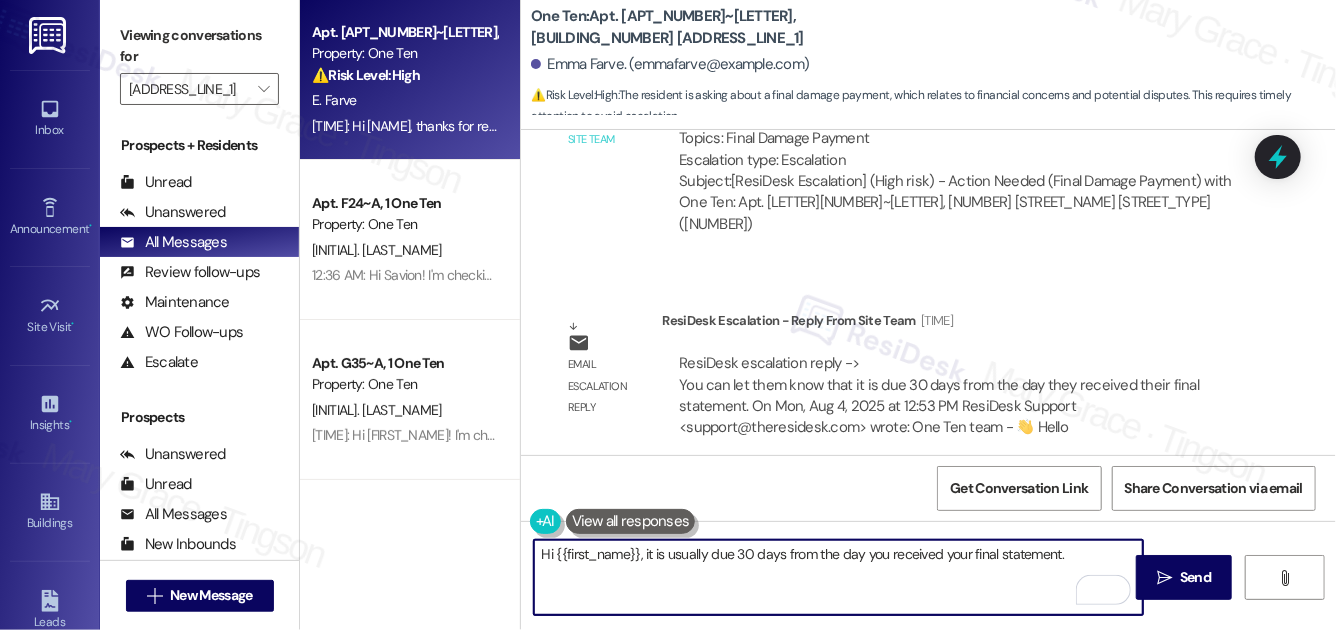 click on "Emma Farve. (emmafarve@example.com)" at bounding box center (670, 64) 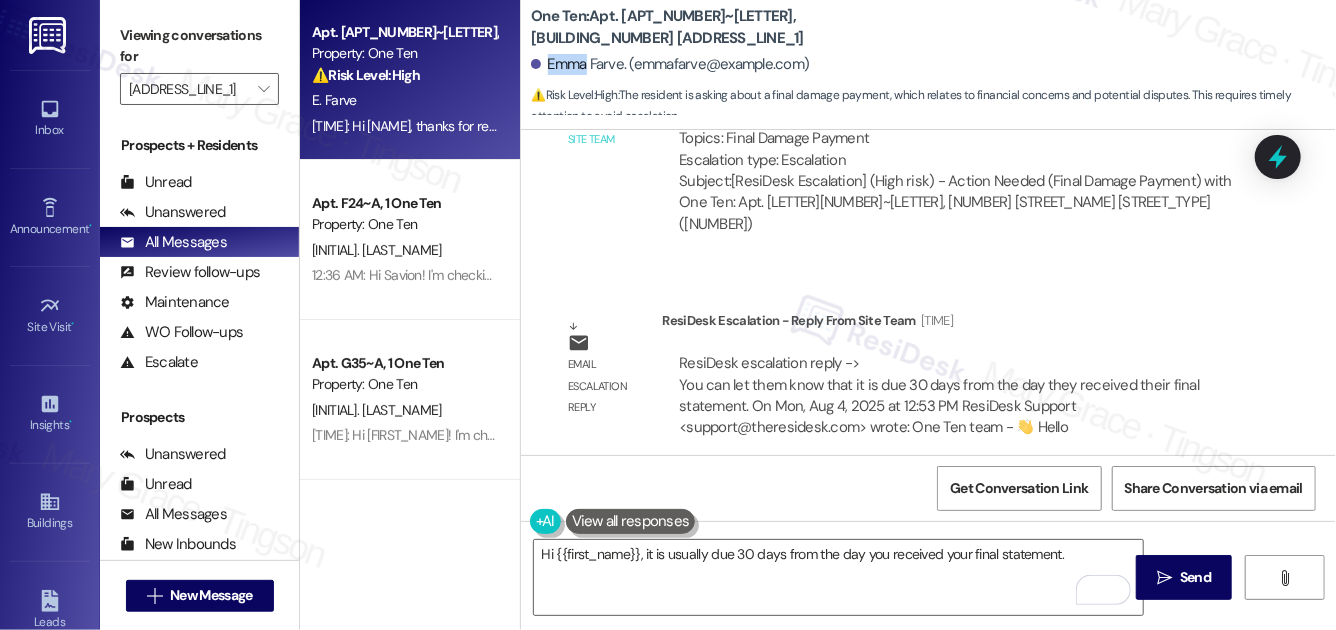 click on "Emma Farve. (emmafarve@example.com)" at bounding box center [670, 64] 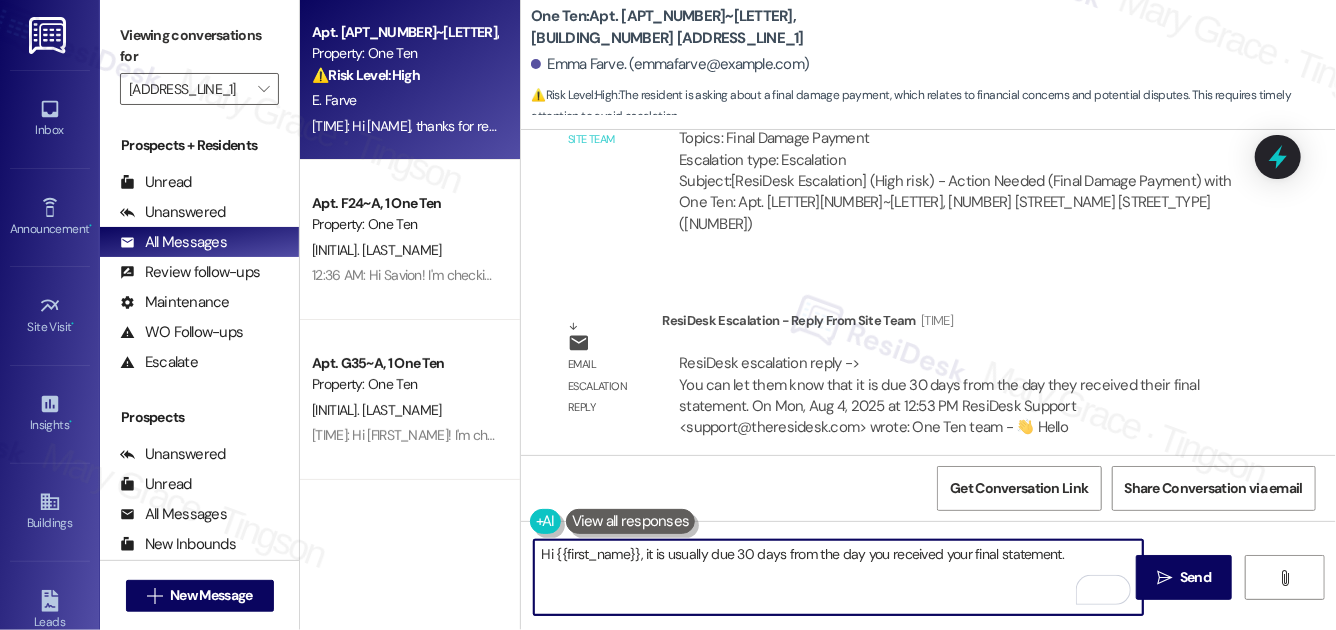 drag, startPoint x: 555, startPoint y: 554, endPoint x: 639, endPoint y: 550, distance: 84.095184 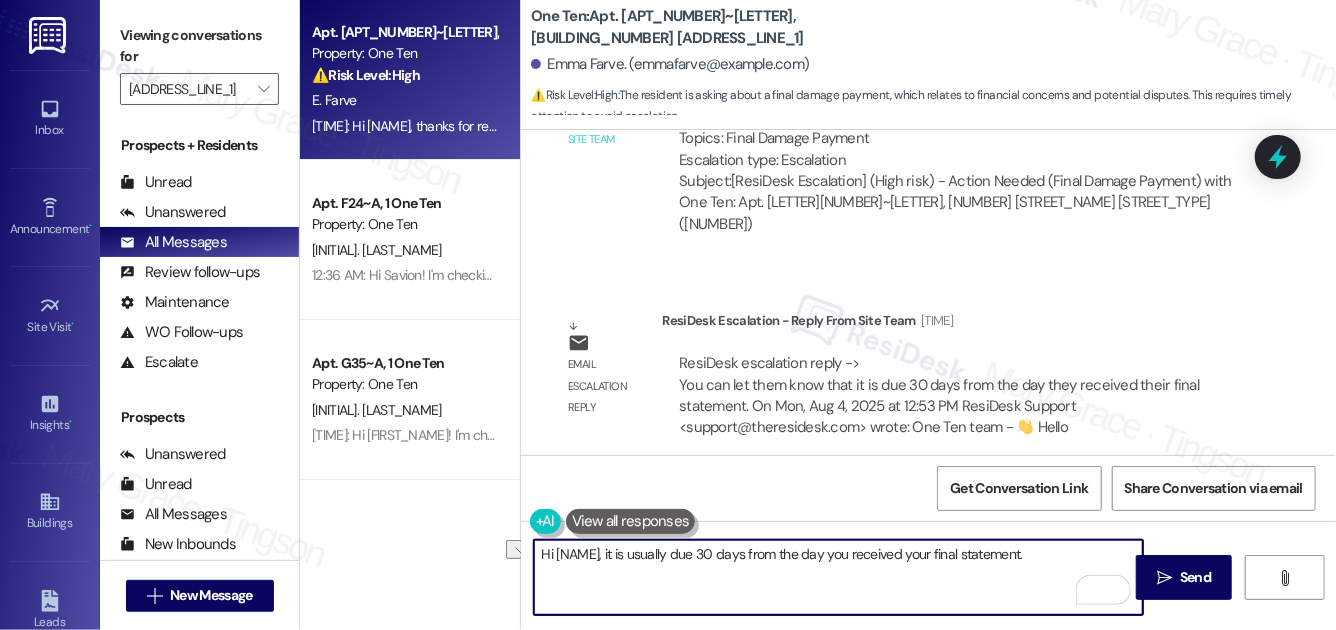 drag, startPoint x: 1022, startPoint y: 552, endPoint x: 1036, endPoint y: 554, distance: 14.142136 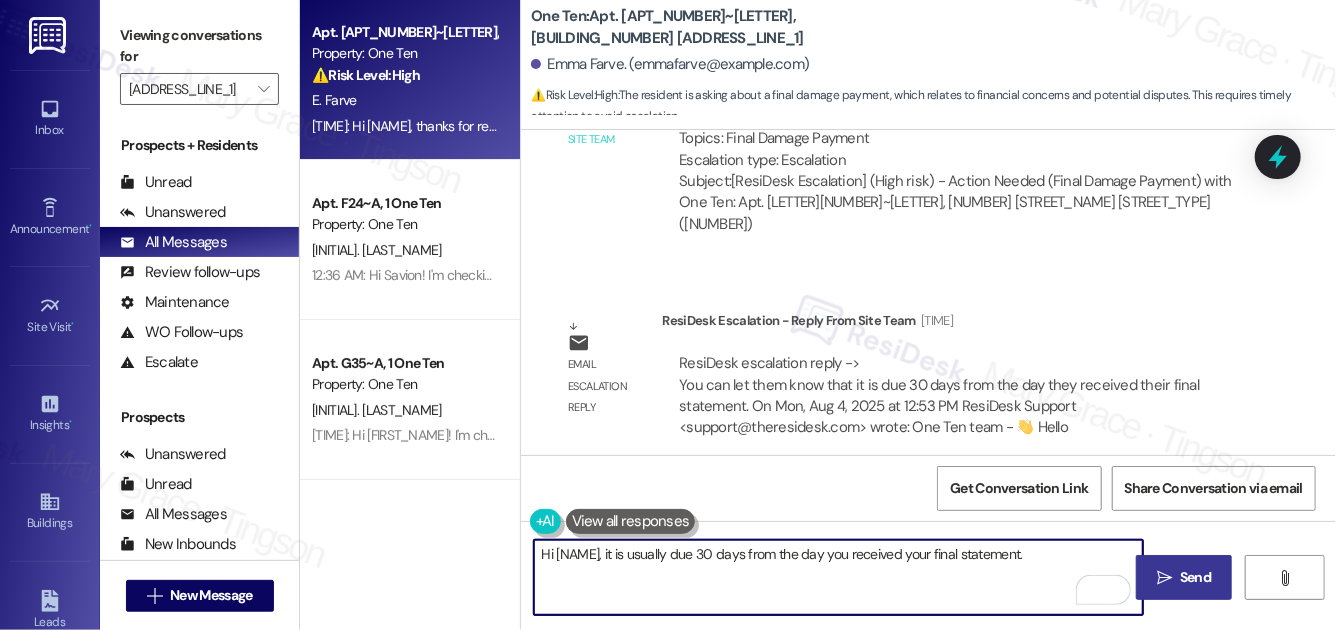 type on "Hi [NAME], it is usually due 30 days from the day you received your final statement." 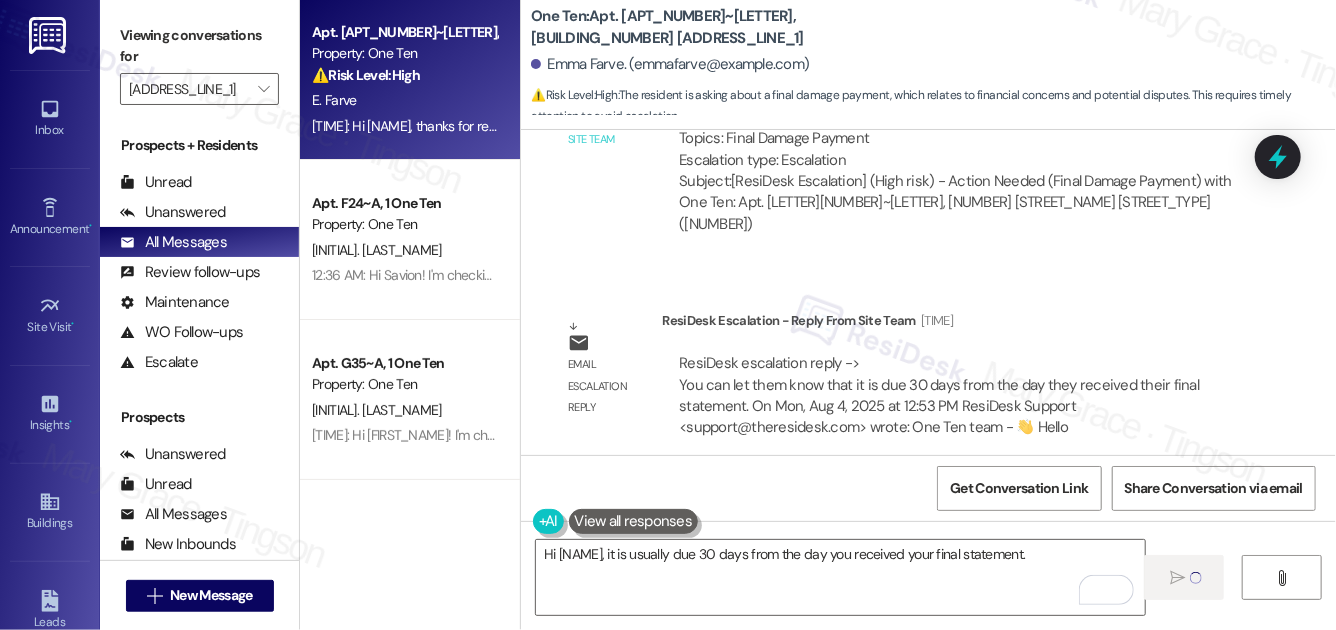 type 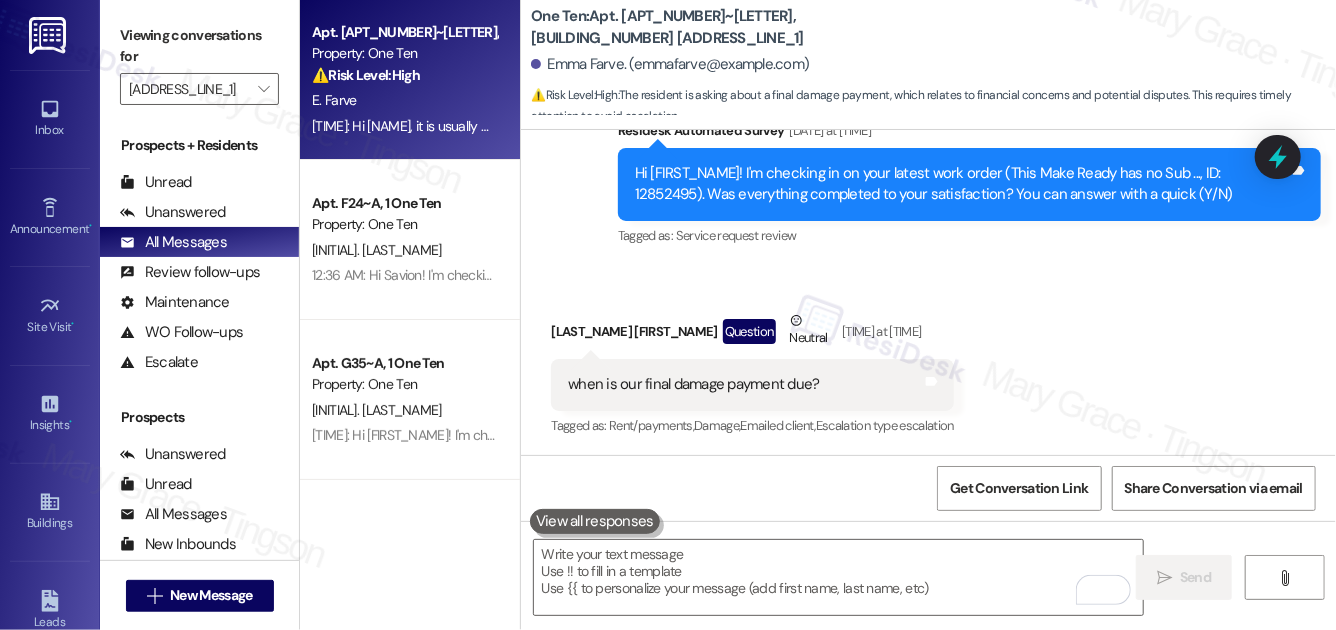 scroll, scrollTop: 8106, scrollLeft: 0, axis: vertical 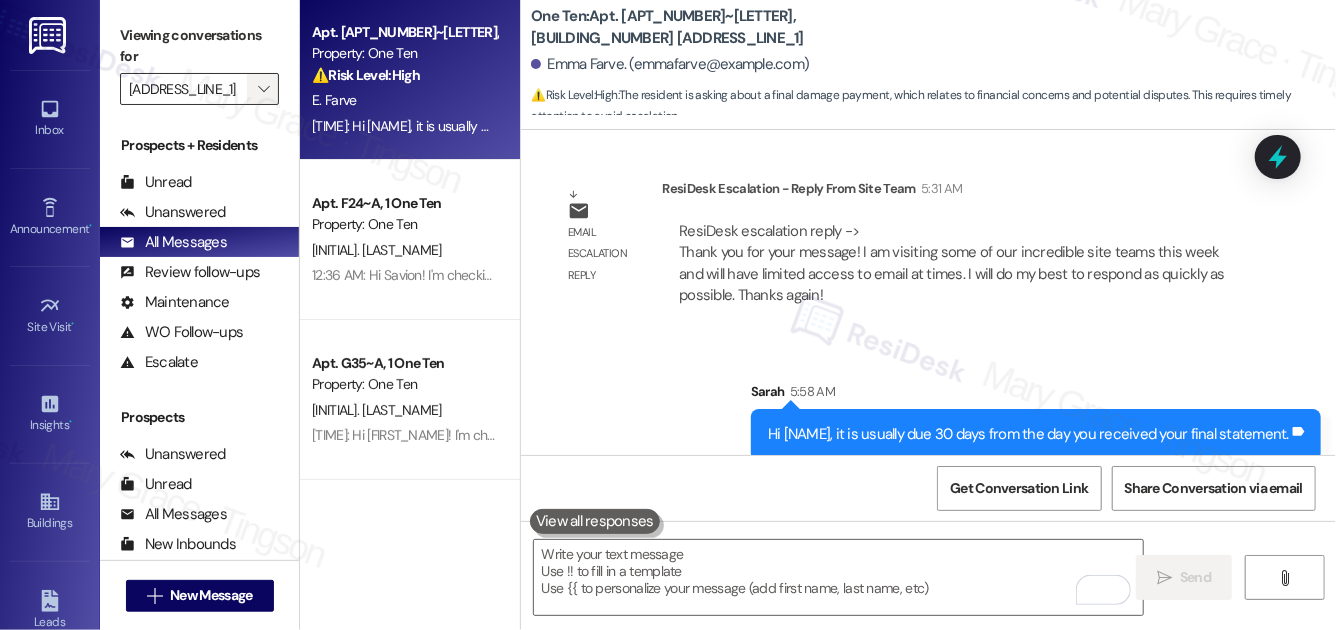 click on "" at bounding box center [263, 89] 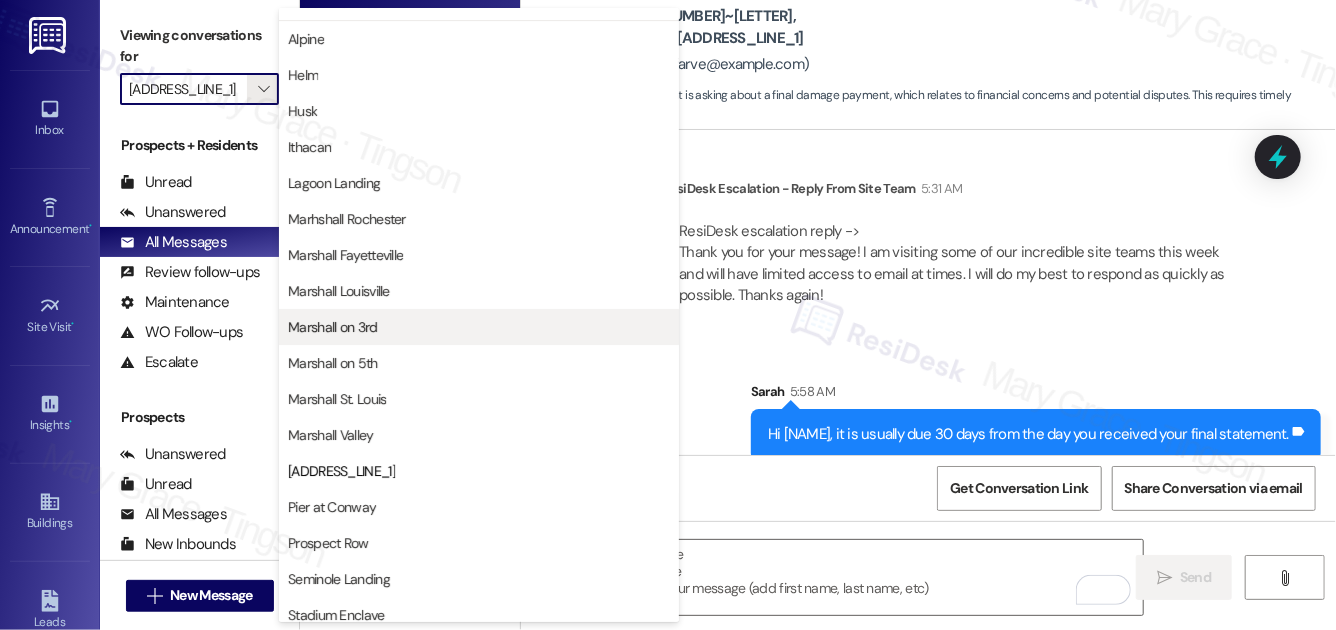 scroll, scrollTop: 0, scrollLeft: 0, axis: both 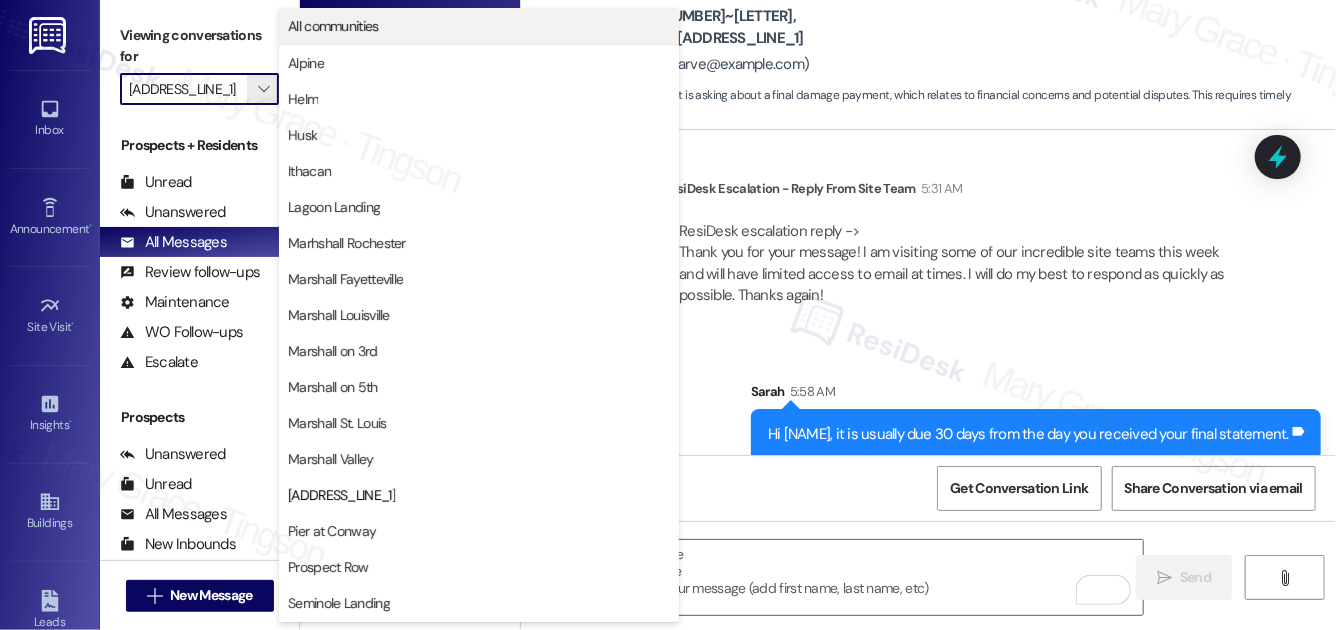 click on "All communities" at bounding box center (479, 26) 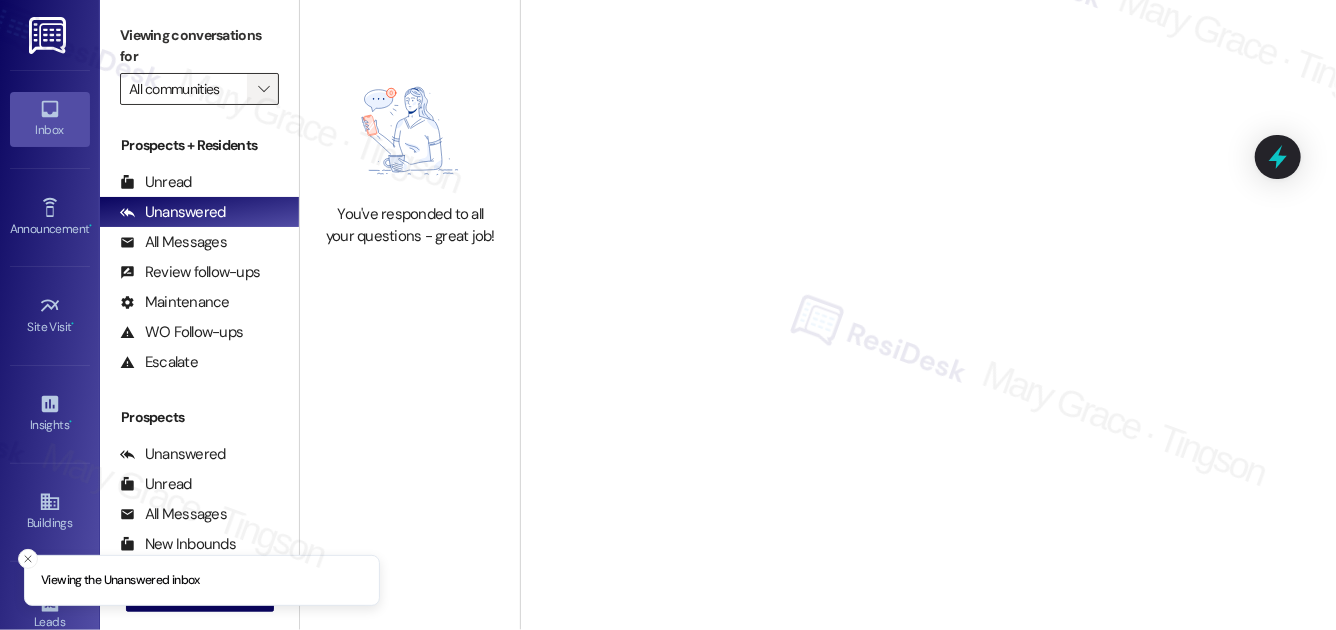 click on "" at bounding box center [263, 89] 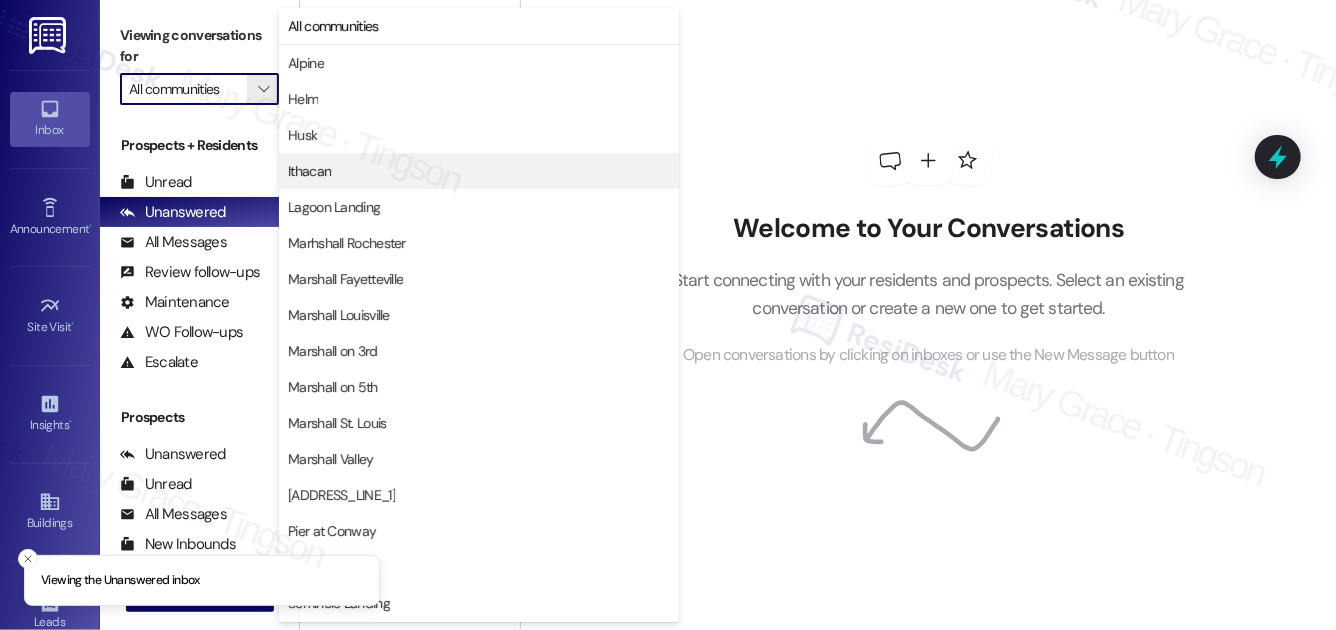 click on "Ithacan" at bounding box center (479, 171) 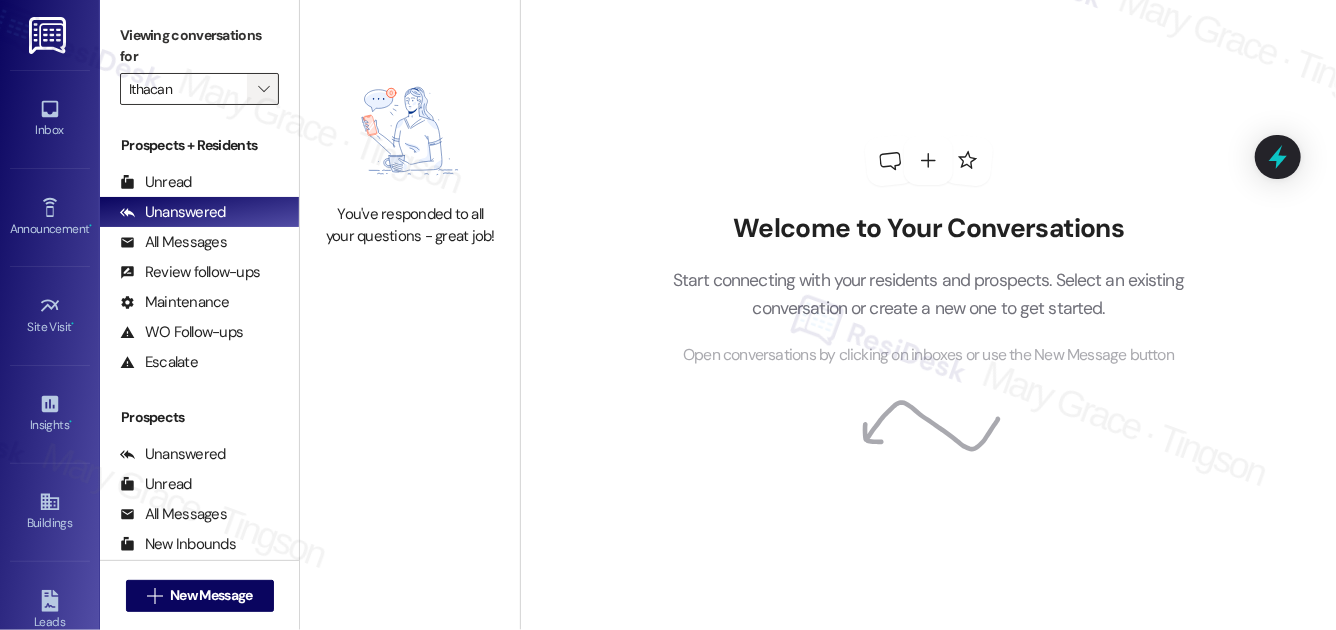 click on "" at bounding box center [263, 89] 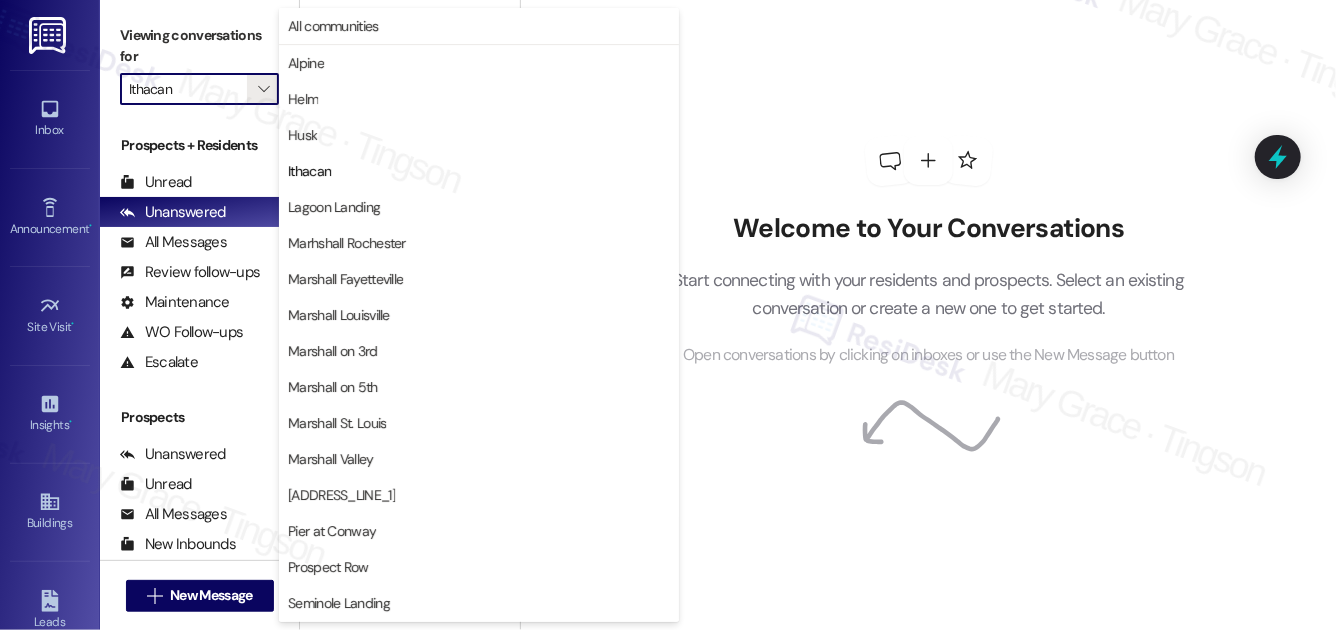click on "Alpine" at bounding box center [479, 63] 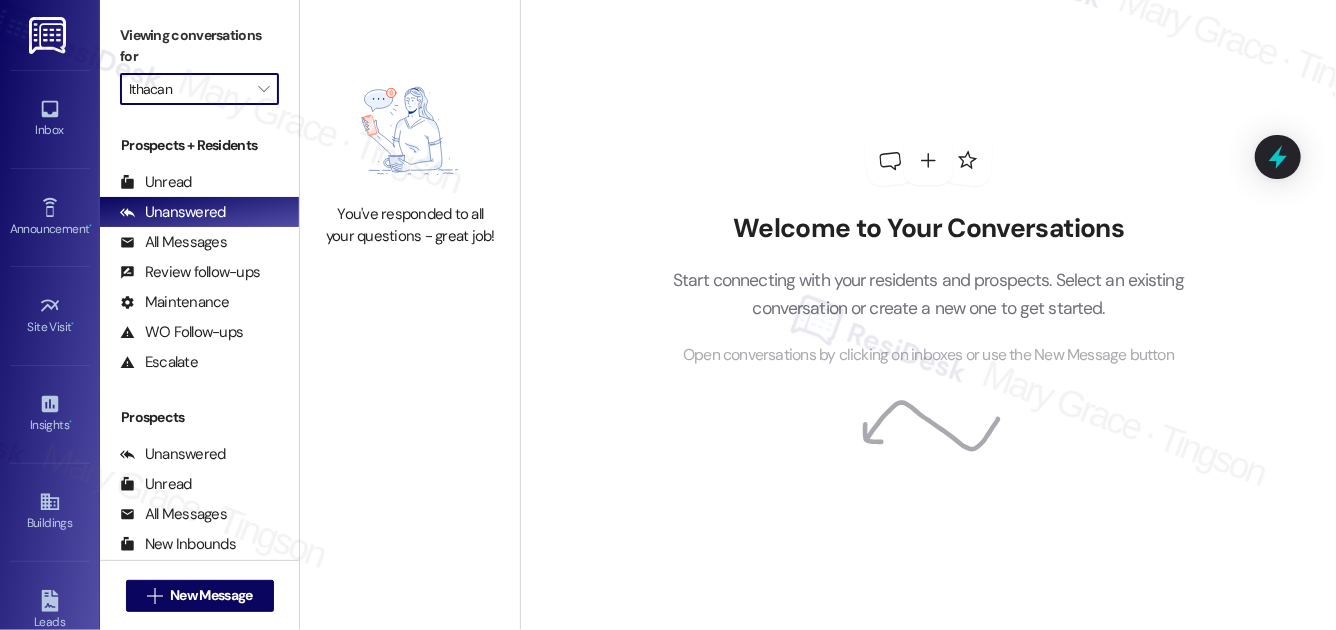 type on "Alpine" 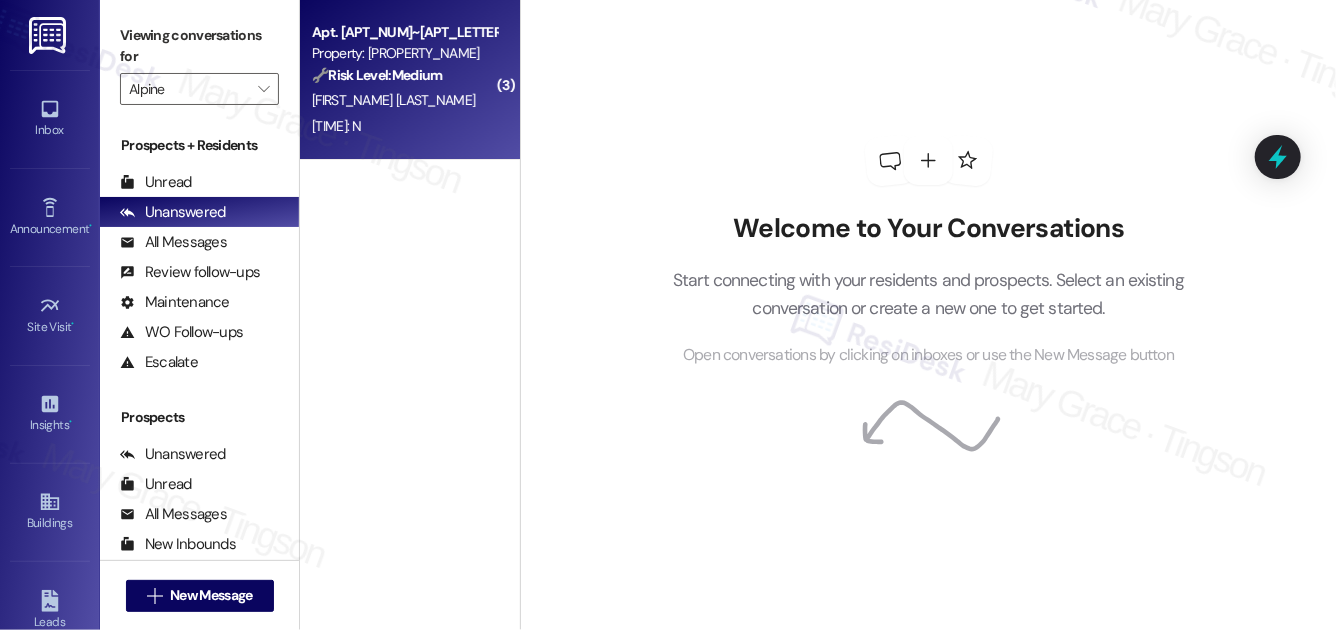 click on "3:18 AM: N 3:18 AM: N" at bounding box center (404, 126) 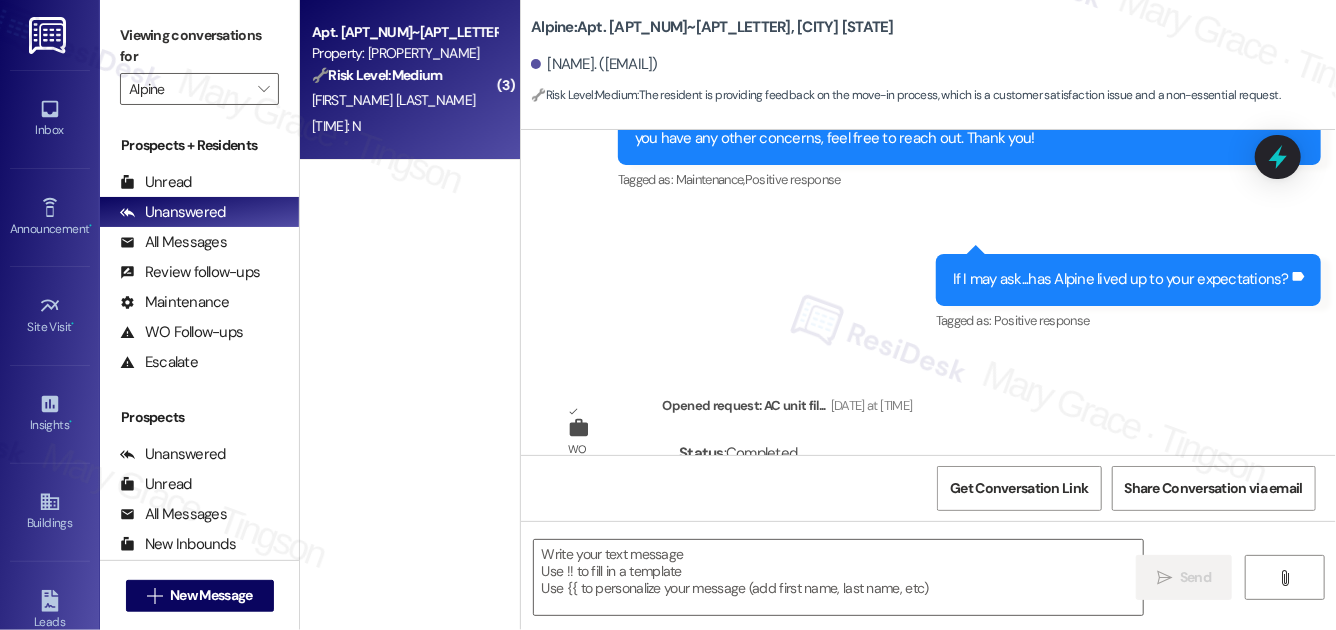 click on "3:18 AM: N 3:18 AM: N" at bounding box center [404, 126] 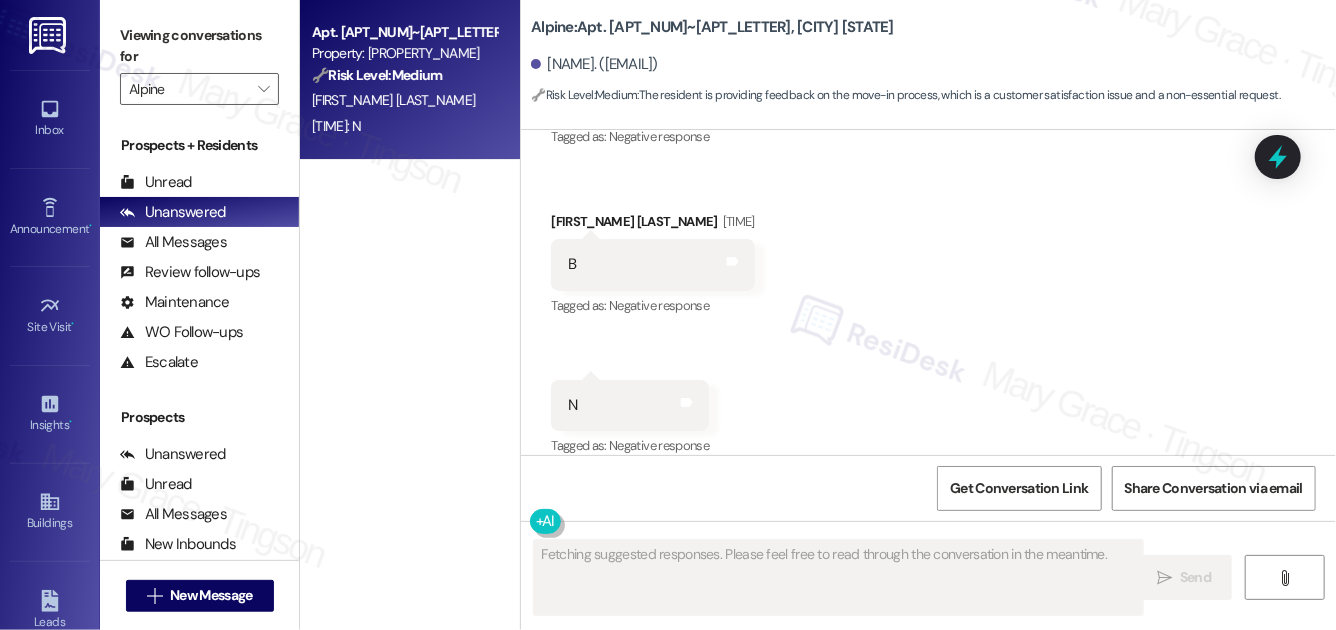 scroll, scrollTop: 9435, scrollLeft: 0, axis: vertical 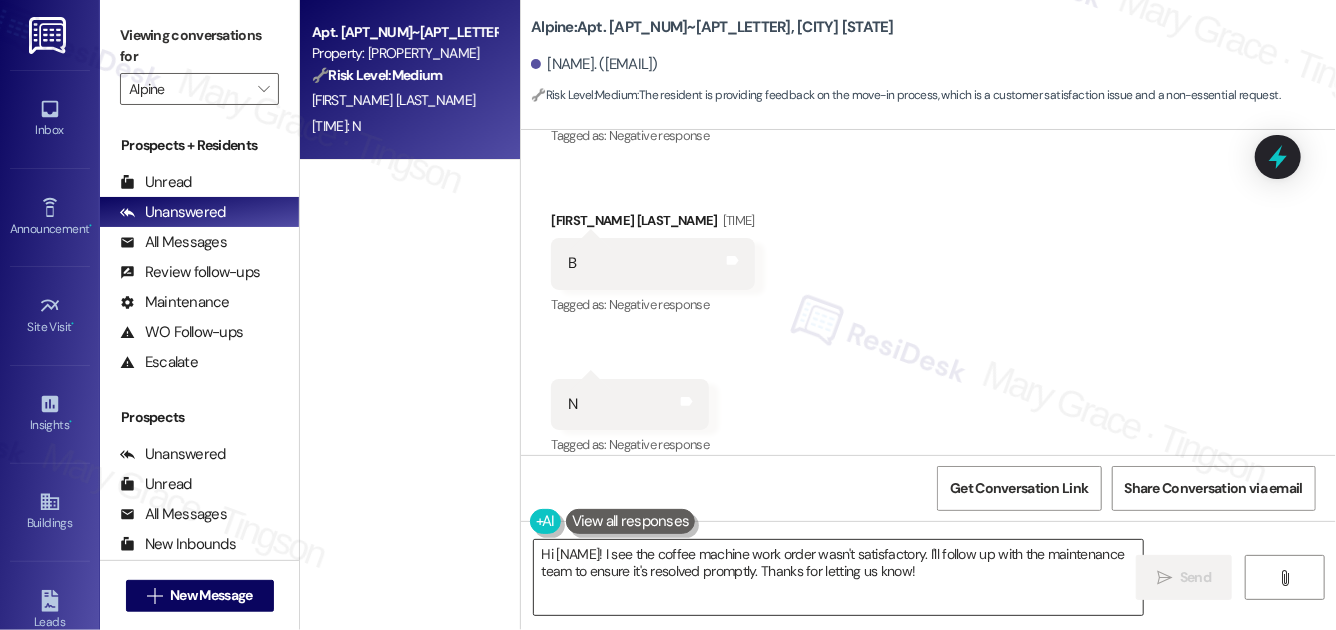 click on "Hi [NAME]! I see the coffee machine work order wasn't satisfactory. I'll follow up with the maintenance team to ensure it's resolved promptly. Thanks for letting us know!" at bounding box center [838, 577] 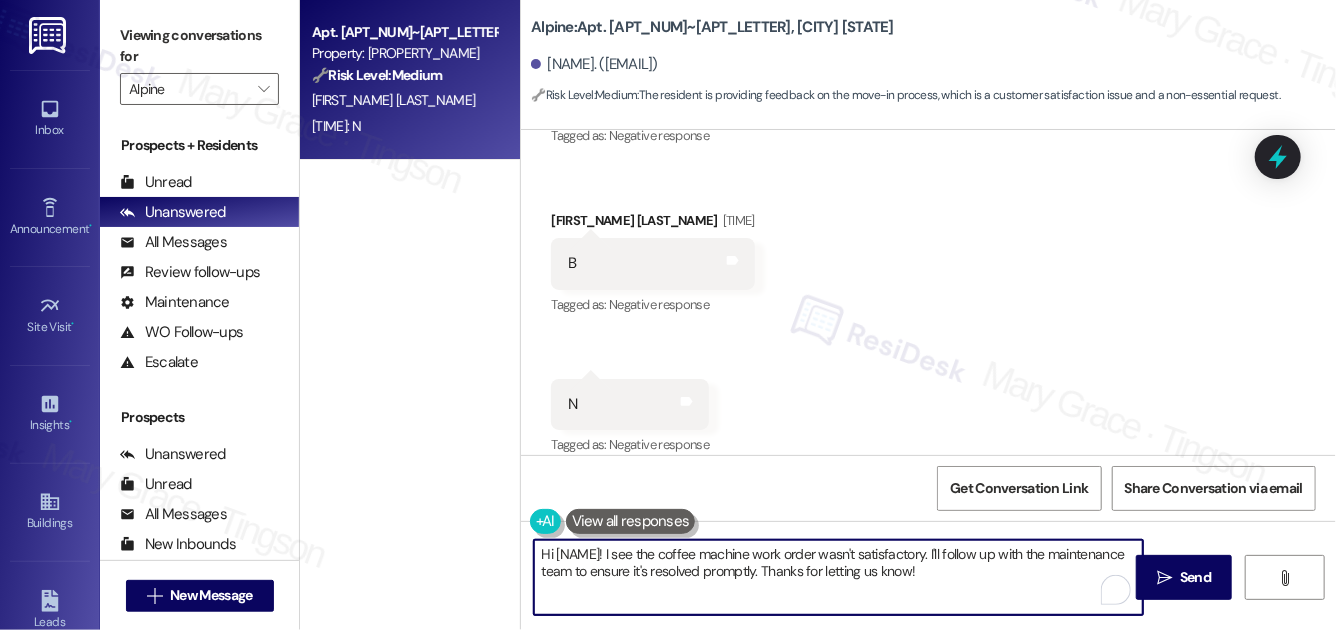 click on "Hi [NAME]! I see the coffee machine work order wasn't satisfactory. I'll follow up with the maintenance team to ensure it's resolved promptly. Thanks for letting us know!" at bounding box center [838, 577] 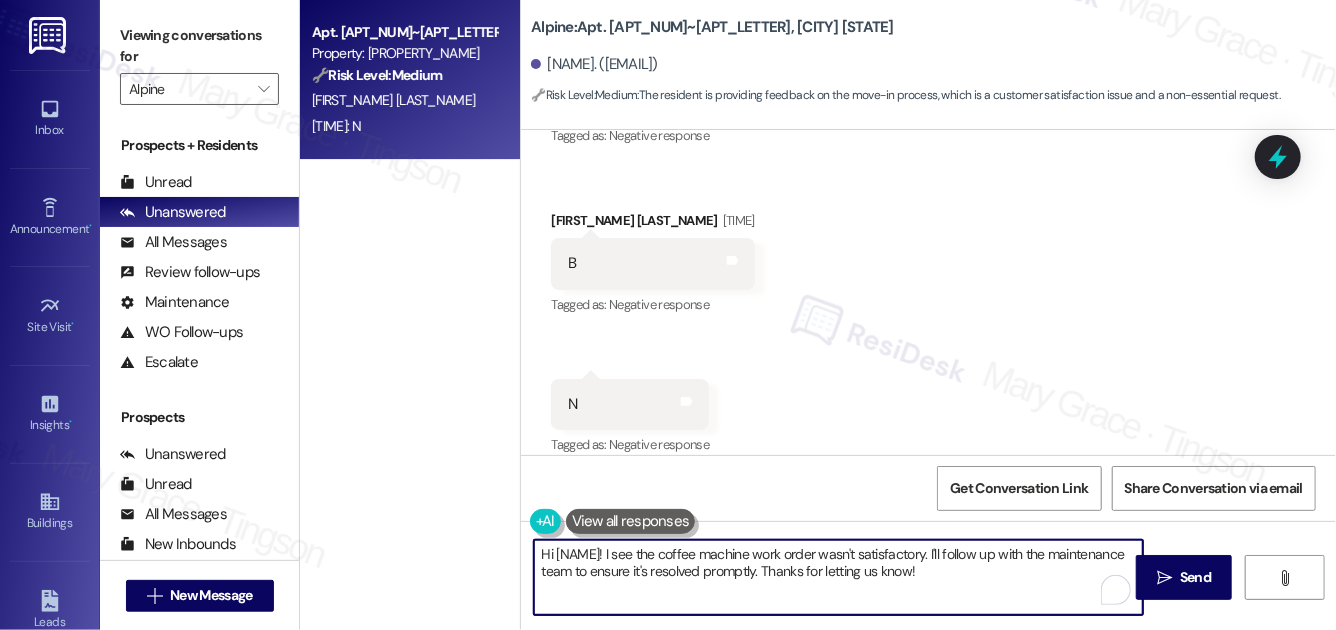 click on "Hi [NAME]! I see the coffee machine work order wasn't satisfactory. I'll follow up with the maintenance team to ensure it's resolved promptly. Thanks for letting us know!" at bounding box center (838, 577) 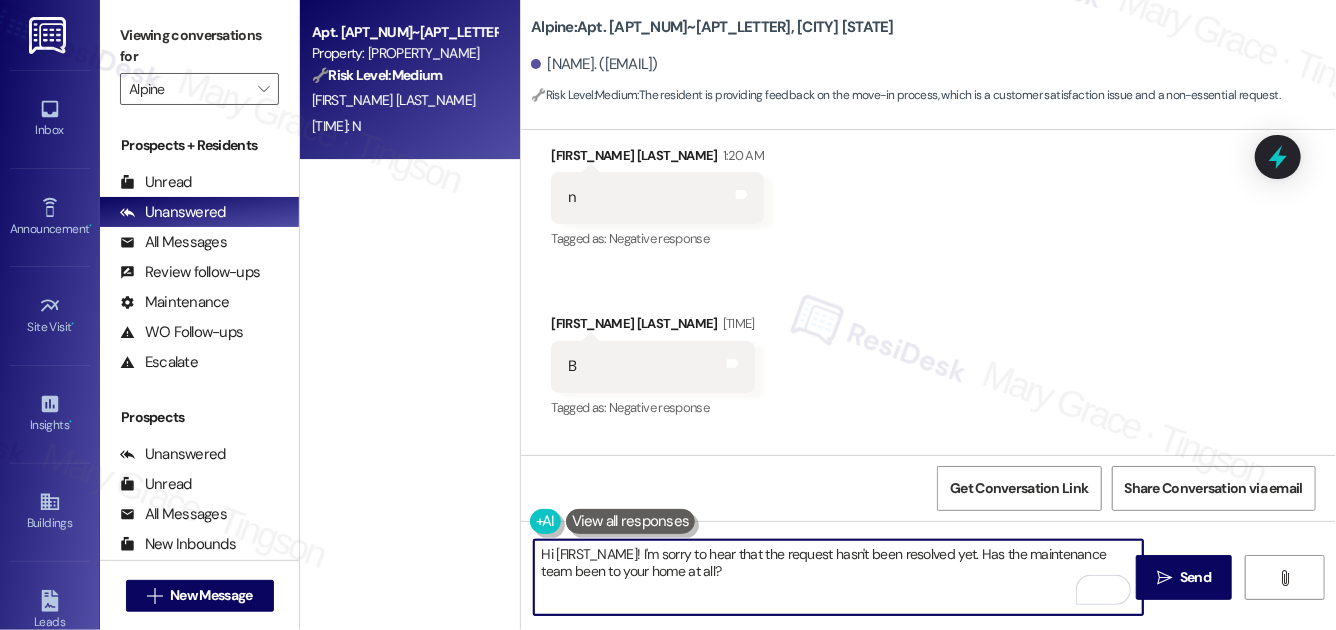 scroll, scrollTop: 9087, scrollLeft: 0, axis: vertical 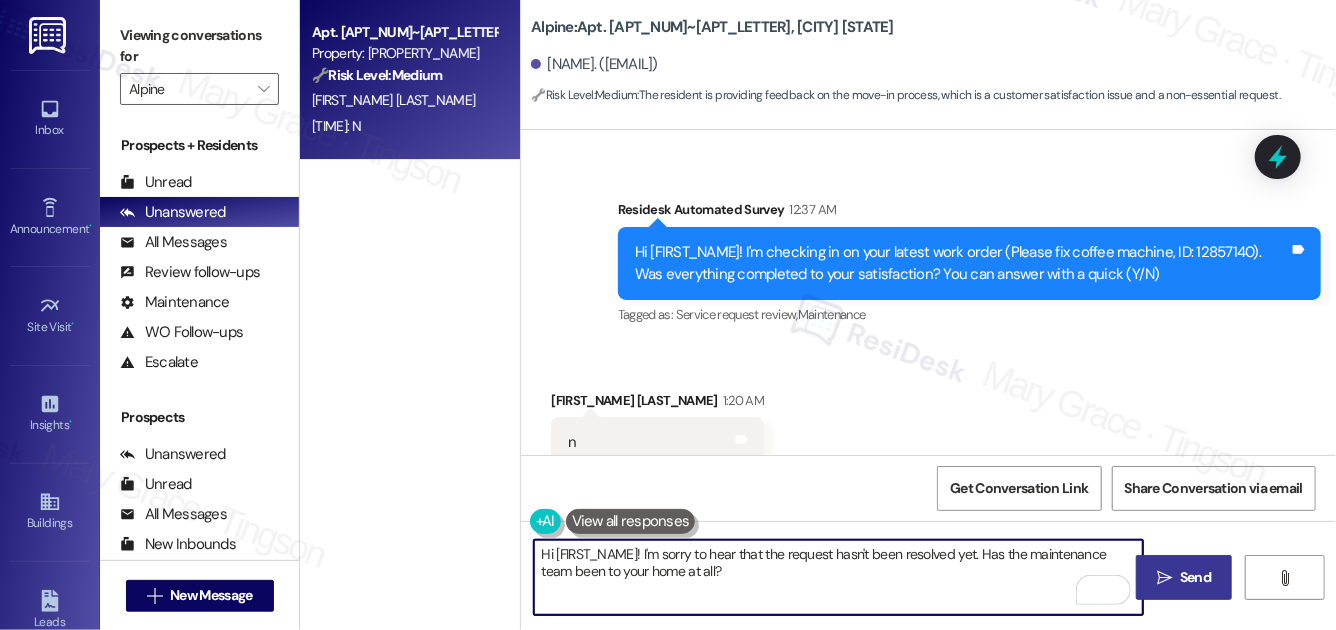 type on "Hi [FIRST_NAME]! I'm sorry to hear that the request hasn't been resolved yet. Has the maintenance team been to your home at all?" 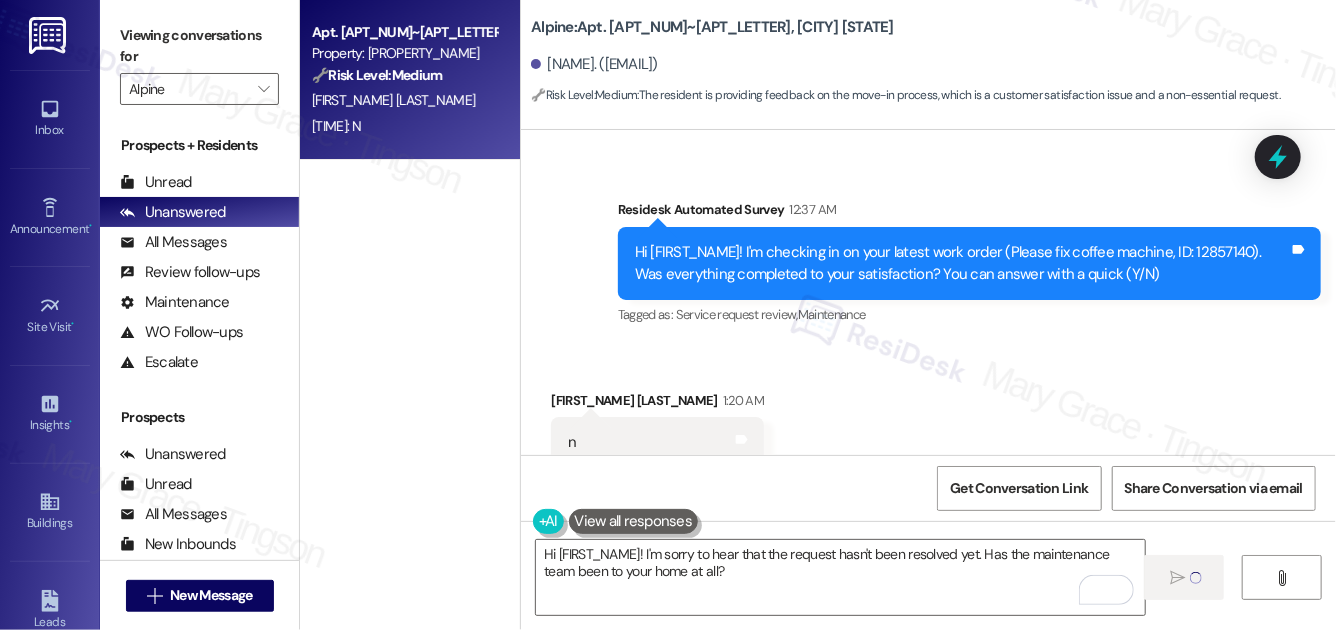 type 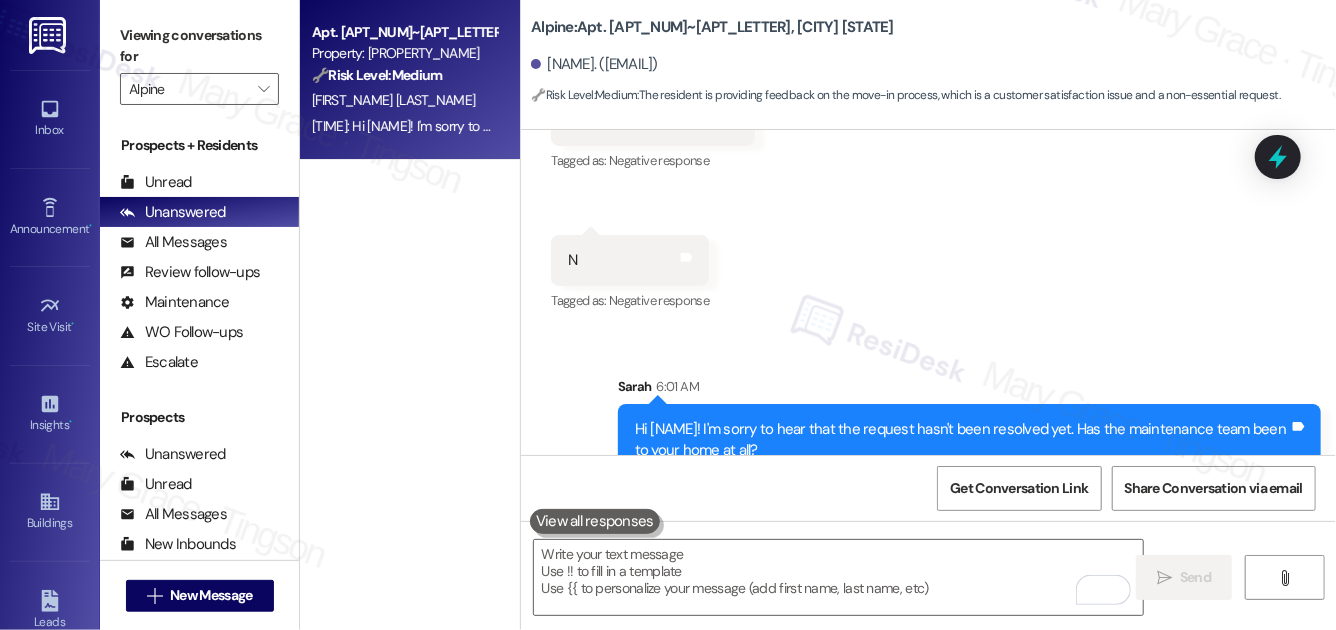 scroll, scrollTop: 9595, scrollLeft: 0, axis: vertical 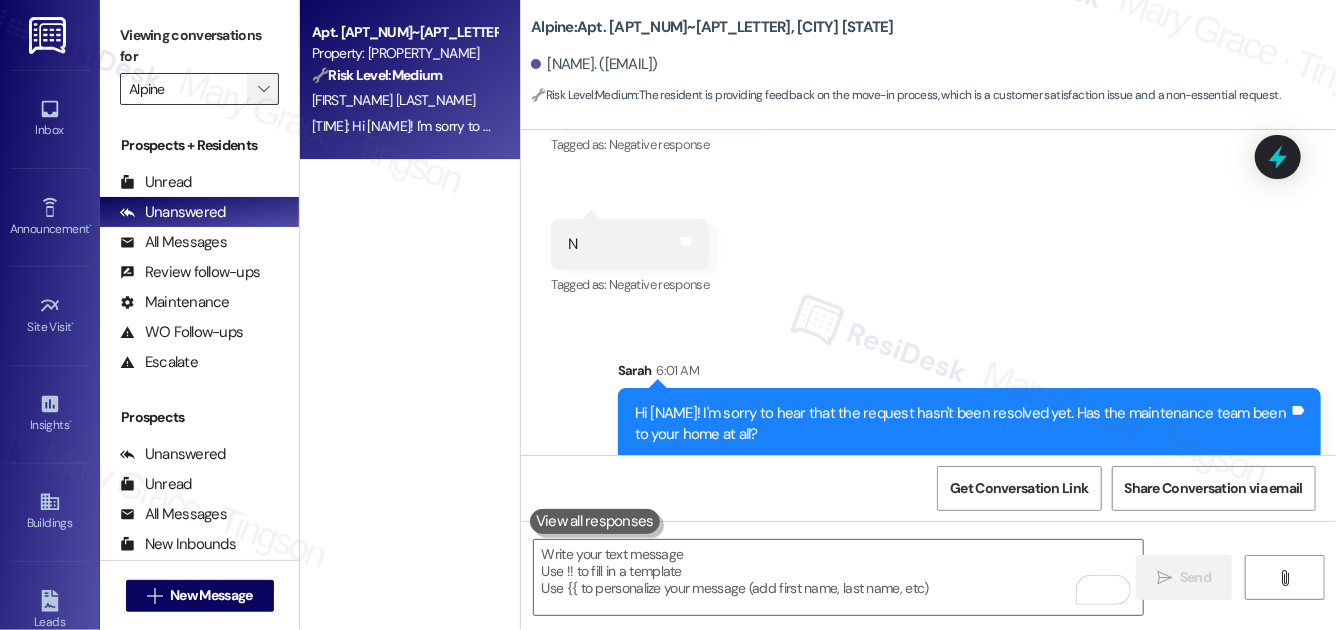 click on "" at bounding box center (263, 89) 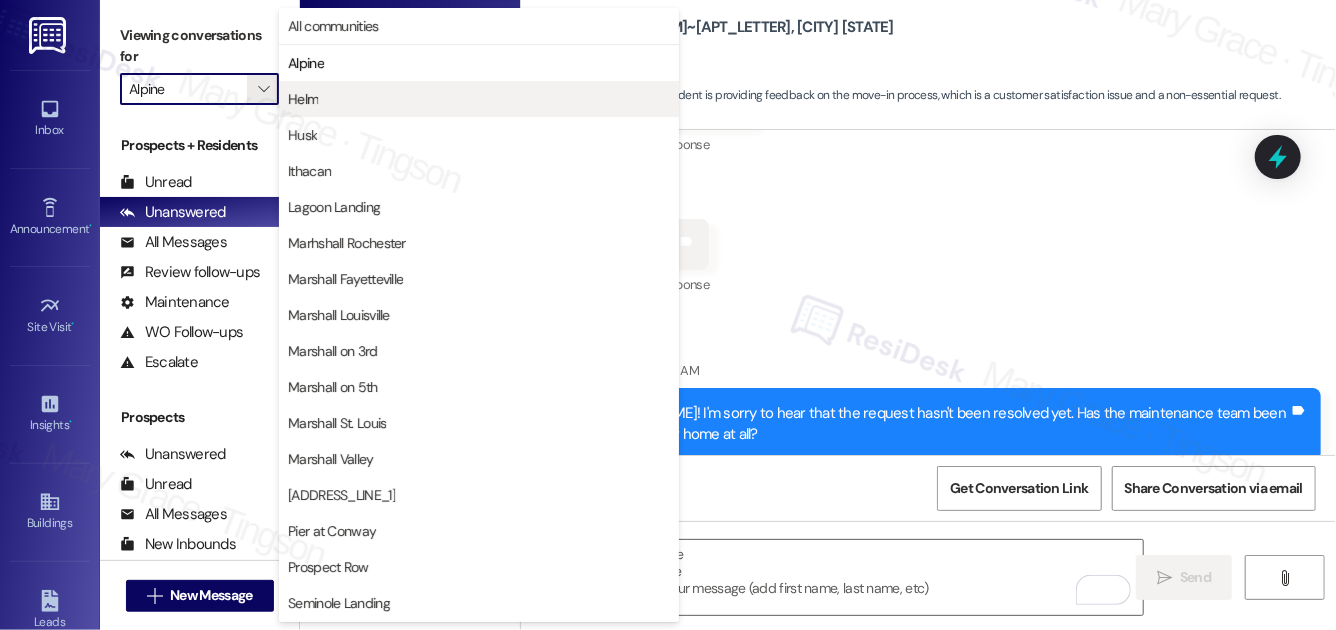 click on "Helm" at bounding box center (479, 99) 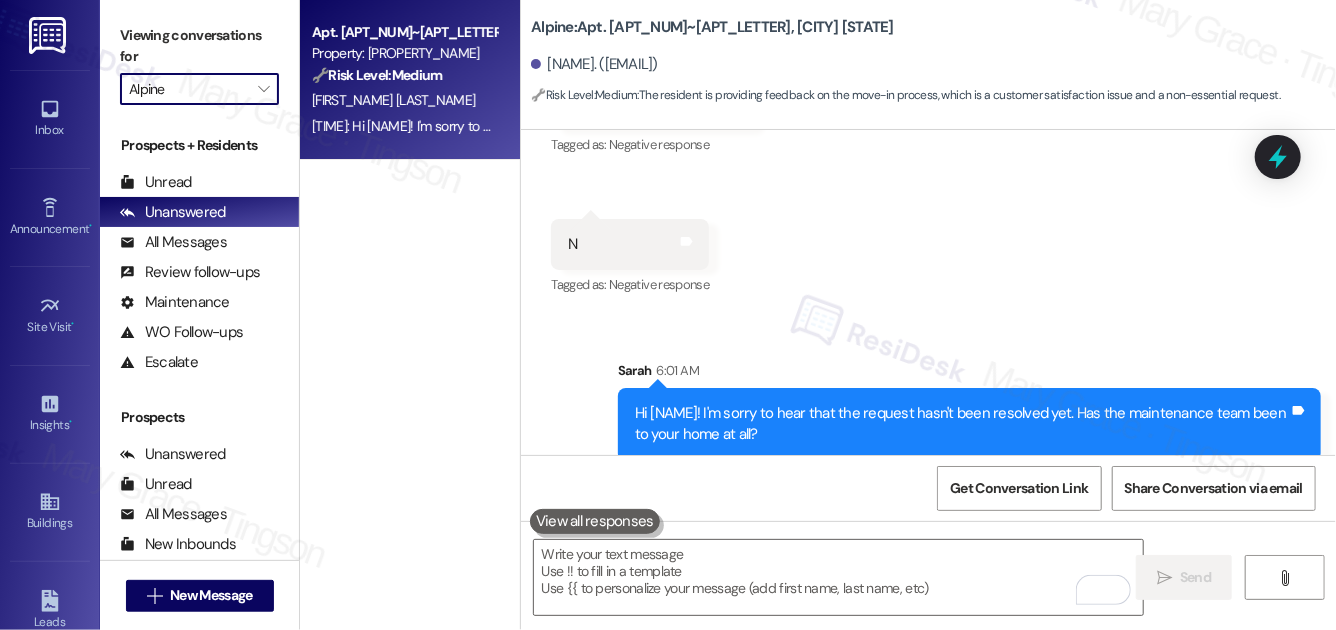 type on "Helm" 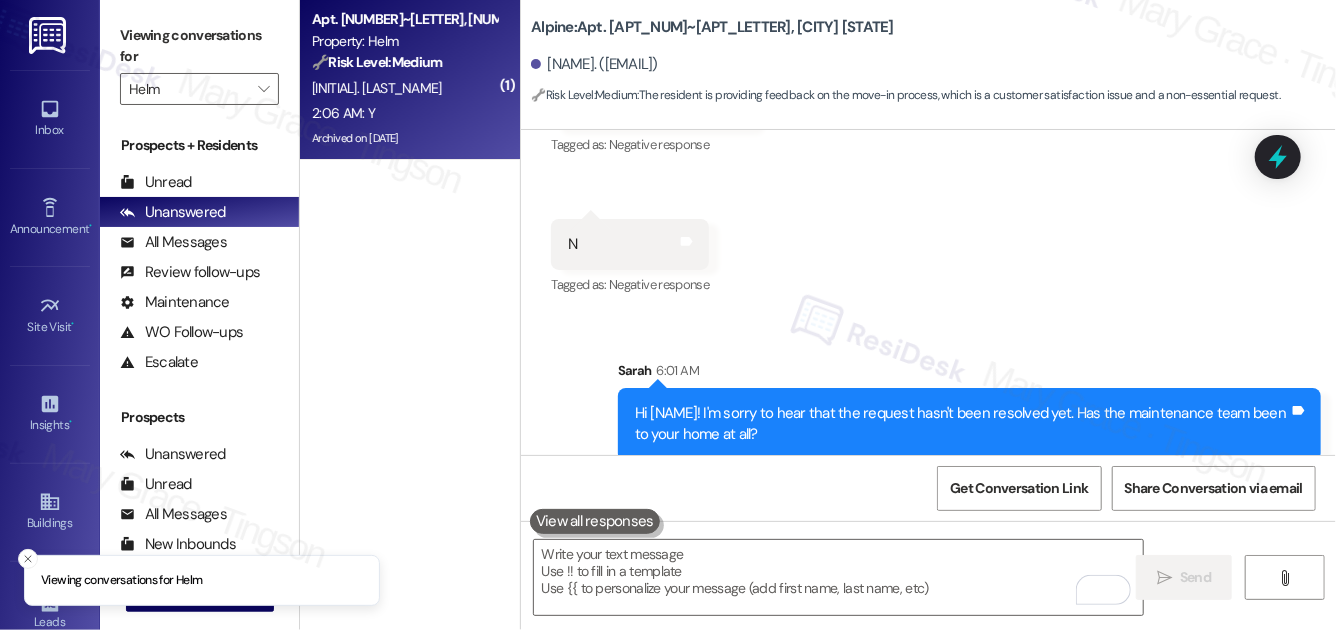 click on "2:06 AM: Y 2:06 AM: Y" at bounding box center (404, 113) 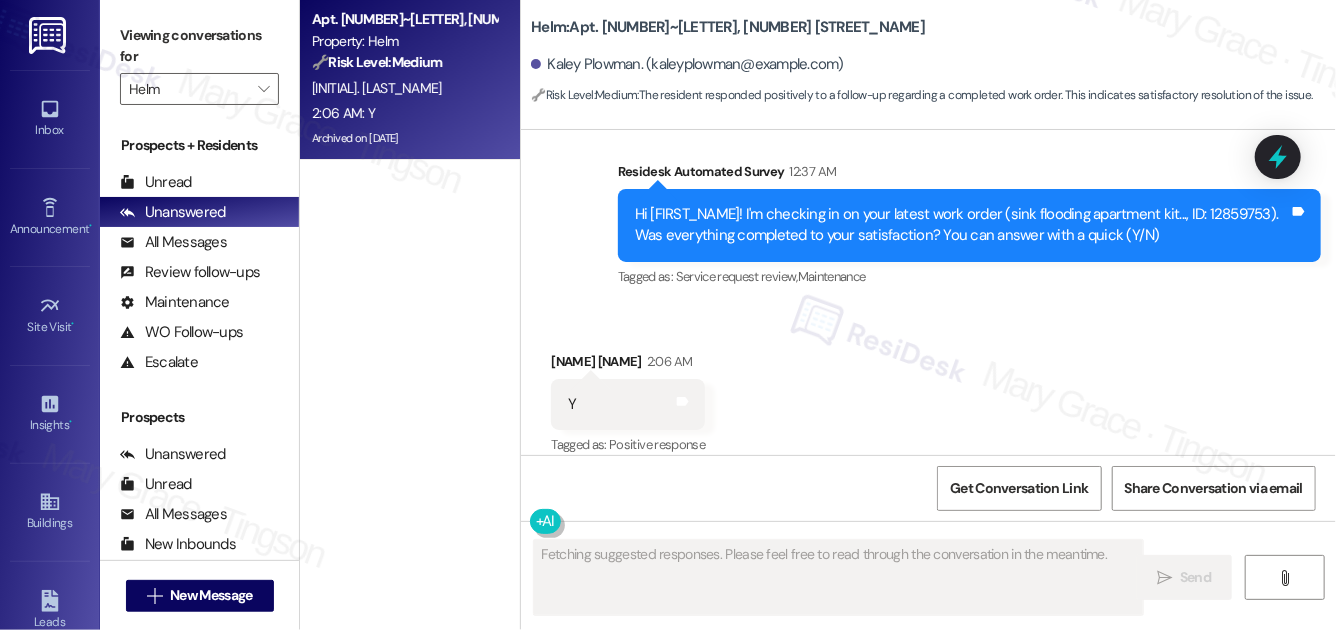 scroll, scrollTop: 8372, scrollLeft: 0, axis: vertical 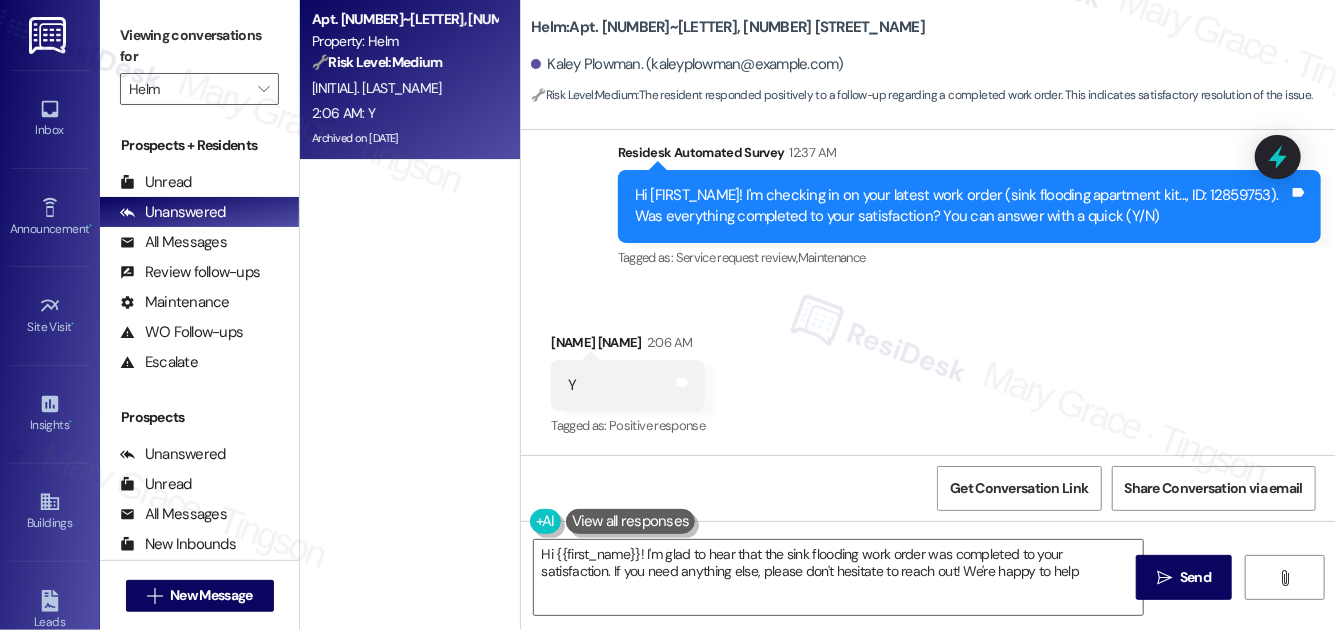 type on "Hi [NAME]! I'm glad to hear that the sink flooding work order was completed to your satisfaction. If you need anything else, please don't hesitate to reach out! We're happy to help." 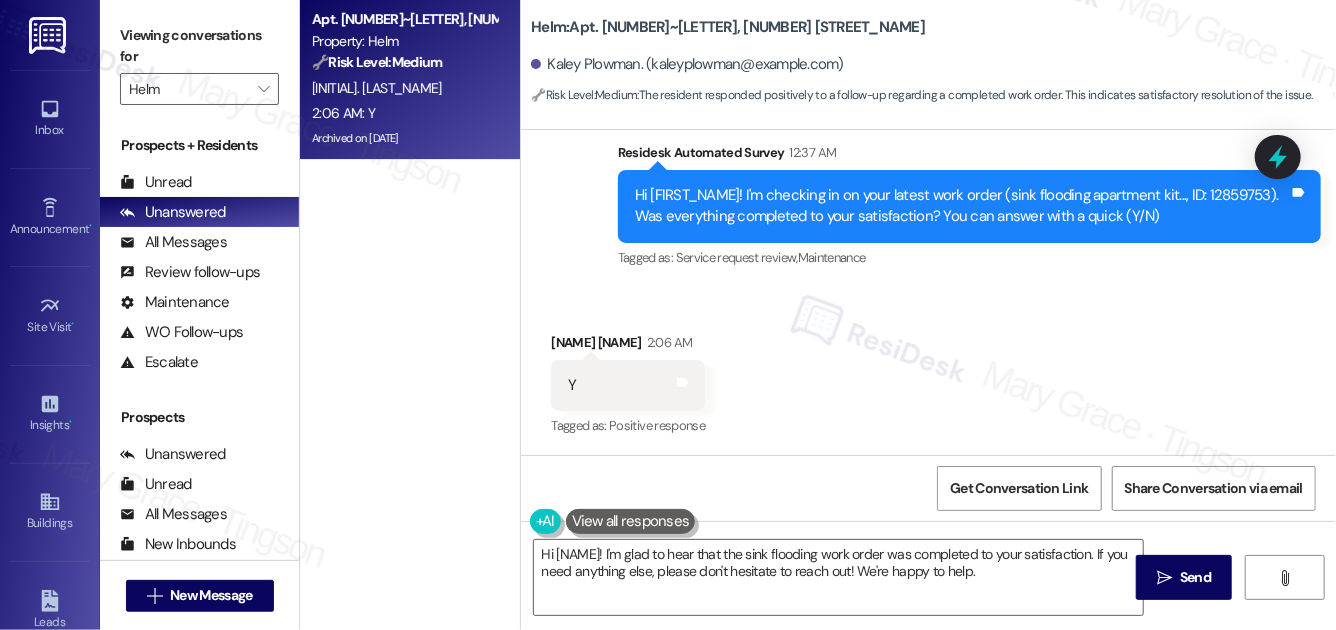 click on "Received via SMS [NAME] [TIME] Y Tags and notes Tagged as:   Positive response Click to highlight conversations about Positive response" at bounding box center (928, 371) 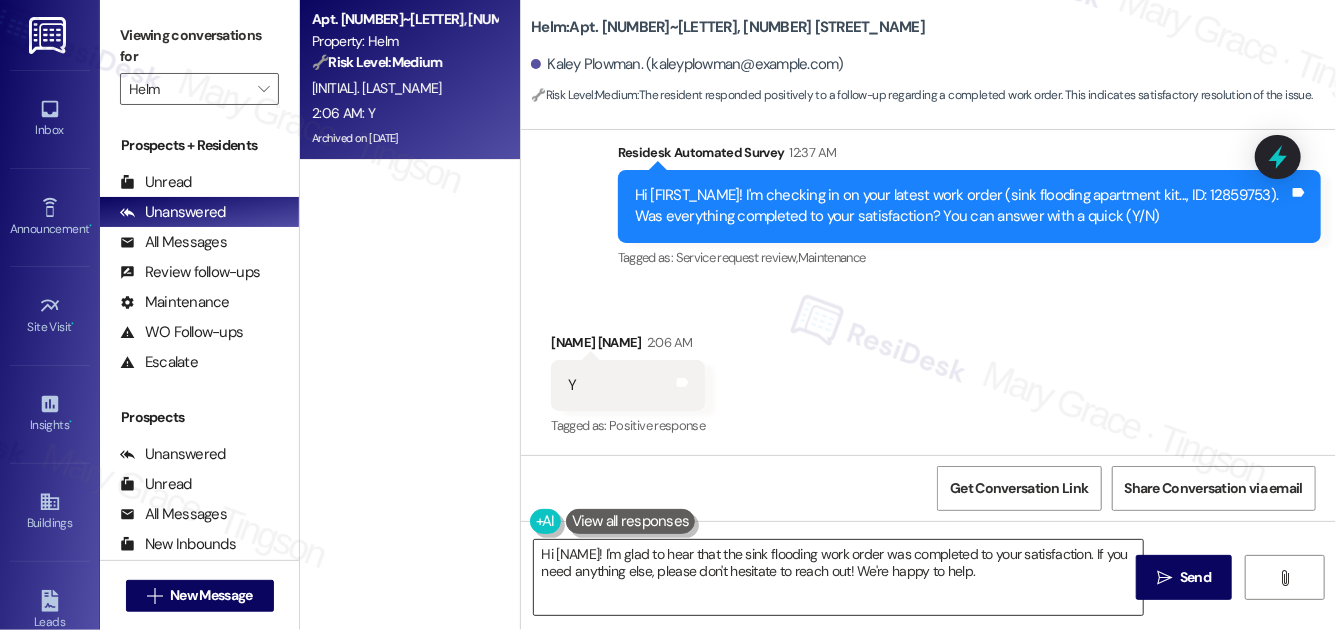 click on "Hi [NAME]! I'm glad to hear that the sink flooding work order was completed to your satisfaction. If you need anything else, please don't hesitate to reach out! We're happy to help." at bounding box center [838, 577] 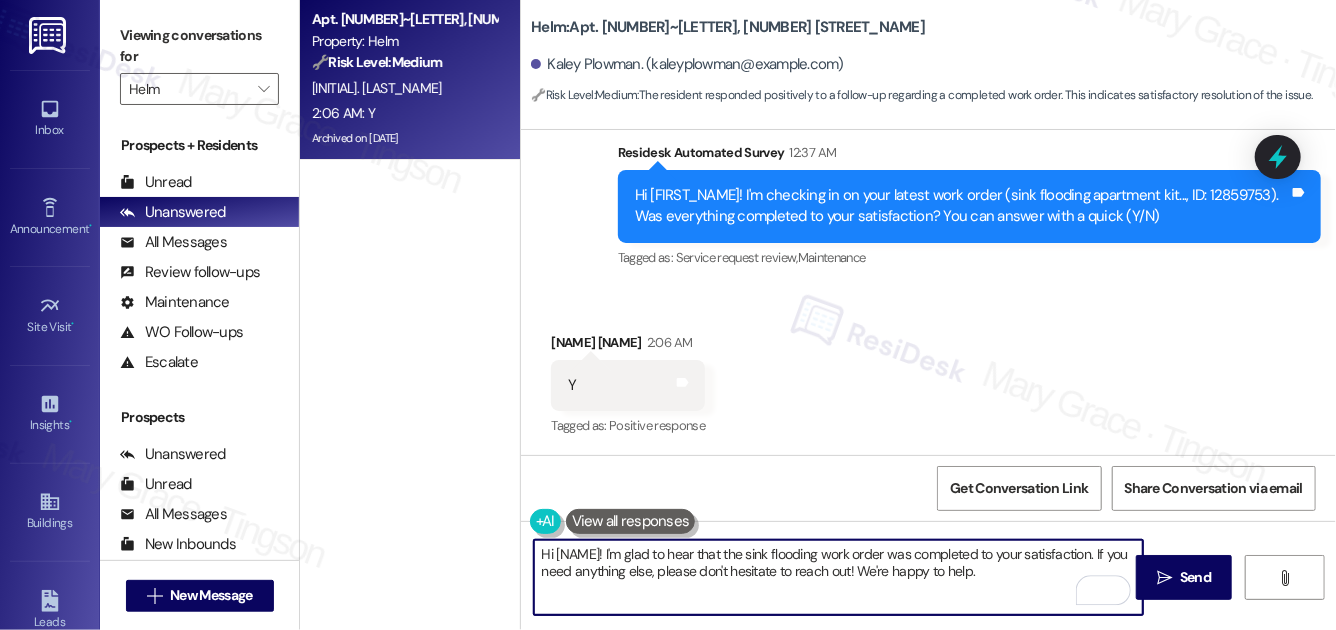 click on "Hi [NAME]! I'm glad to hear that the sink flooding work order was completed to your satisfaction. If you need anything else, please don't hesitate to reach out! We're happy to help." at bounding box center (838, 577) 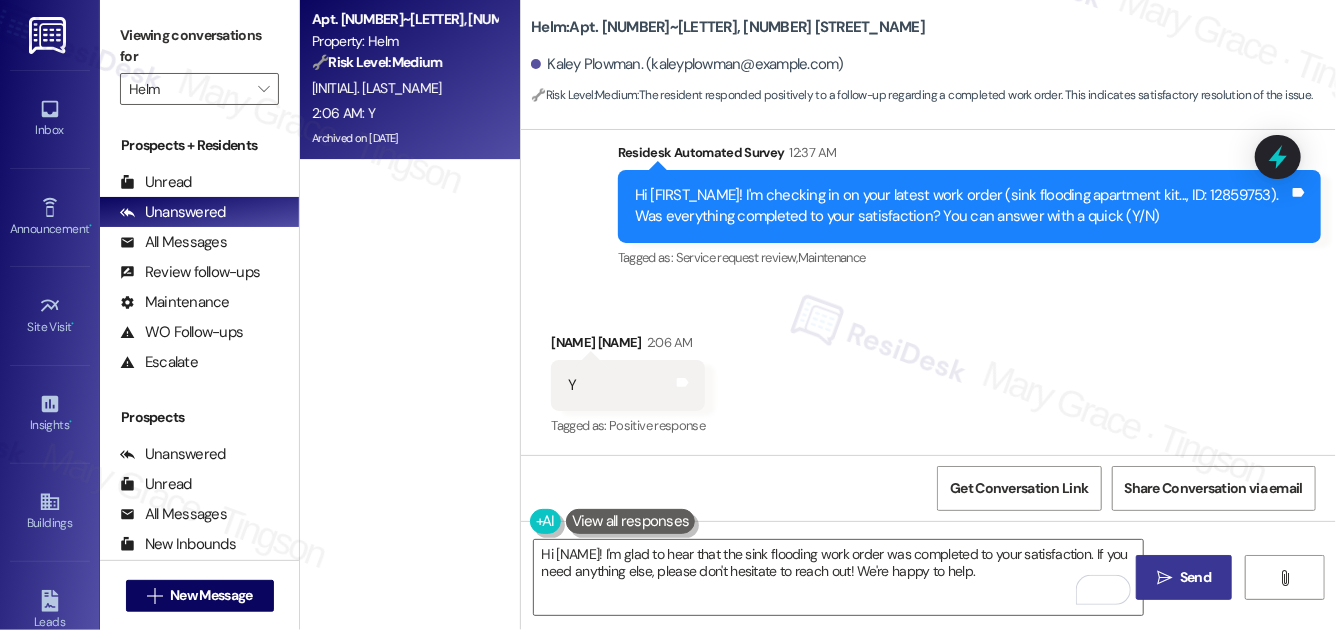 click on "Send" at bounding box center (1195, 577) 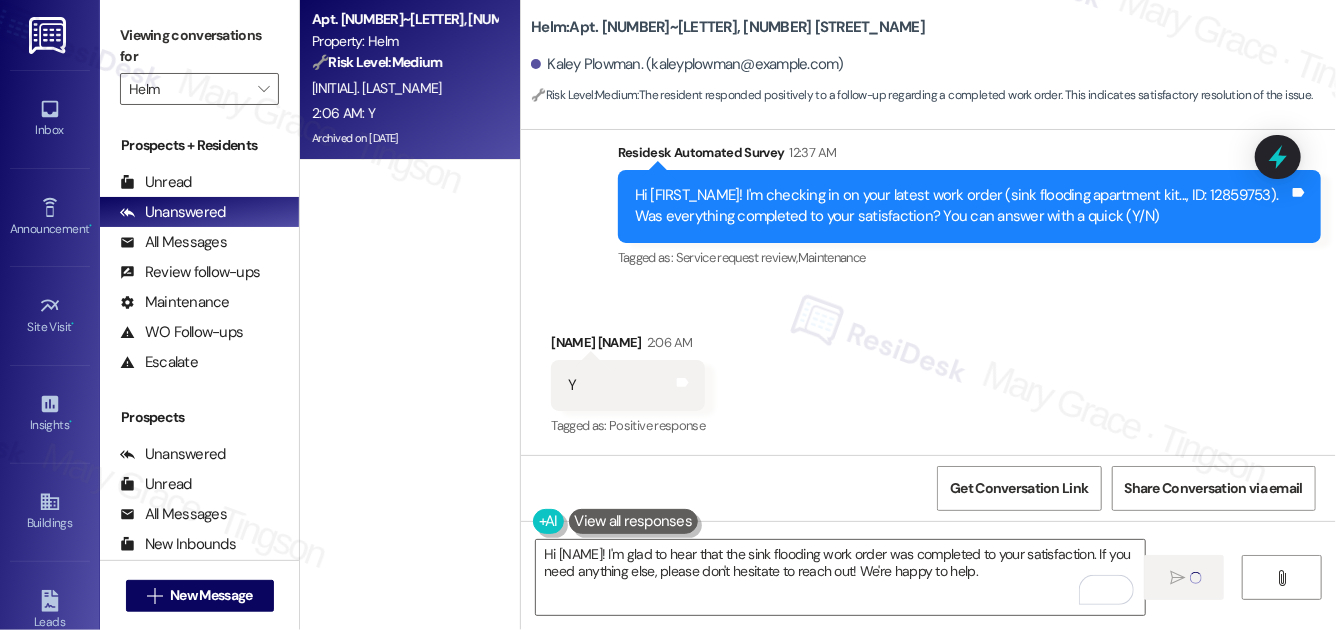 type 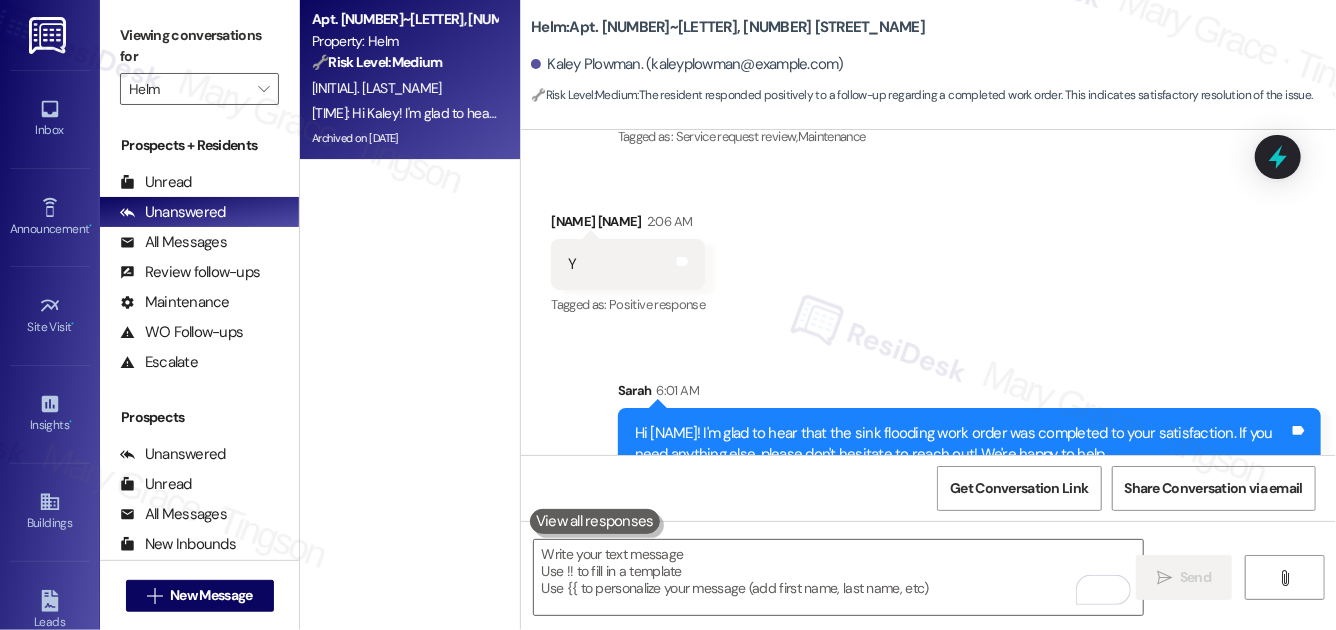 scroll, scrollTop: 8534, scrollLeft: 0, axis: vertical 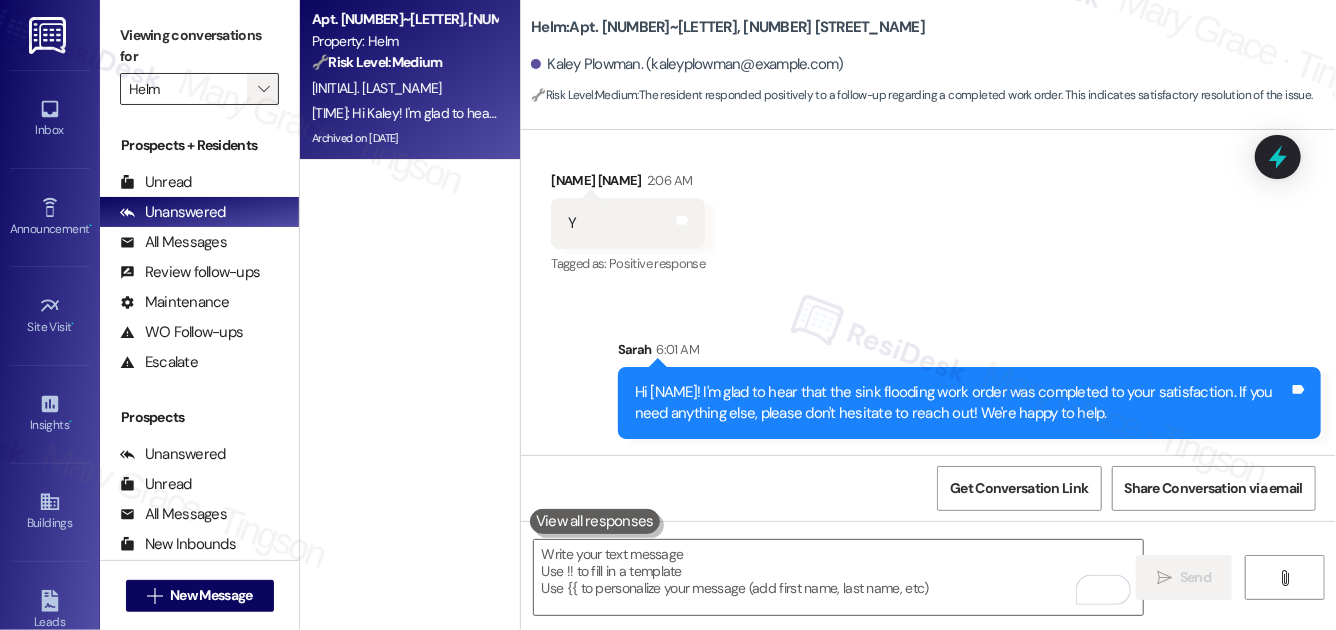 click on "" at bounding box center [263, 89] 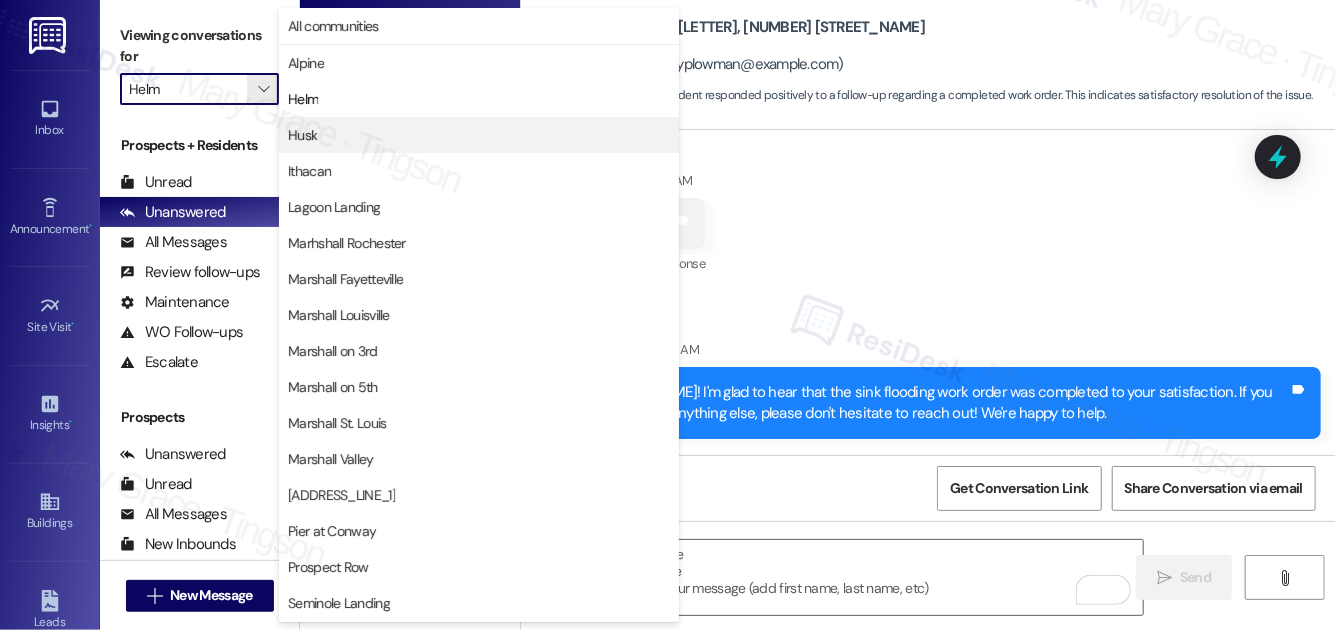 click on "Husk" at bounding box center [479, 135] 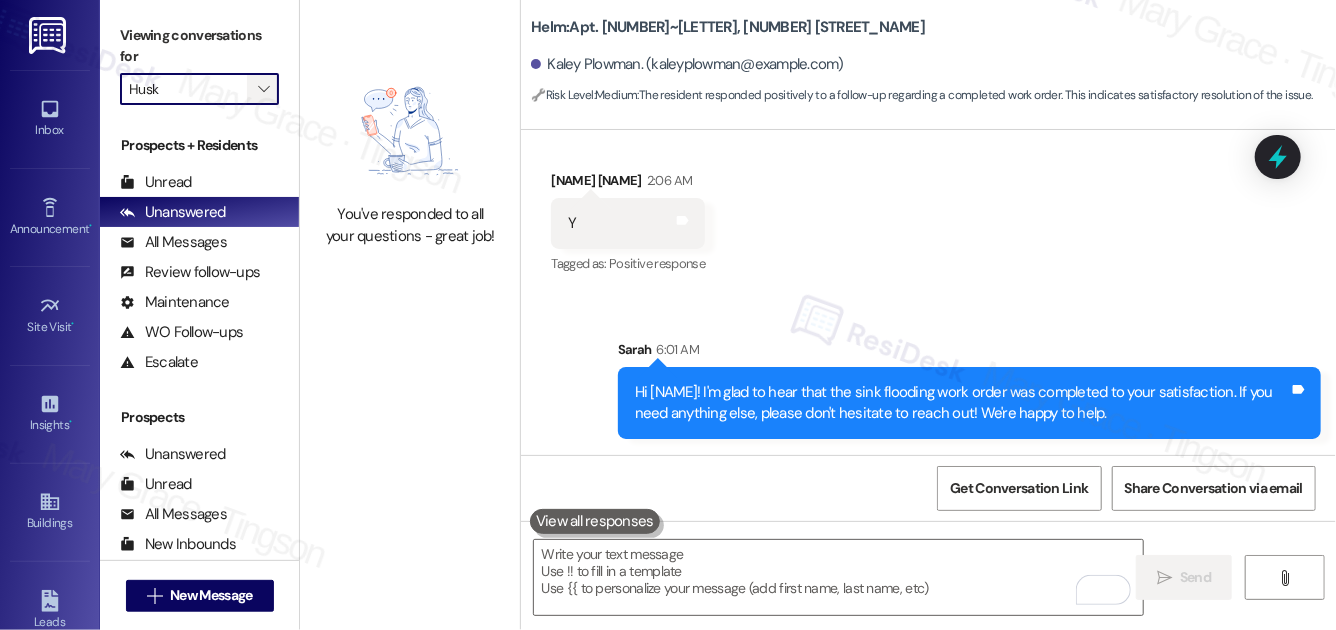 click on "" at bounding box center [263, 89] 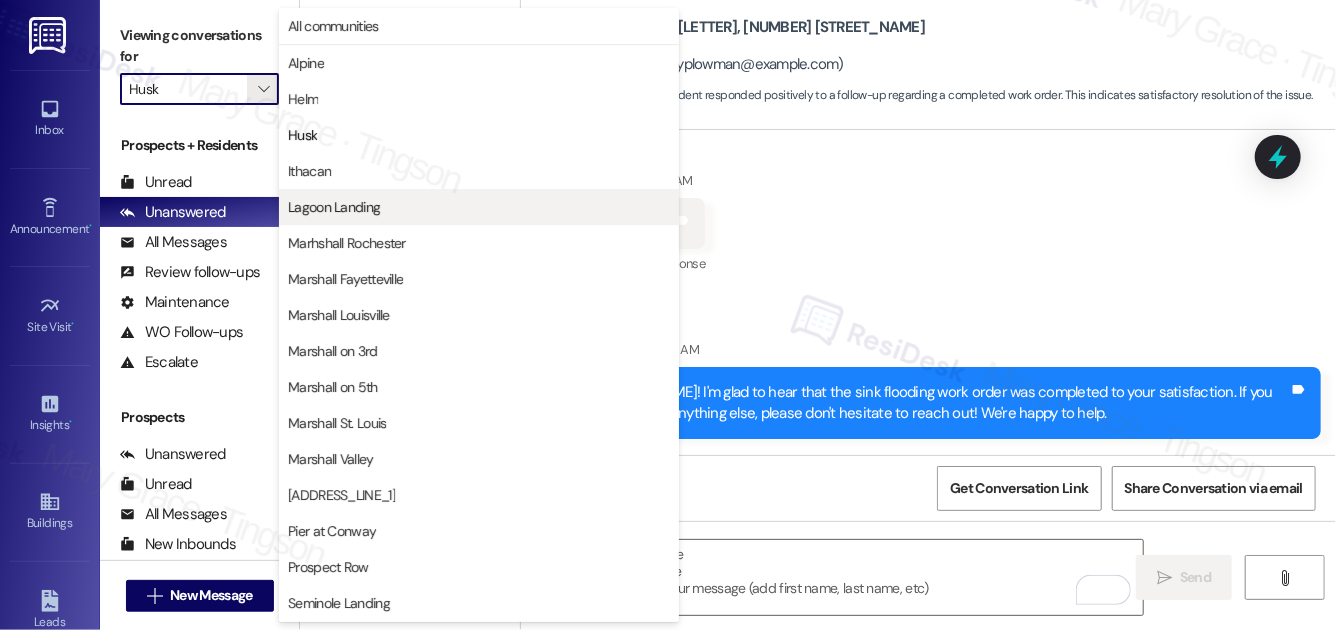 click on "Lagoon Landing" at bounding box center [334, 207] 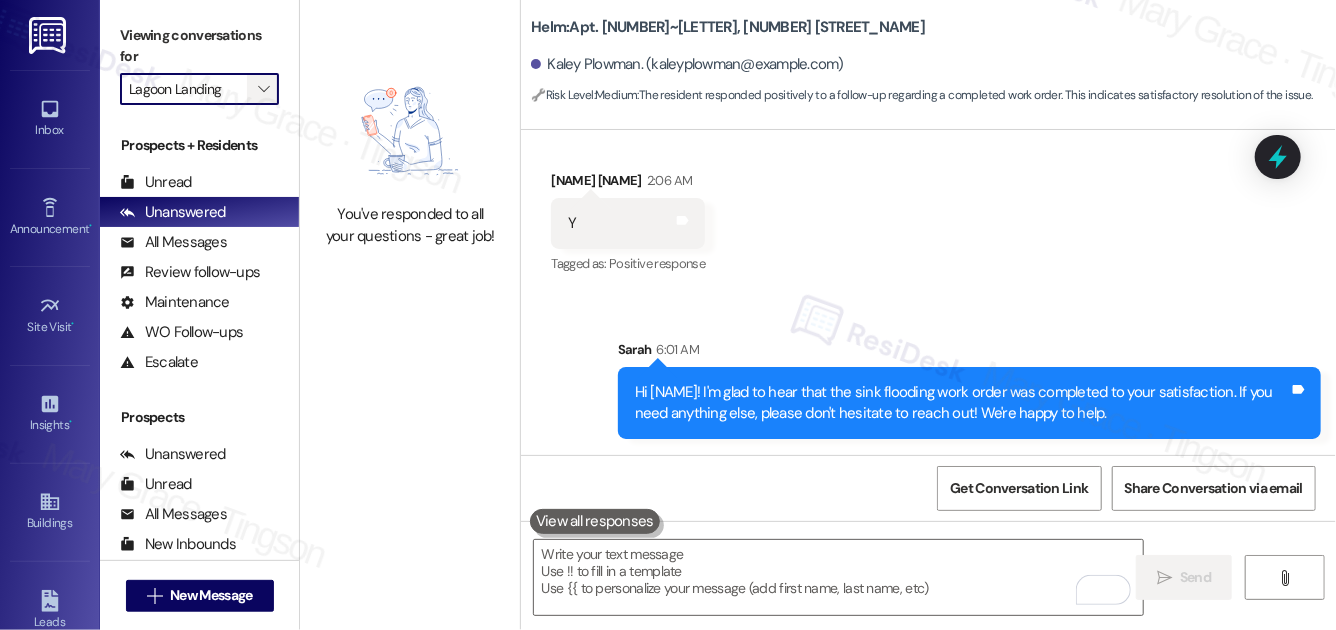 click on "" at bounding box center [263, 89] 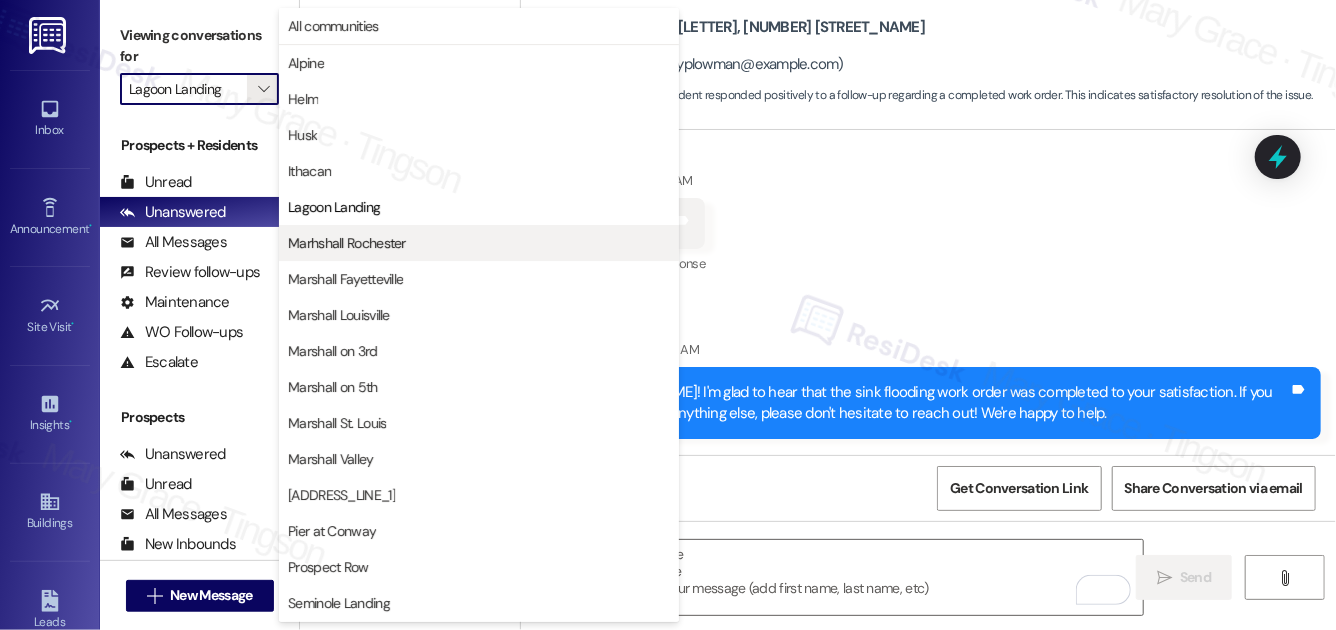 click on "Marhshall Rochester" at bounding box center [347, 243] 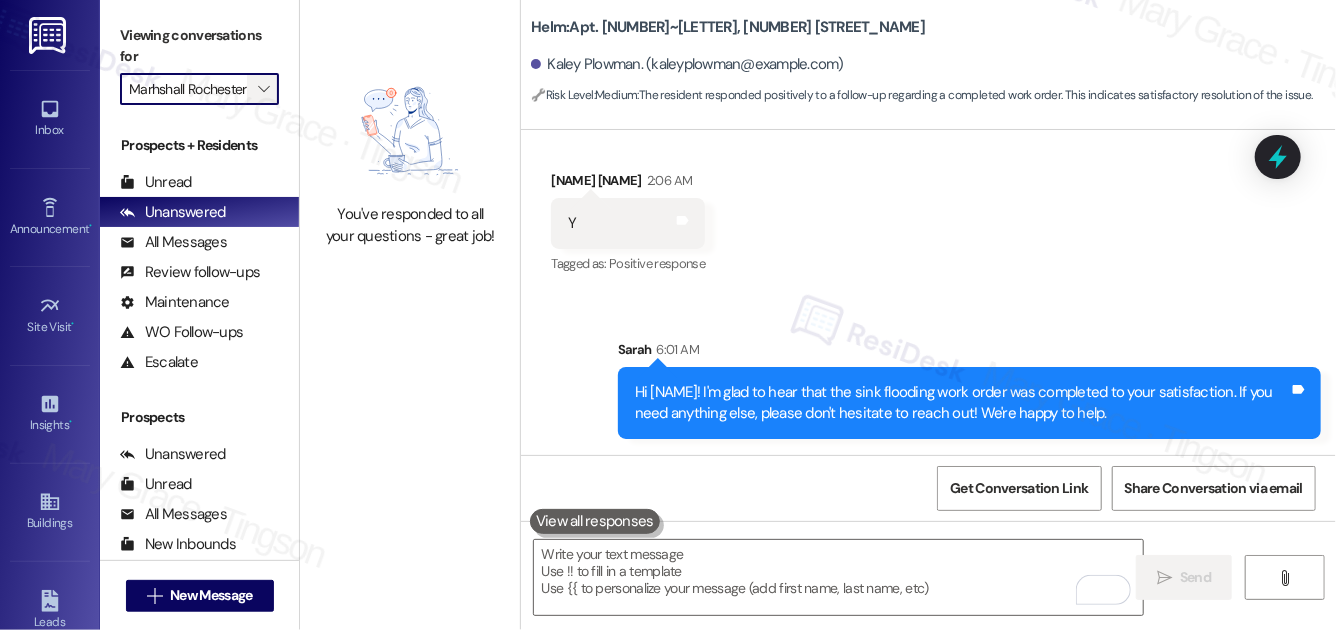 click on "" at bounding box center [263, 89] 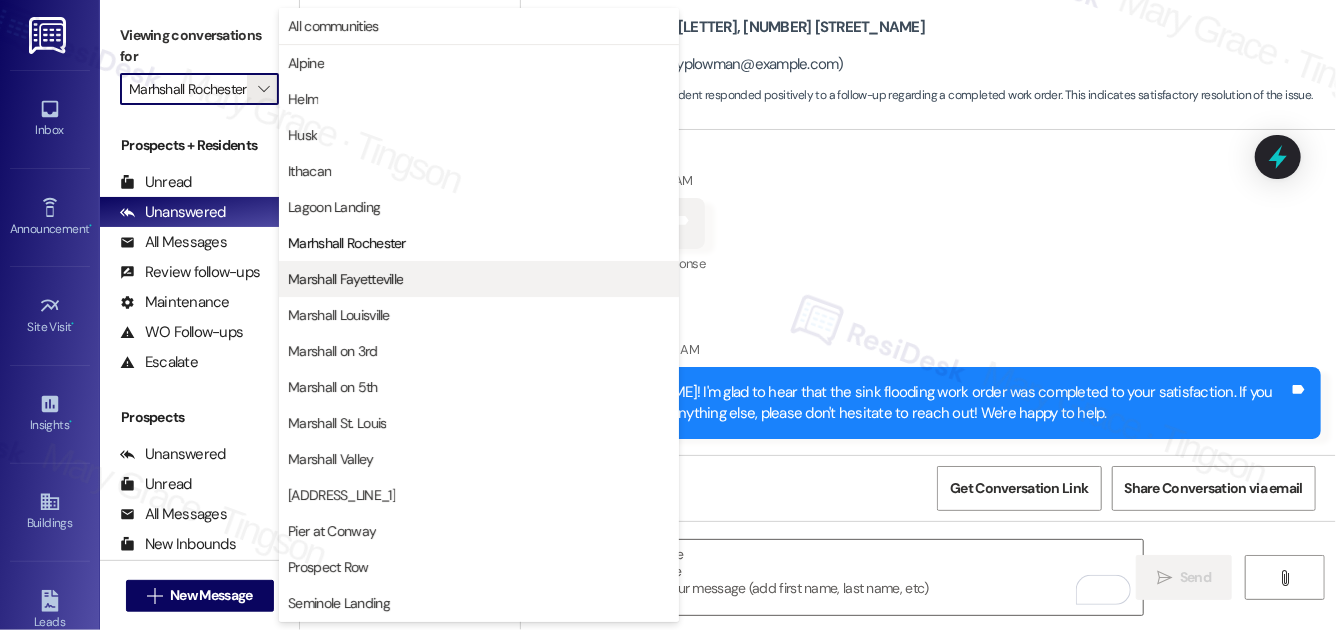 click on "Marshall Fayetteville" at bounding box center (345, 279) 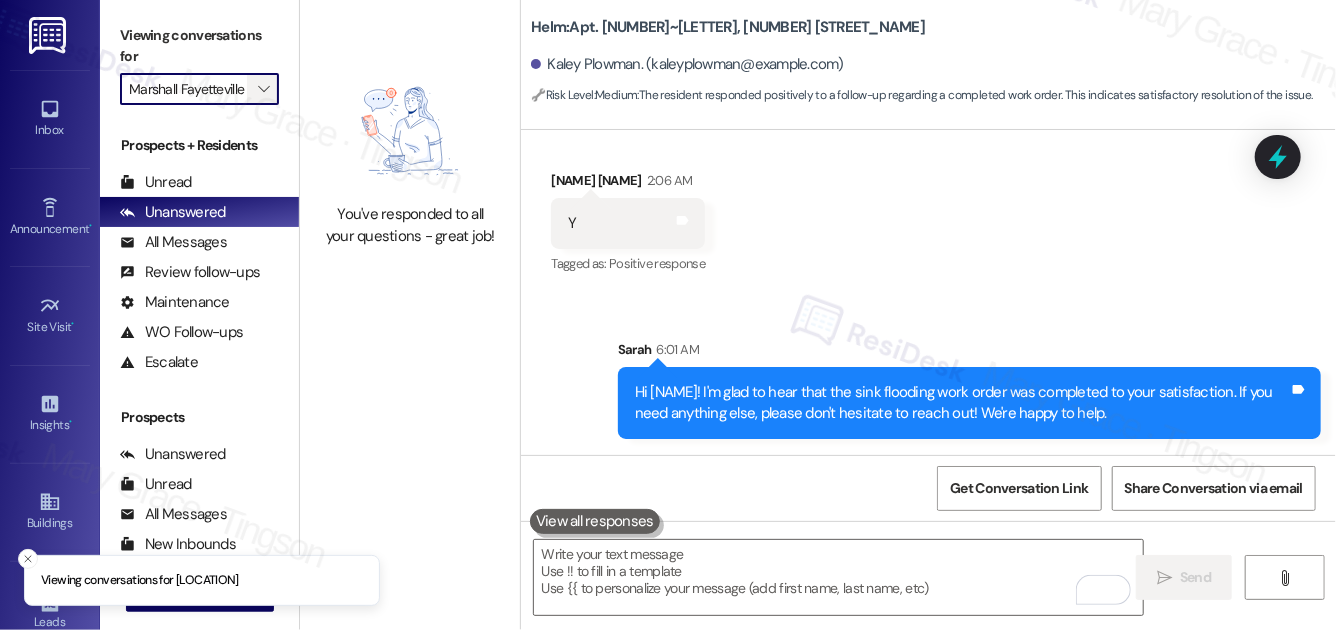 click on "" at bounding box center [263, 89] 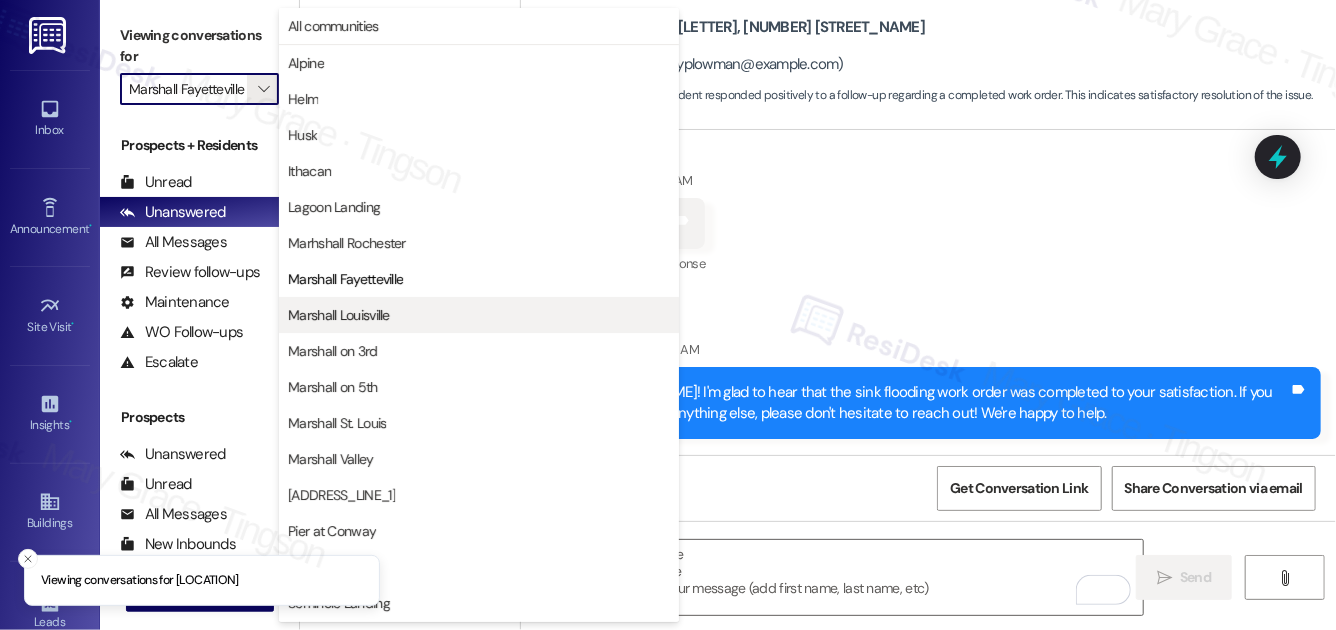click on "Marshall Louisville" at bounding box center [339, 315] 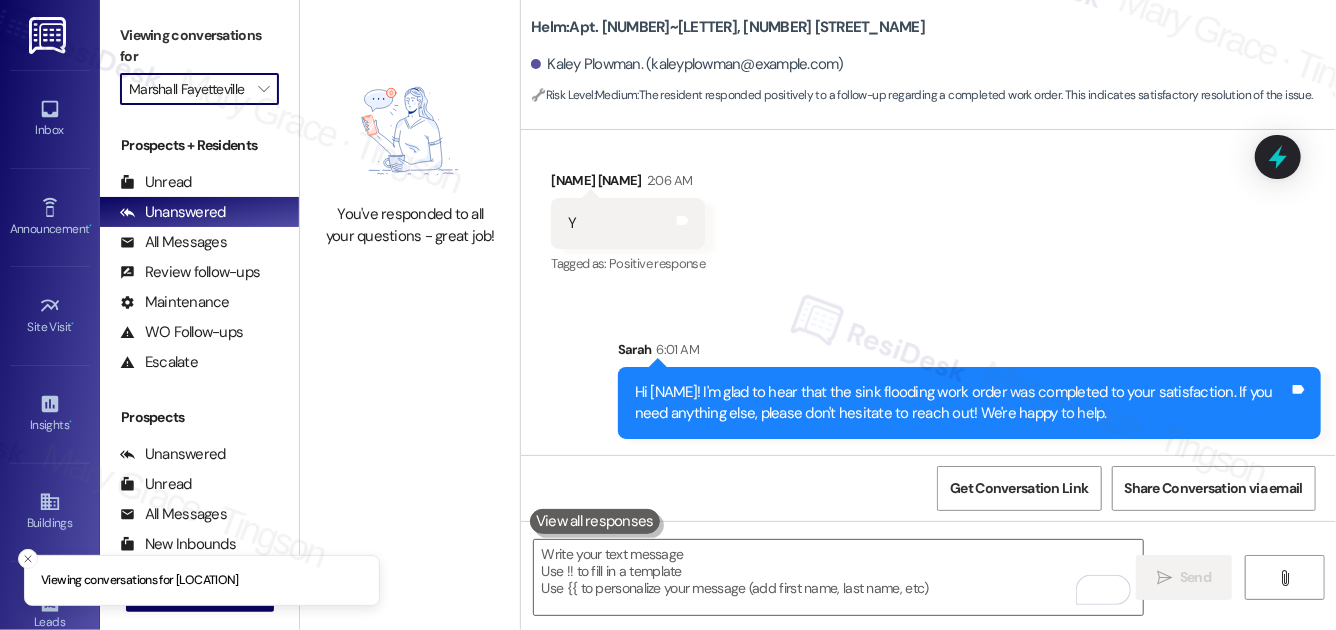type on "Marshall Louisville" 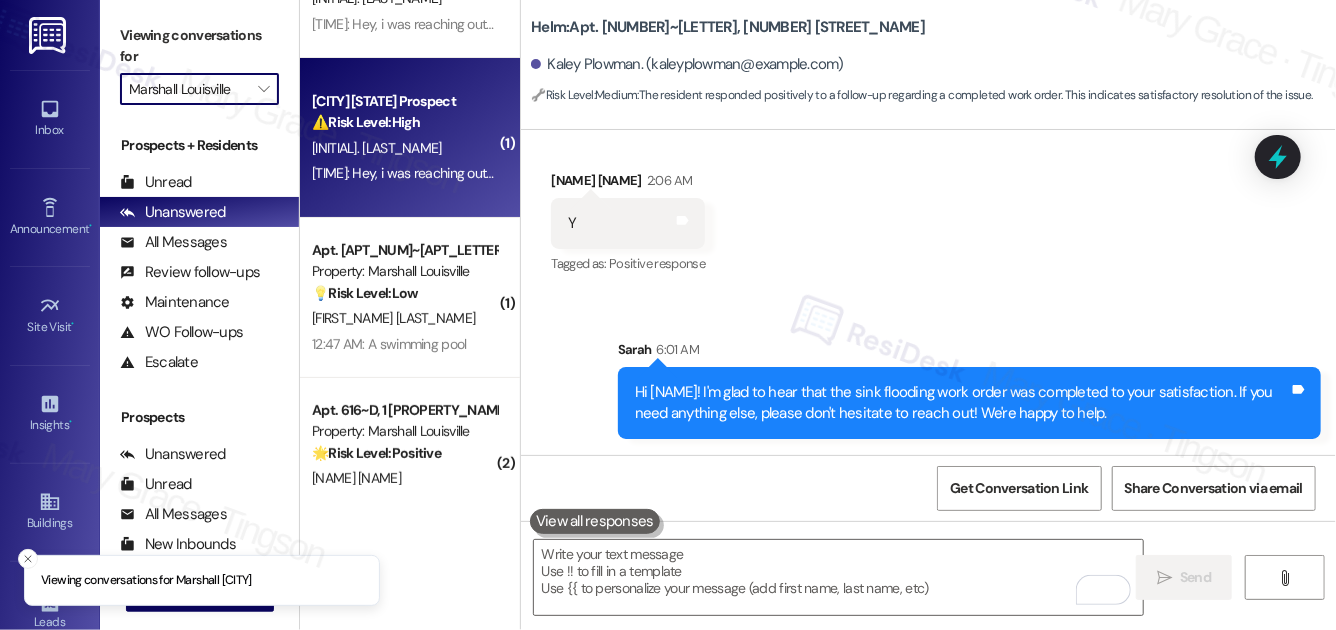 scroll, scrollTop: 151, scrollLeft: 0, axis: vertical 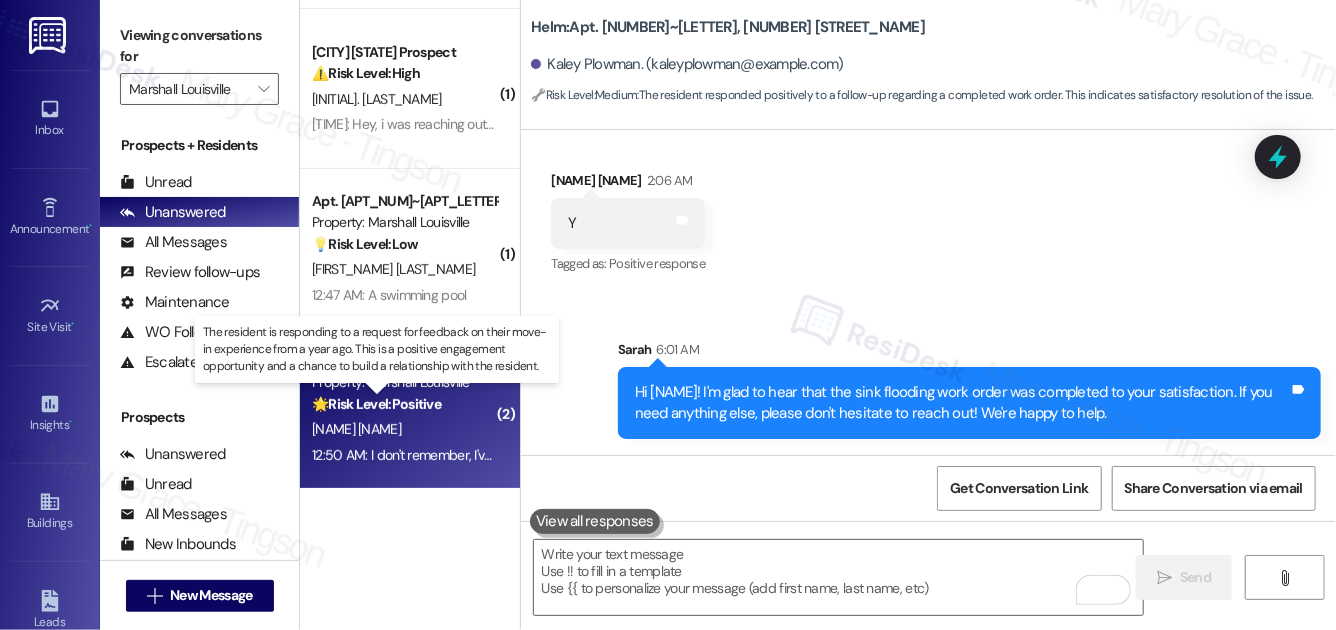 click on "🌟  Risk Level:  Positive" at bounding box center (376, 404) 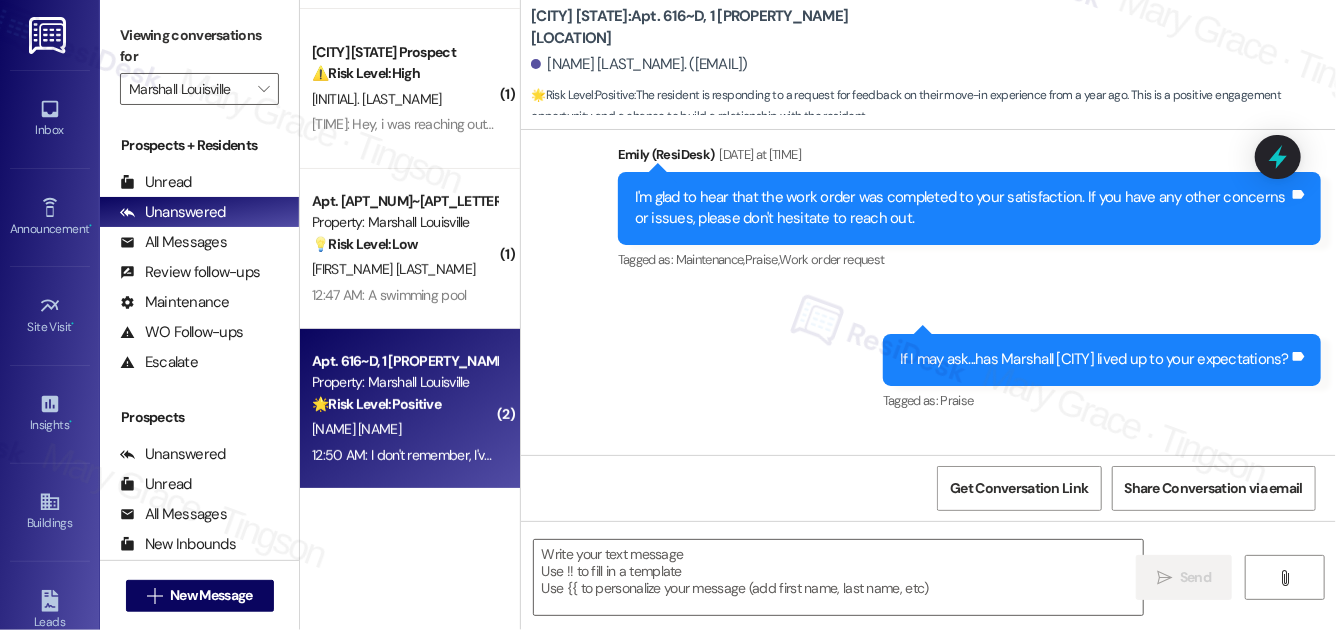 type on "Fetching suggested responses. Please feel free to read through the conversation in the meantime." 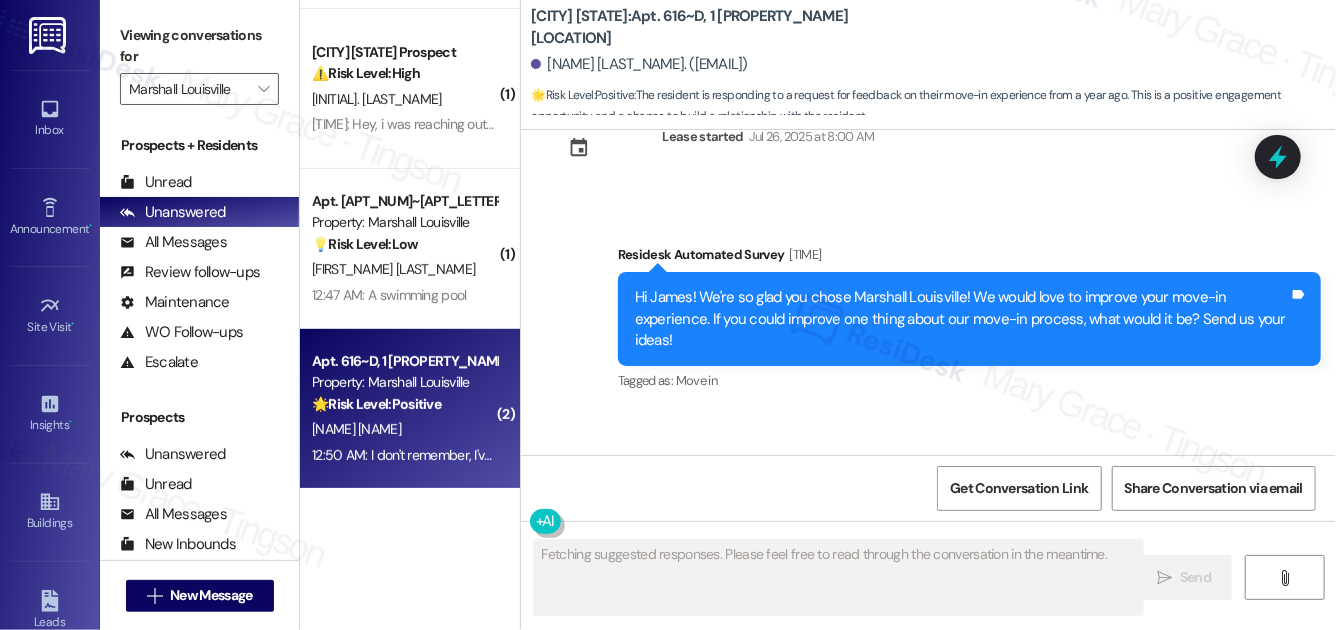 scroll, scrollTop: 2067, scrollLeft: 0, axis: vertical 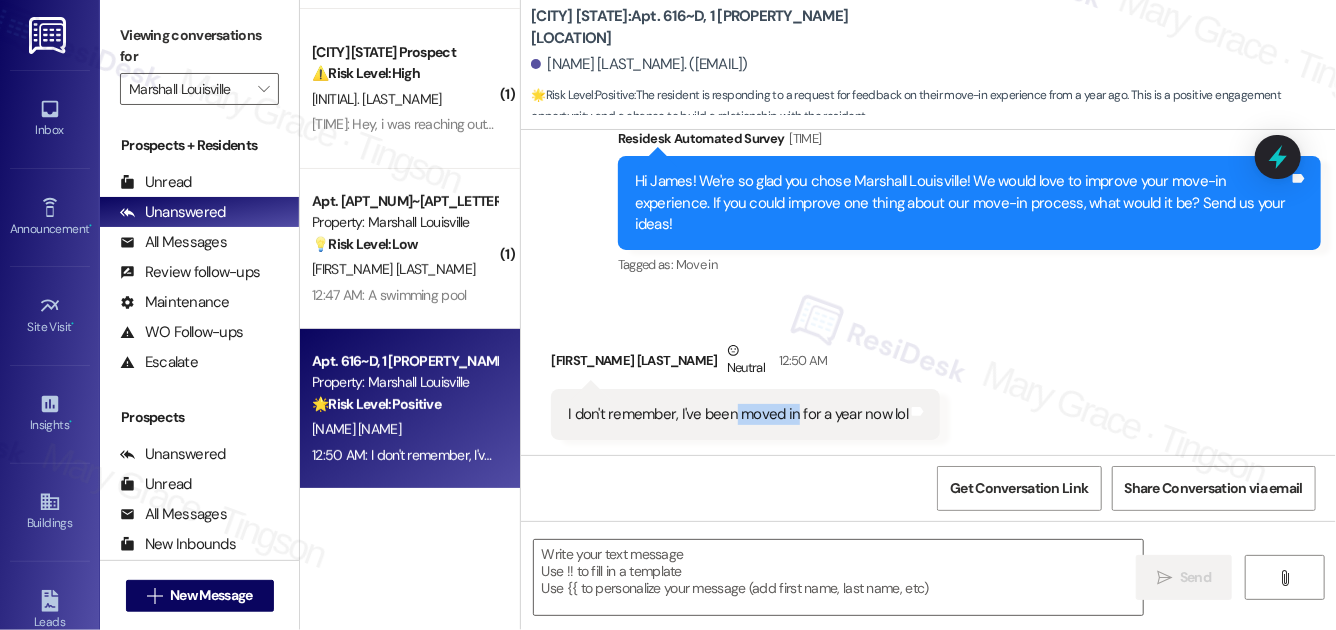 drag, startPoint x: 729, startPoint y: 419, endPoint x: 795, endPoint y: 416, distance: 66.068146 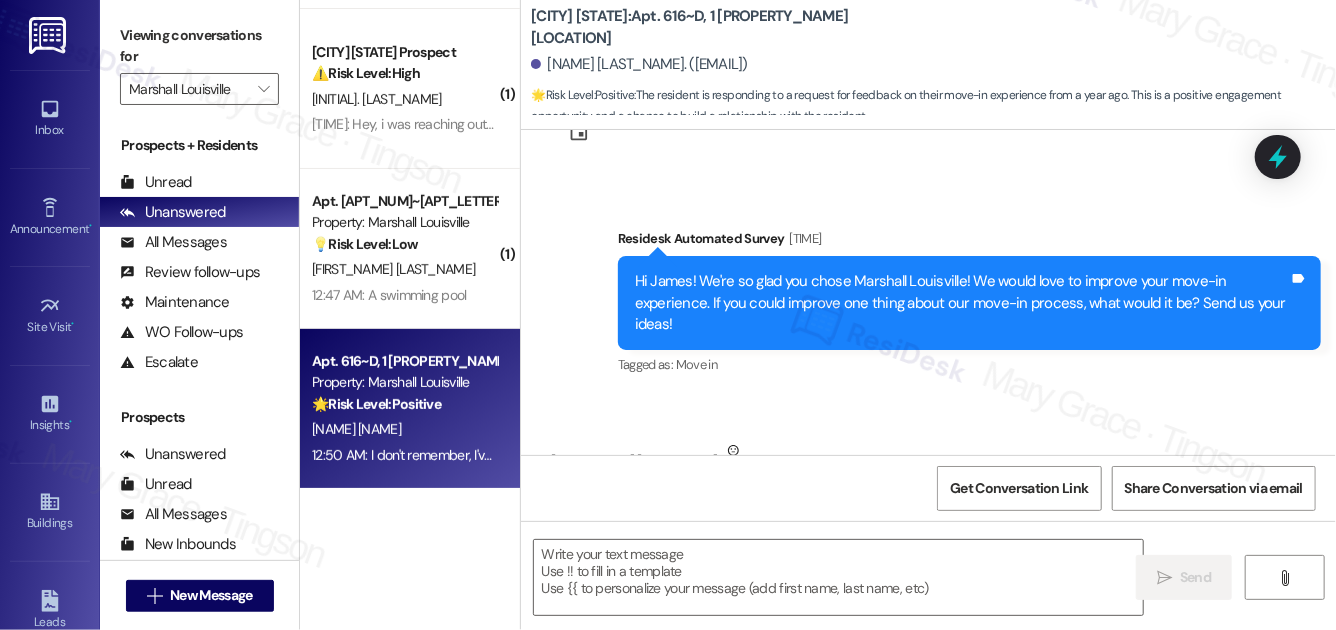 scroll, scrollTop: 2068, scrollLeft: 0, axis: vertical 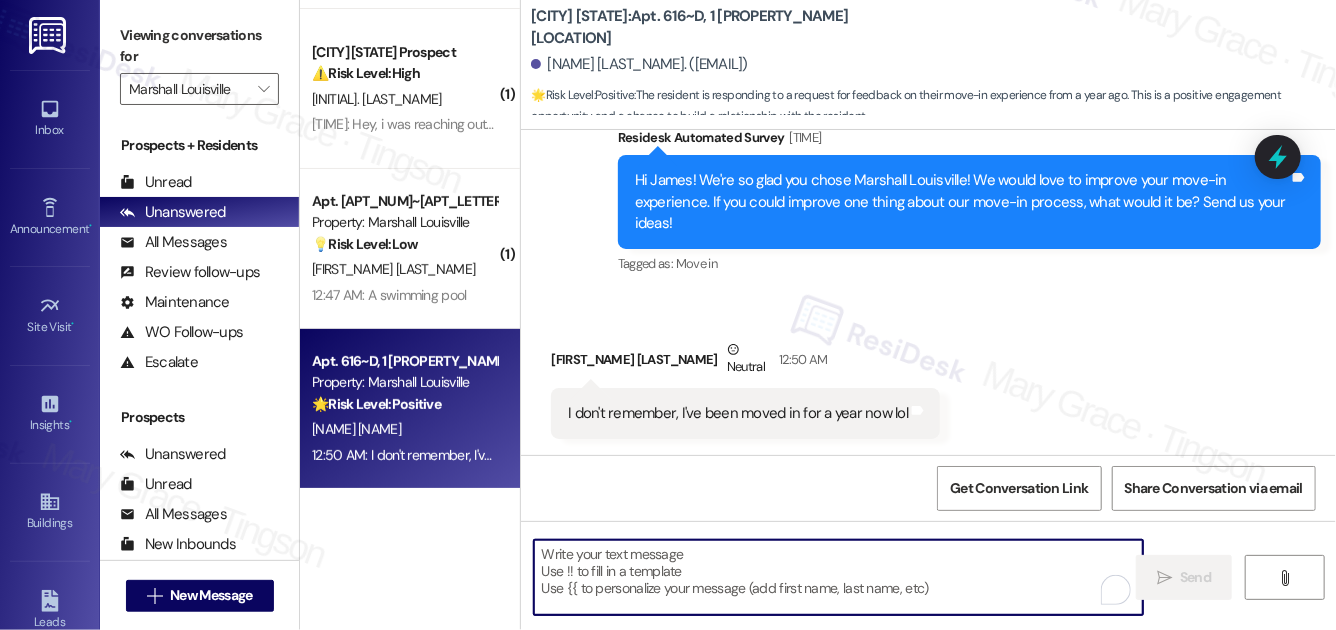 click at bounding box center (838, 577) 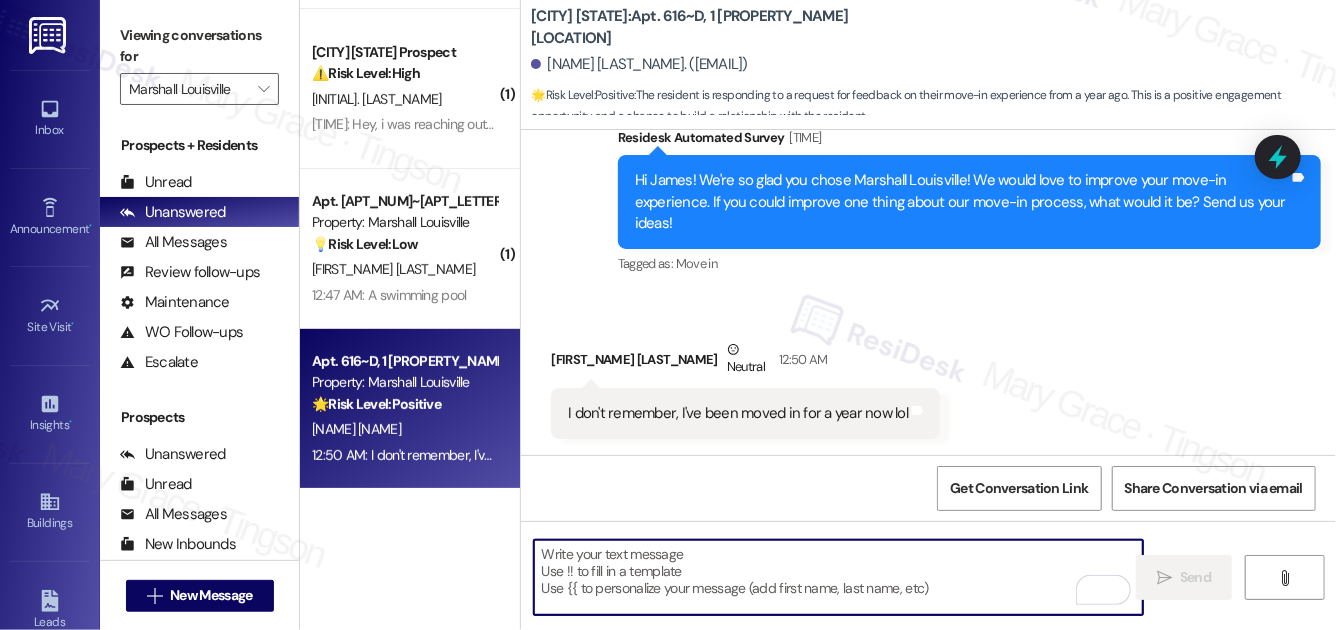 click at bounding box center [838, 577] 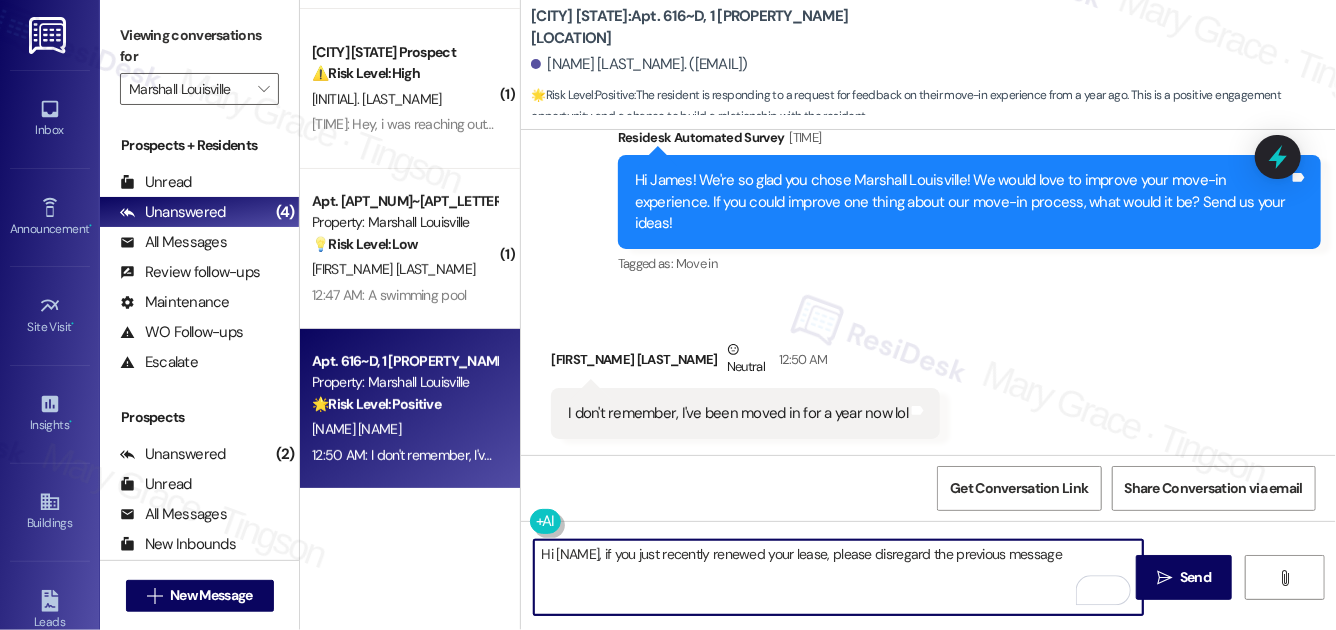type on "Hi [NAME], if you just recently renewed your lease, please disregard the previous message" 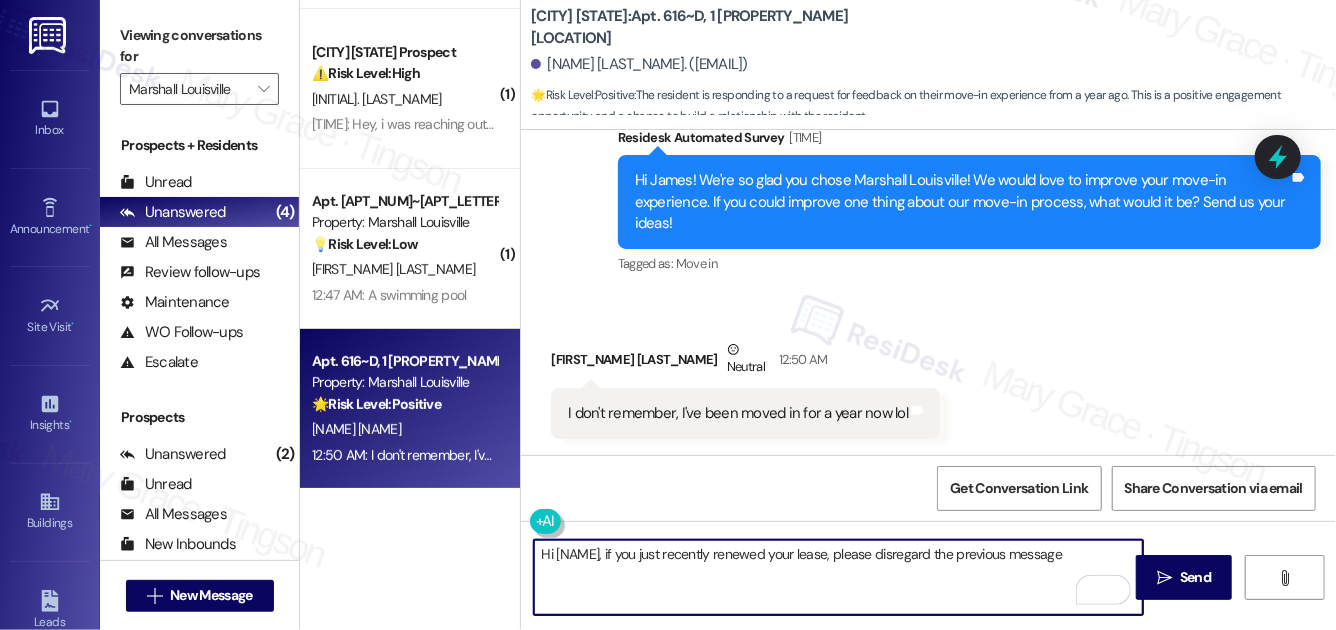 click on "Hi [NAME], if you just recently renewed your lease, please disregard the previous message" at bounding box center (838, 577) 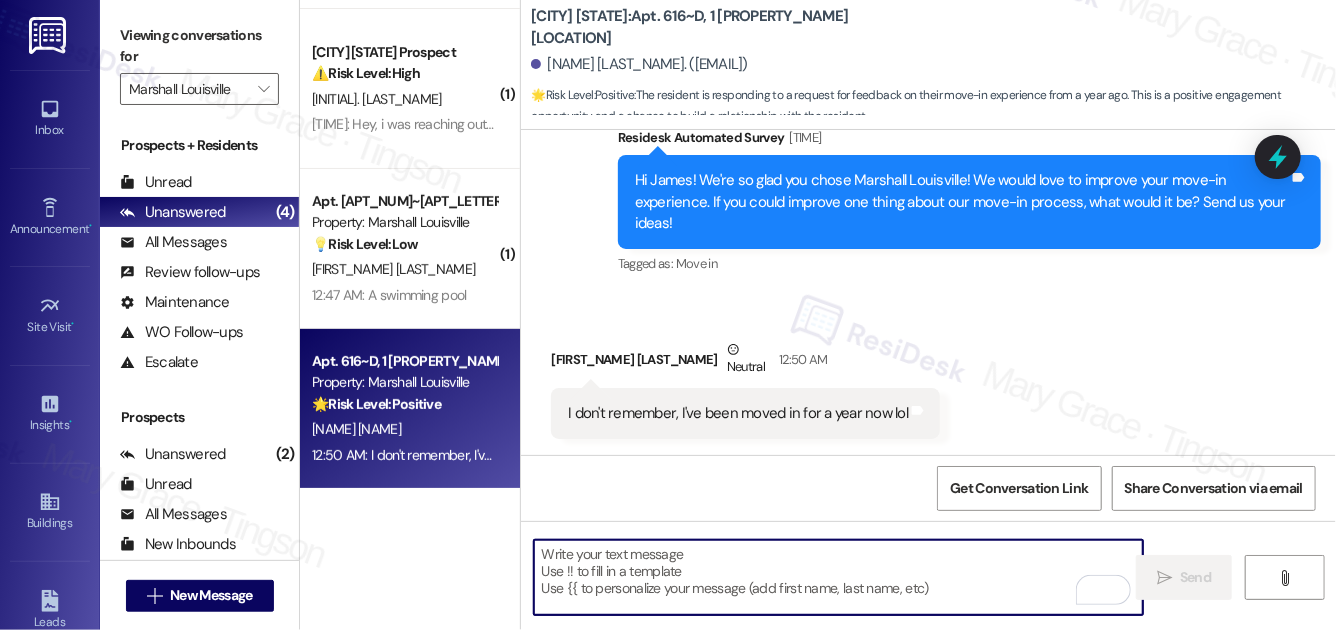 click at bounding box center [838, 577] 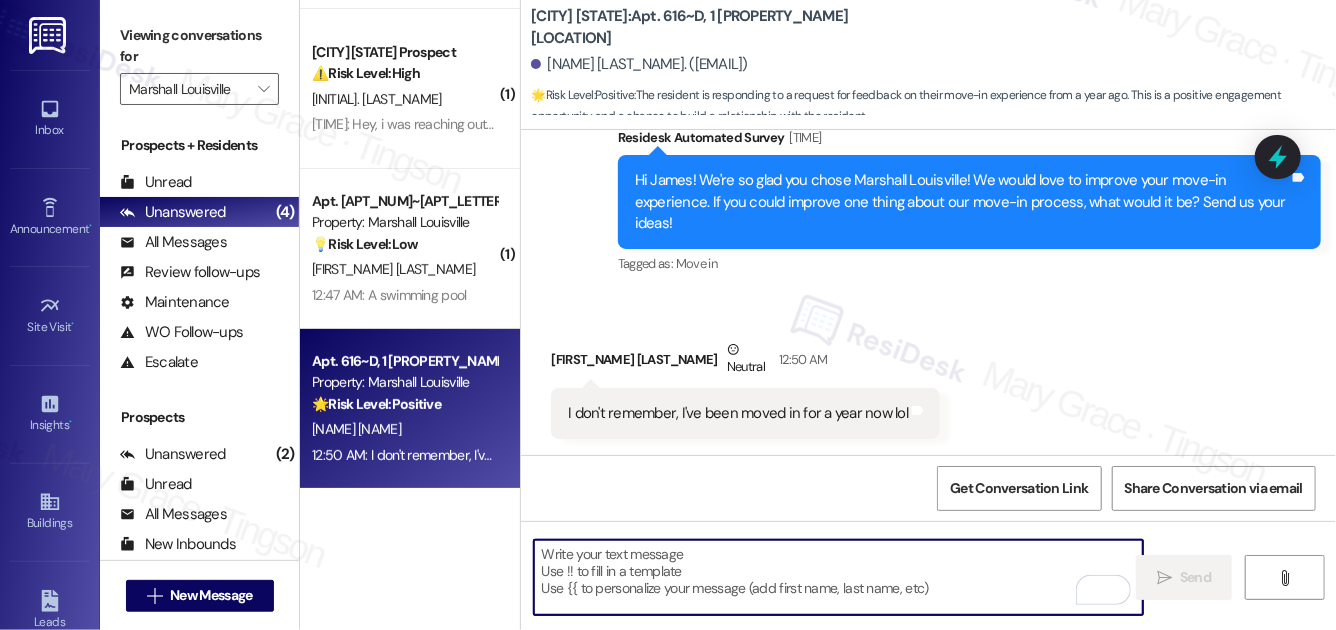 paste on "Hi [FIRST_NAME], if you've recently renewed your lease, please feel free to disregard the previous message." 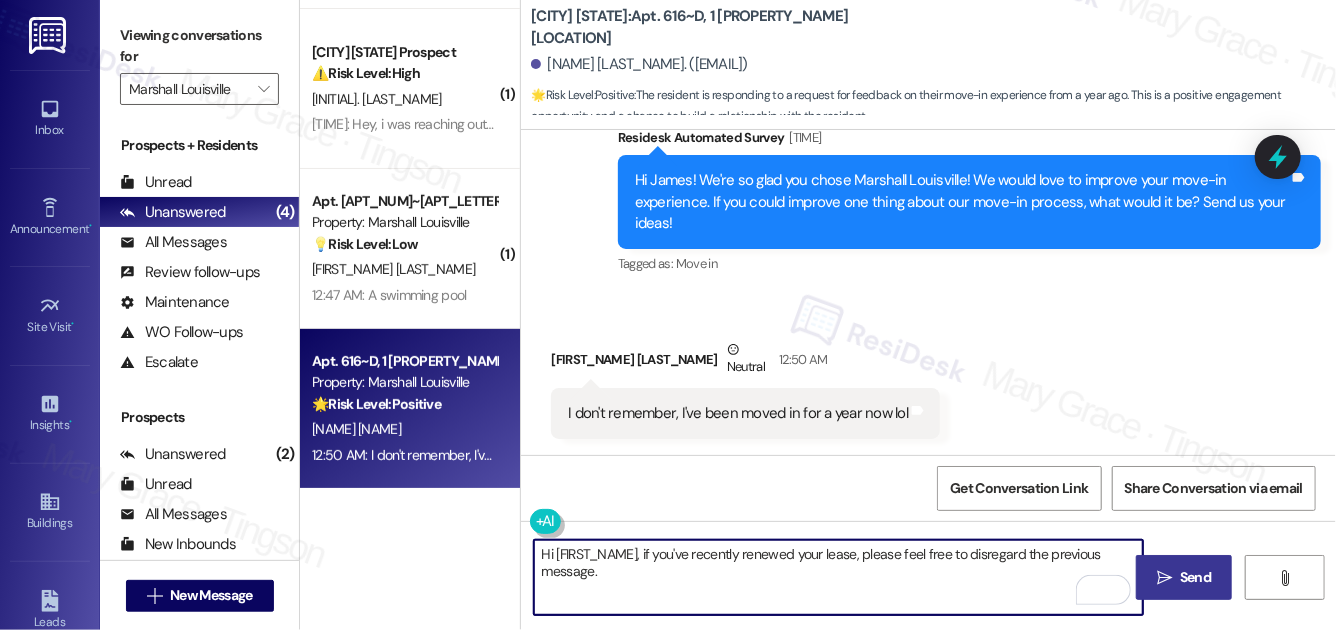 type on "Hi [FIRST_NAME], if you've recently renewed your lease, please feel free to disregard the previous message." 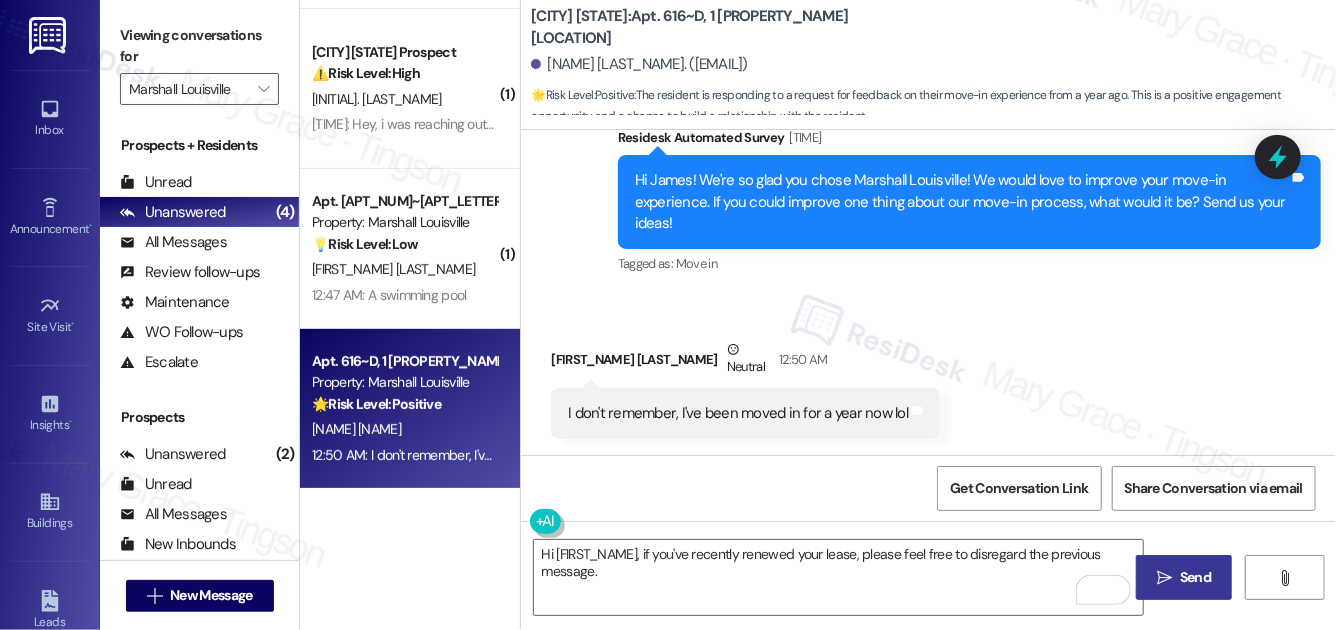click on " Send" at bounding box center (1184, 577) 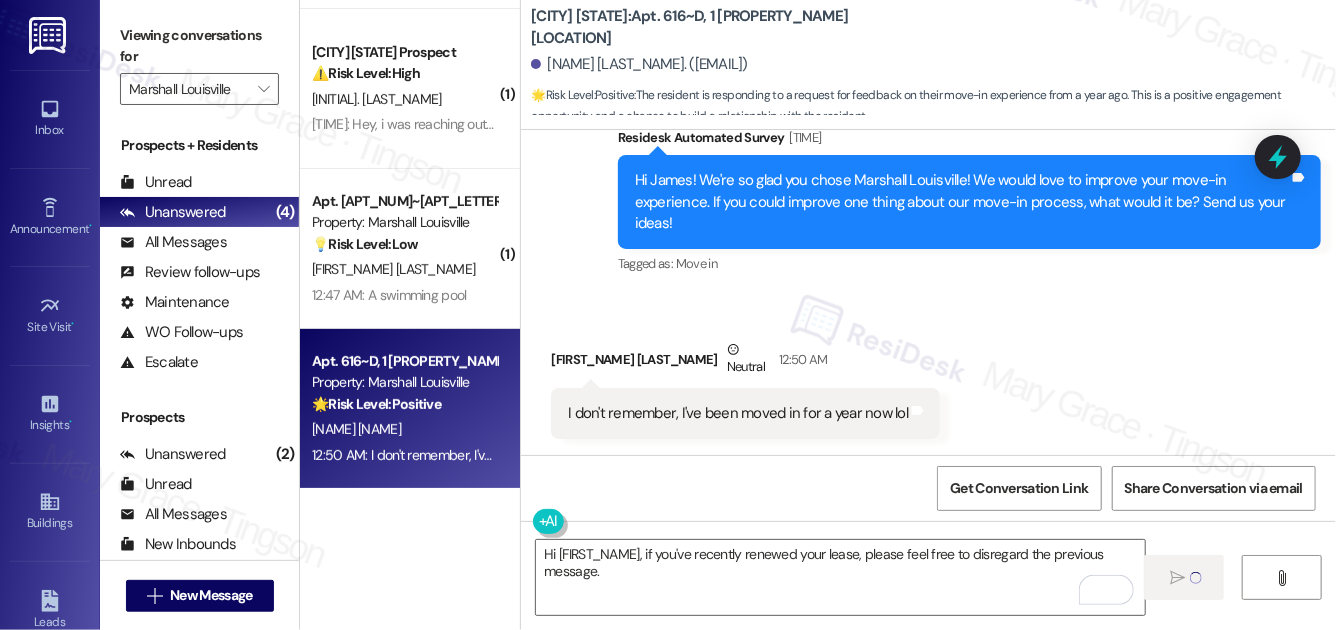 type 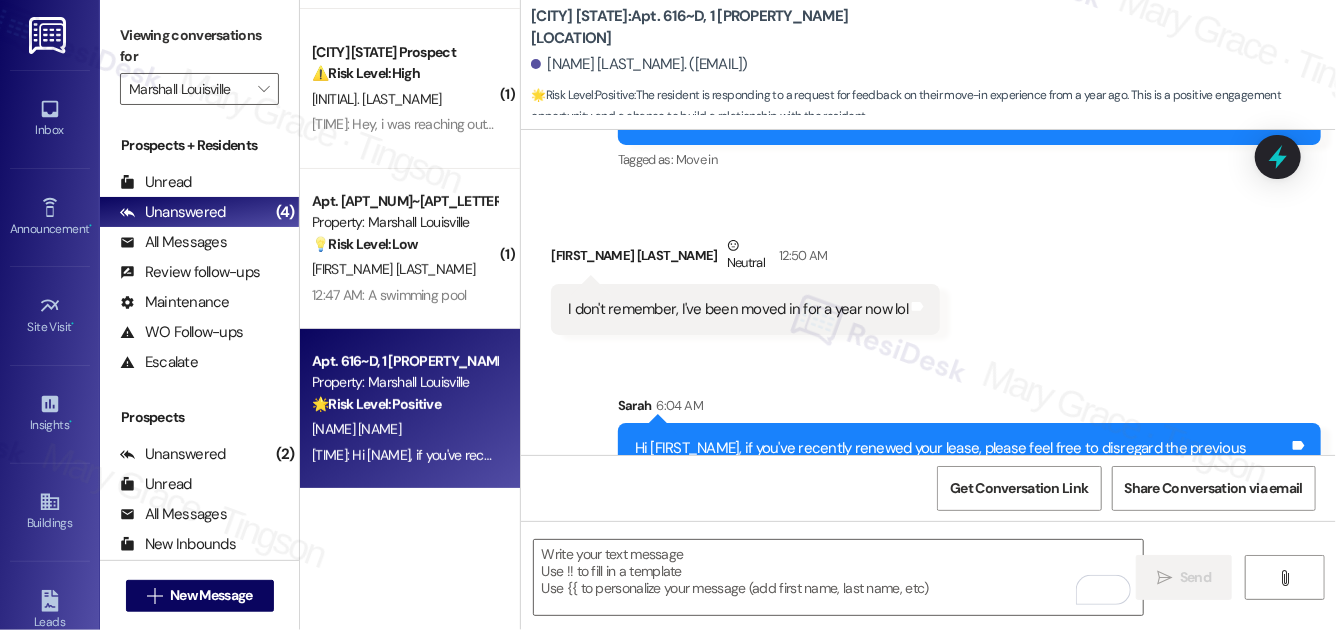 scroll, scrollTop: 2207, scrollLeft: 0, axis: vertical 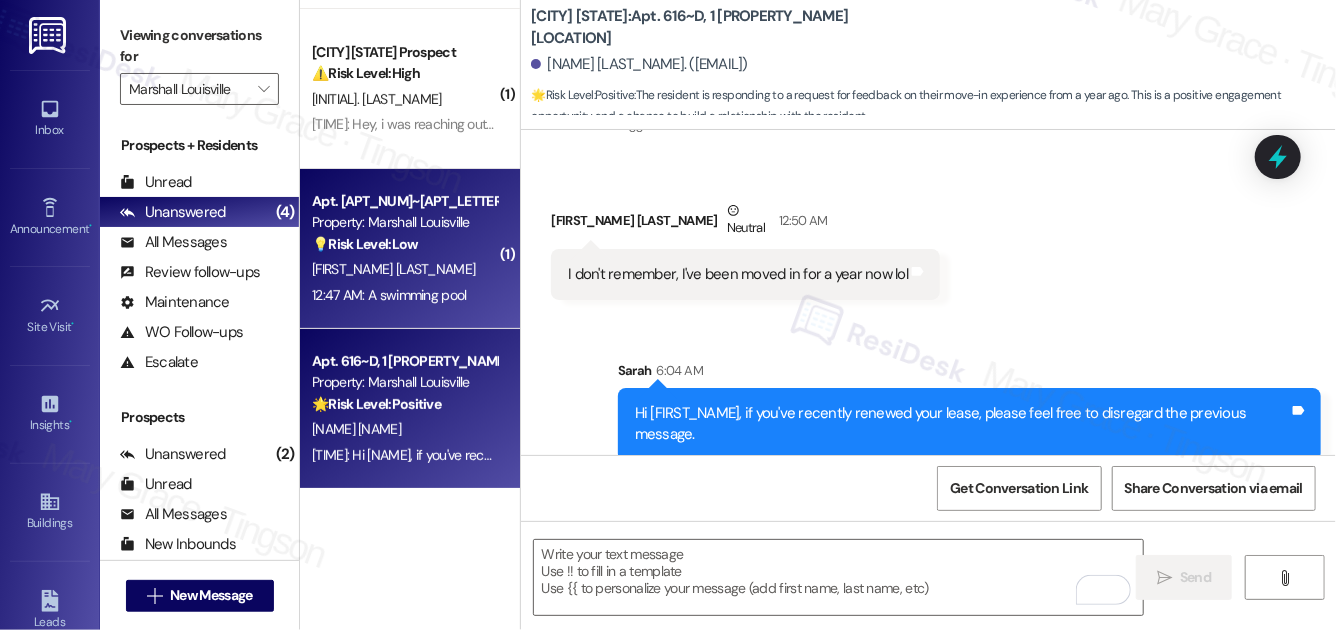click on "[FIRST_NAME] [LAST_NAME]" at bounding box center (404, 269) 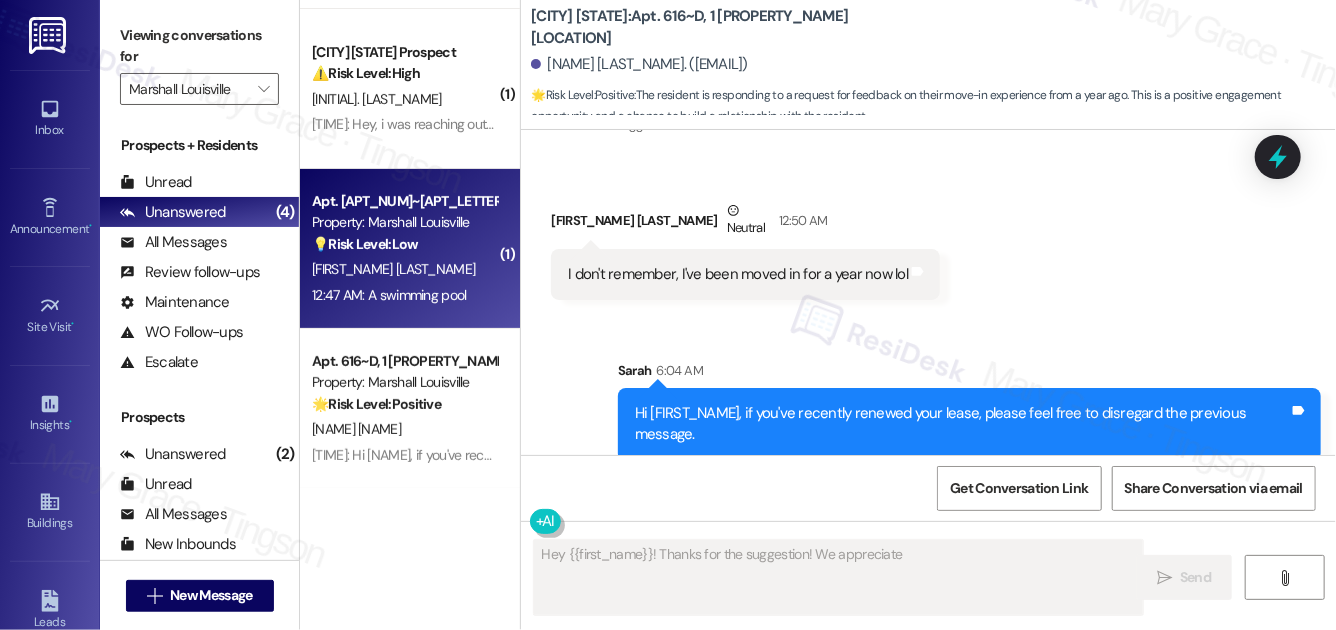 scroll, scrollTop: 1373, scrollLeft: 0, axis: vertical 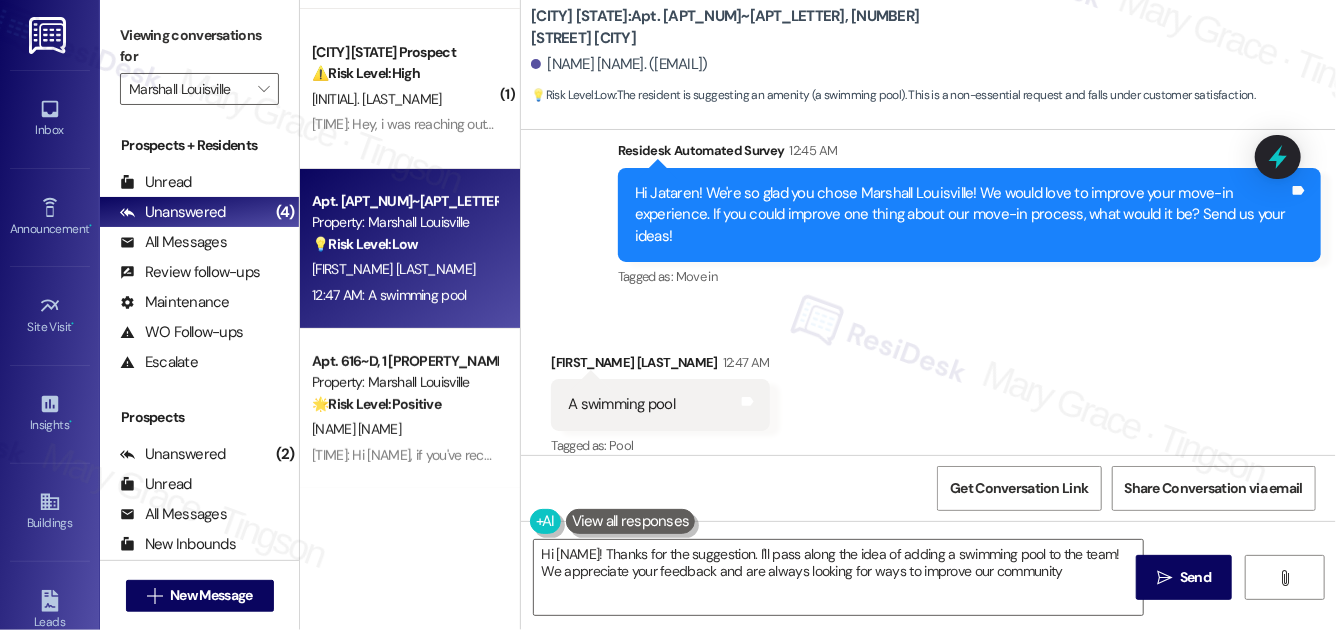 type on "Hi [NAME]! Thanks for the suggestion. I'll pass along the idea of adding a swimming pool to the team! We appreciate your feedback and are always looking for ways to improve our community." 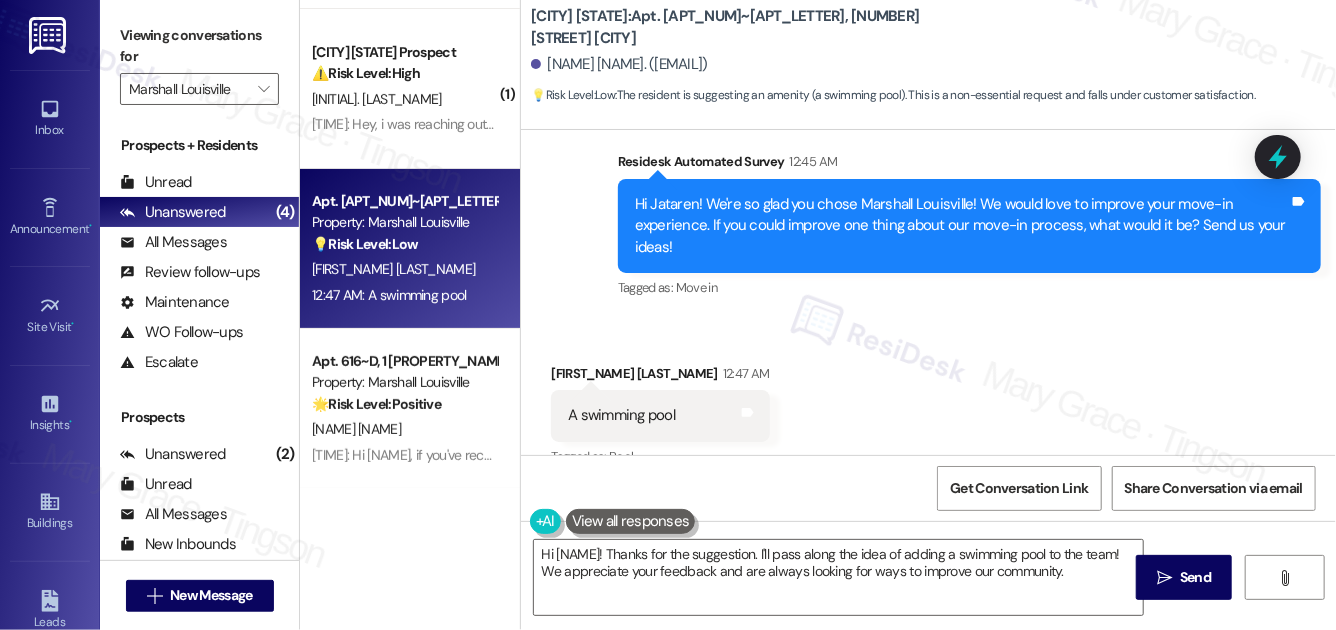 scroll, scrollTop: 1373, scrollLeft: 0, axis: vertical 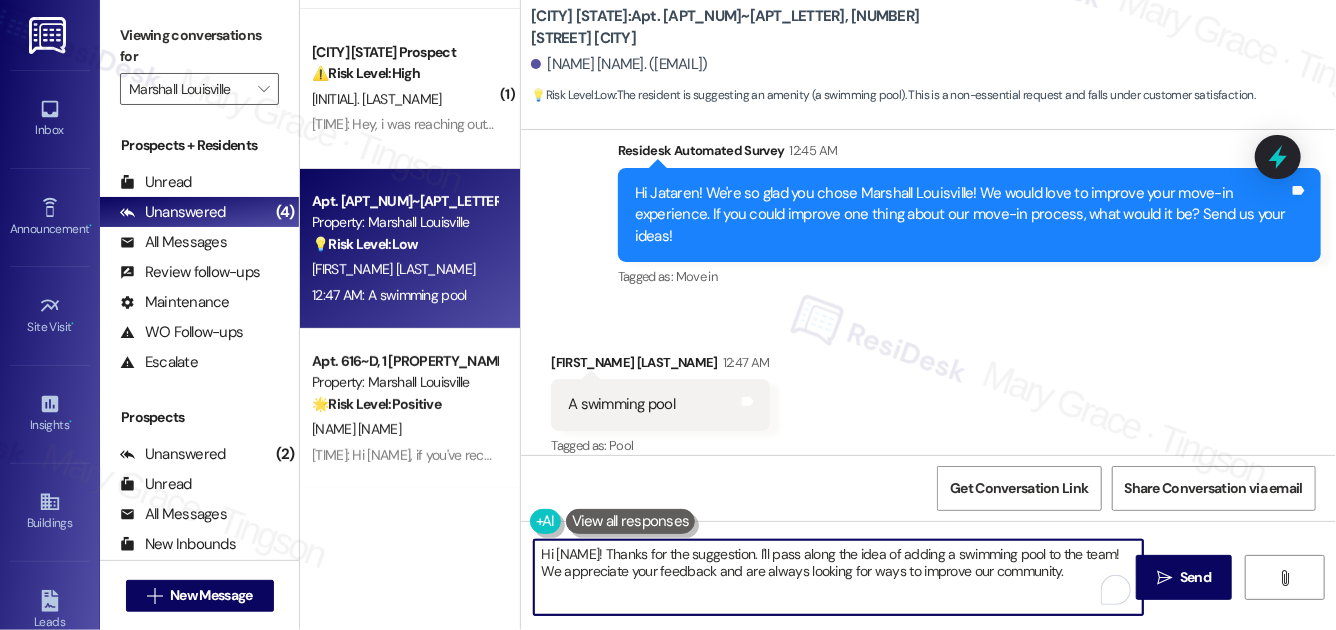 click on "Hi [NAME]! Thanks for the suggestion. I'll pass along the idea of adding a swimming pool to the team! We appreciate your feedback and are always looking for ways to improve our community." at bounding box center [838, 577] 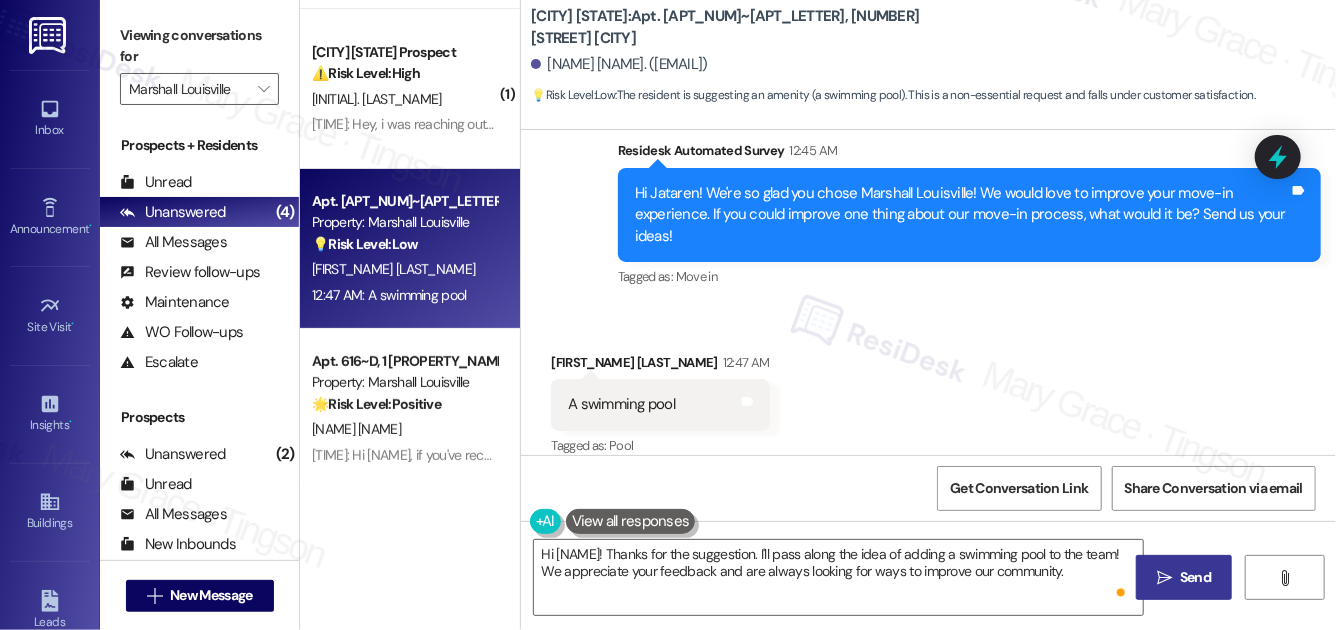 click on "Send" at bounding box center (1195, 577) 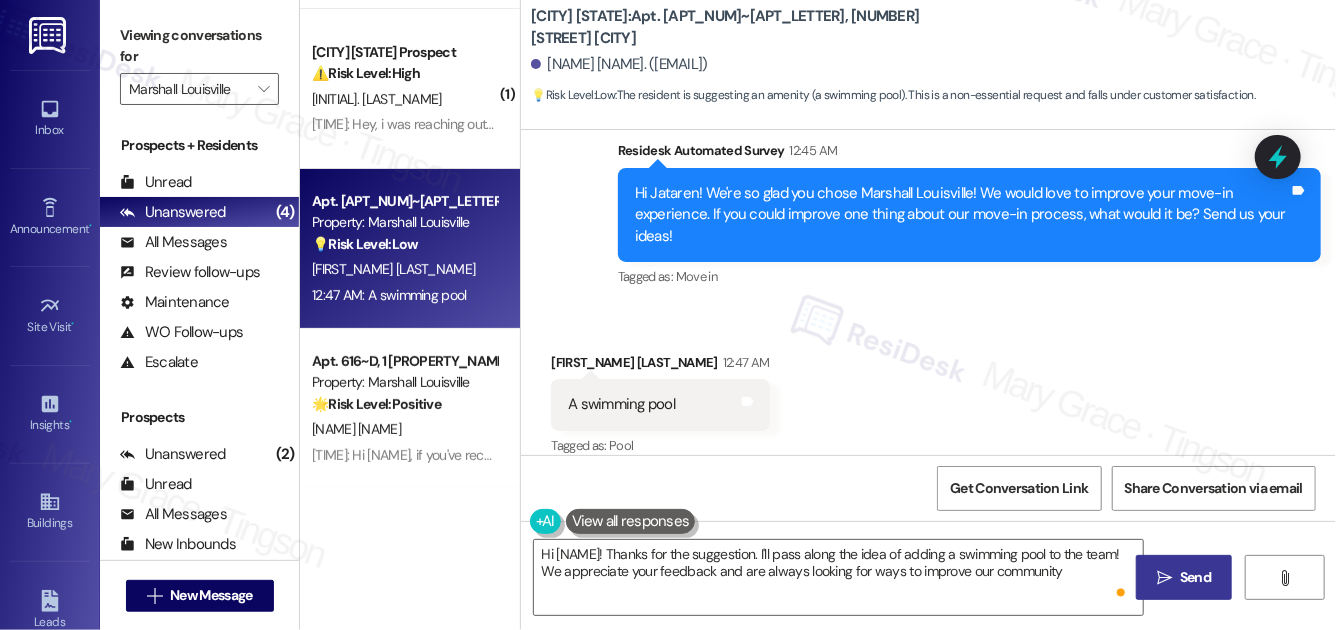 type on "Hi [NAME]! Thanks for the suggestion. I'll pass along the idea of adding a swimming pool to the team! We appreciate your feedback and are always looking for ways to improve our community." 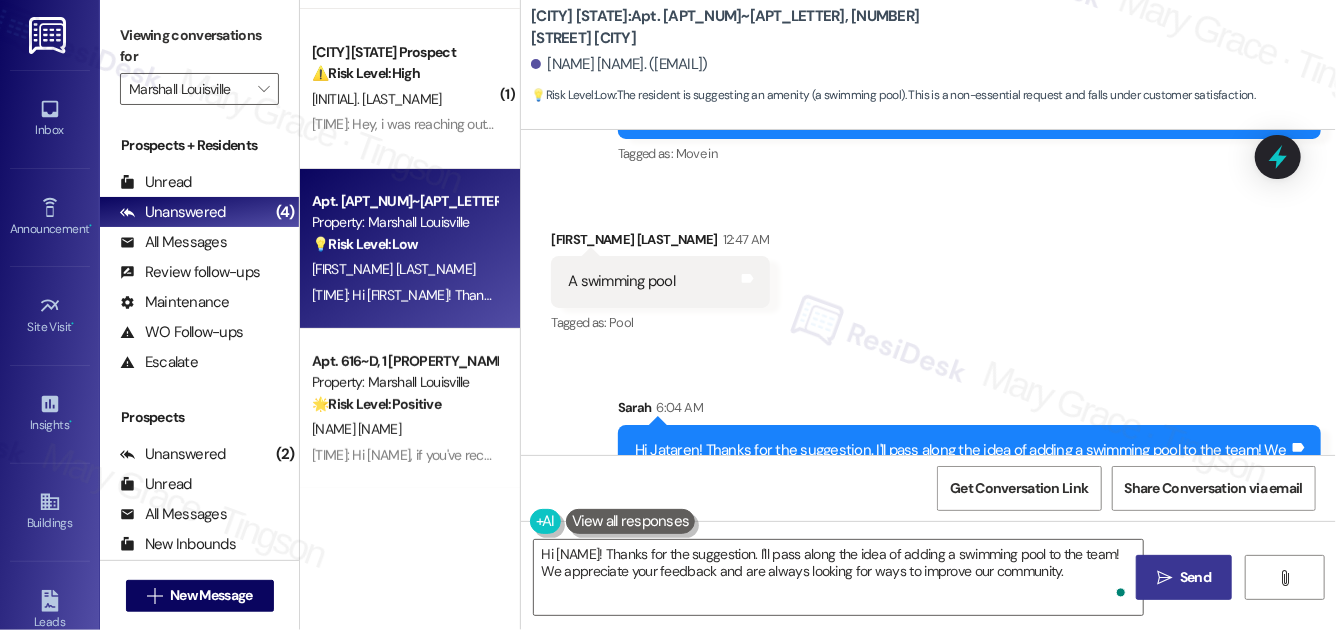 scroll, scrollTop: 1533, scrollLeft: 0, axis: vertical 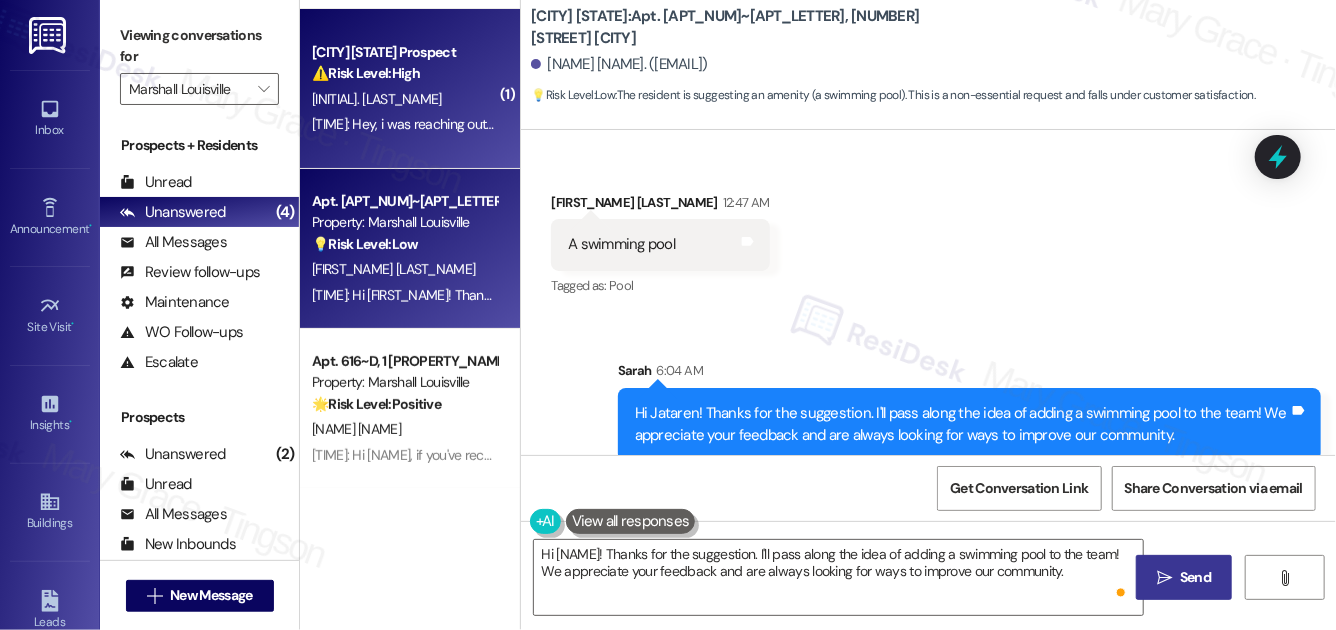 click on "[INITIAL]. [LAST_NAME]" at bounding box center [404, 99] 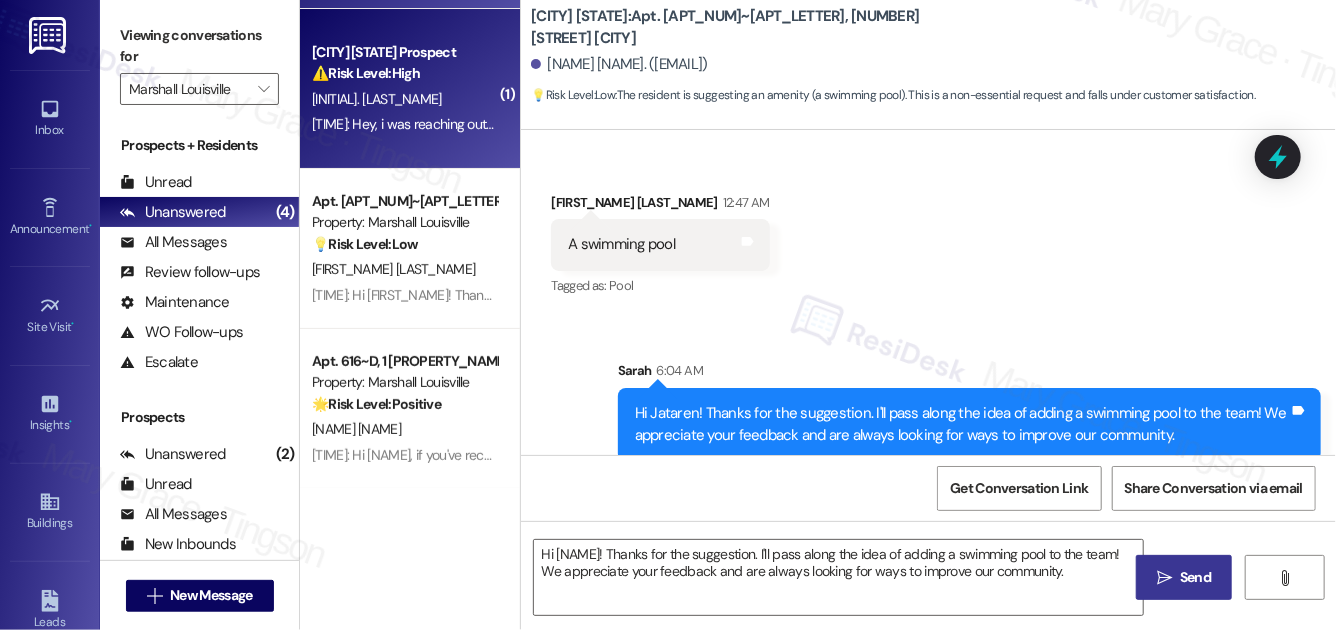 type on "Fetching suggested responses. Please feel free to read through the conversation in the meantime." 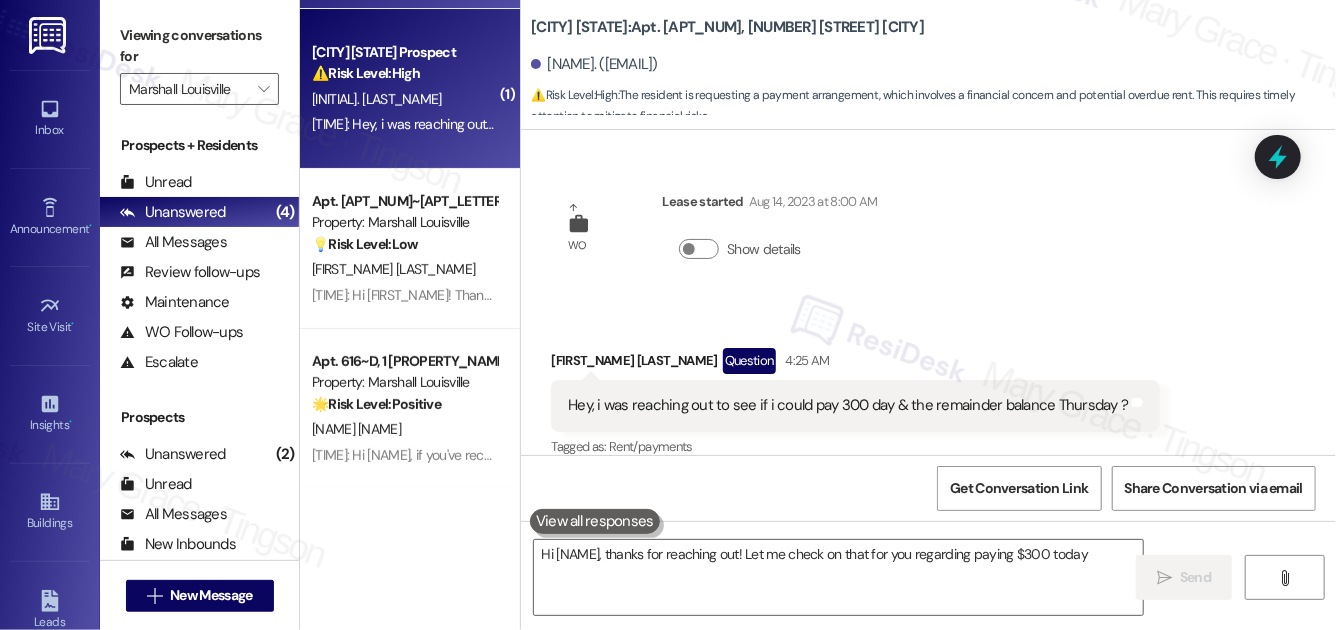 scroll, scrollTop: 20, scrollLeft: 0, axis: vertical 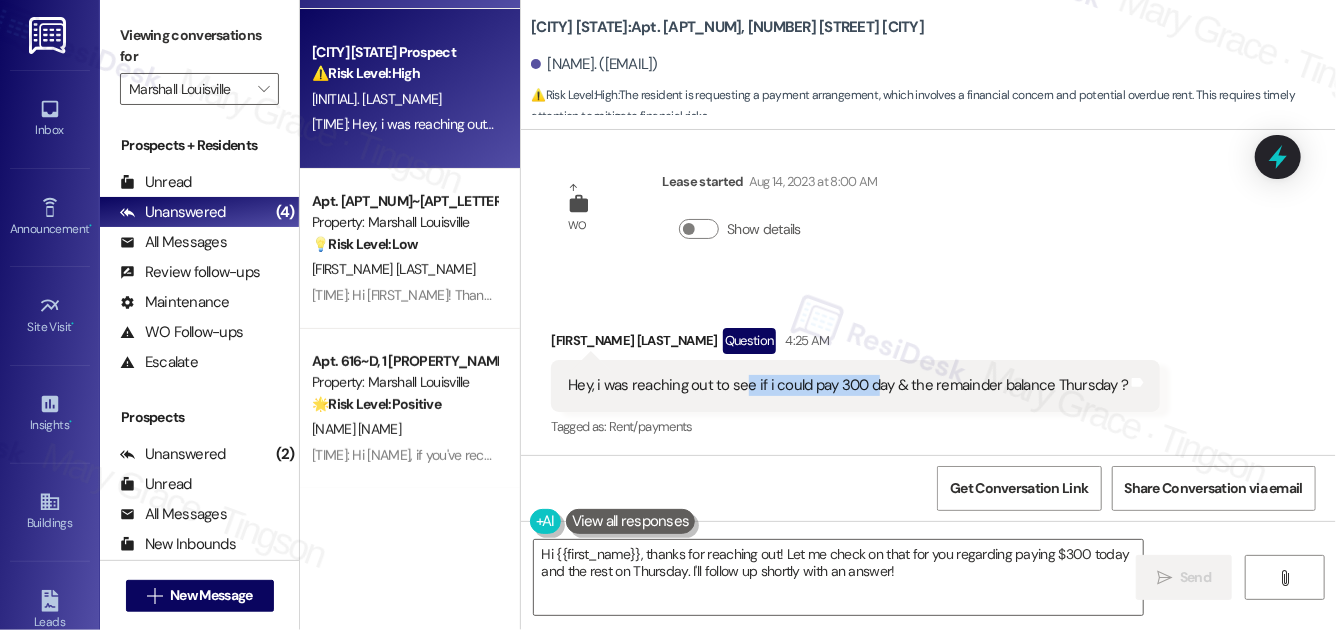 drag, startPoint x: 742, startPoint y: 387, endPoint x: 871, endPoint y: 385, distance: 129.0155 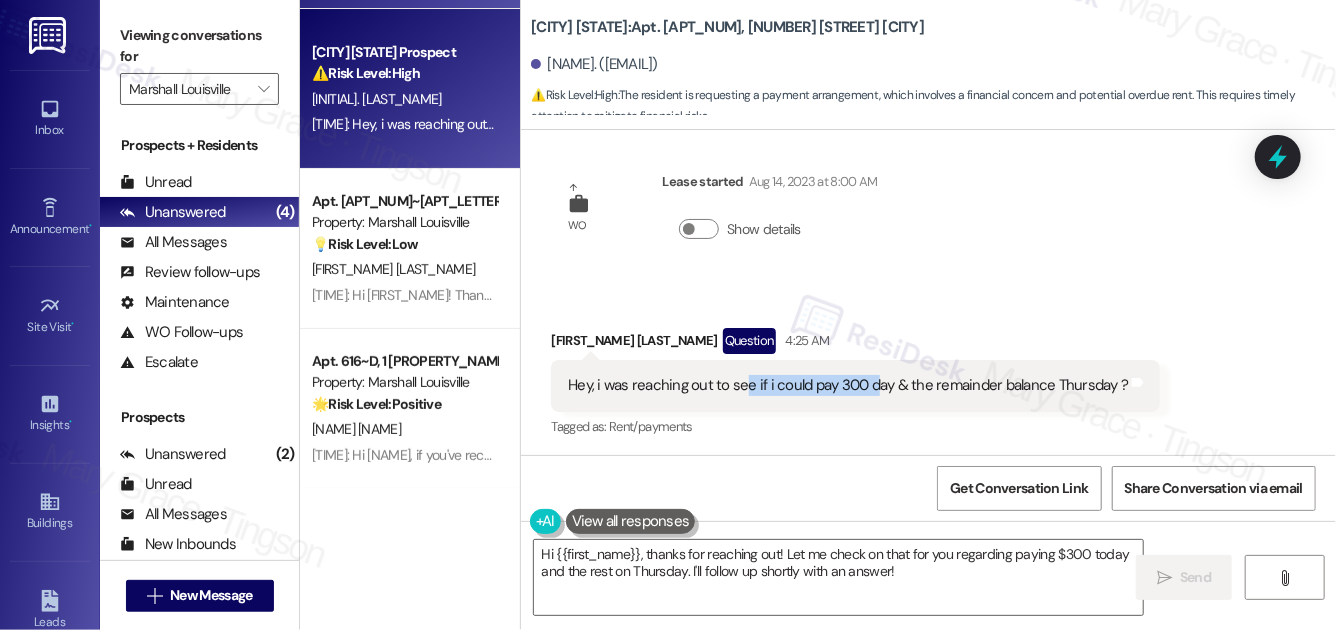scroll, scrollTop: 22, scrollLeft: 0, axis: vertical 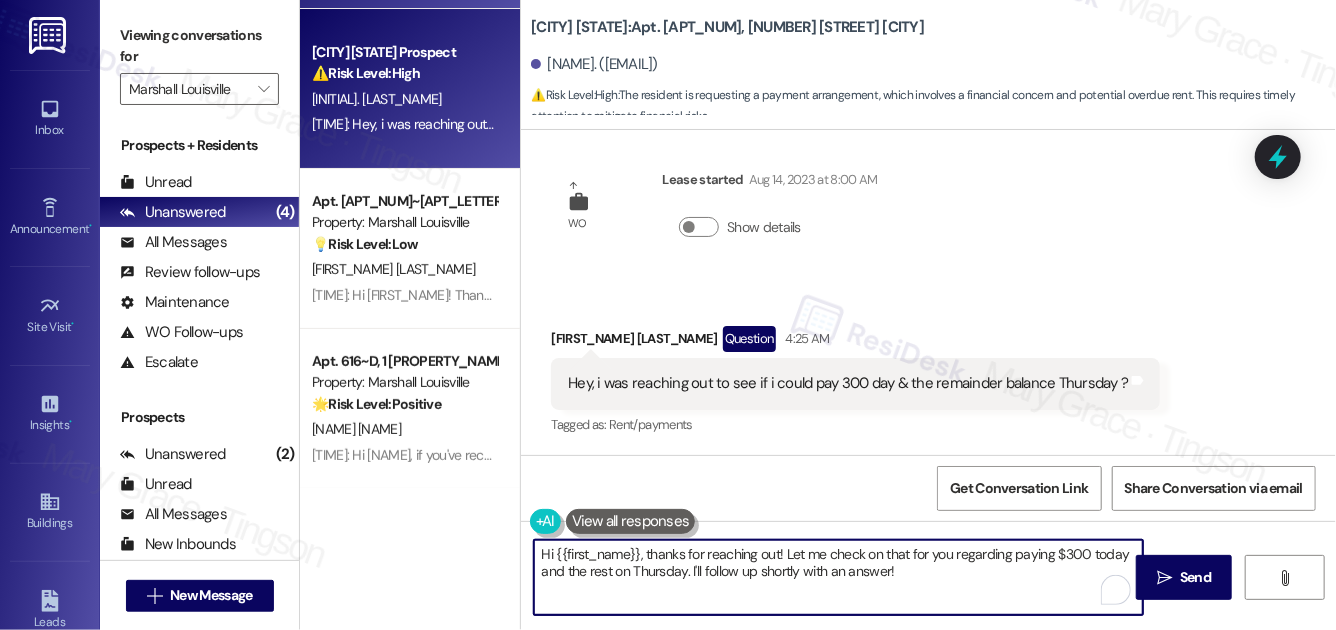 click on "Hi {{first_name}}, thanks for reaching out! Let me check on that for you regarding paying $300 today and the rest on Thursday. I'll follow up shortly with an answer!" at bounding box center [838, 577] 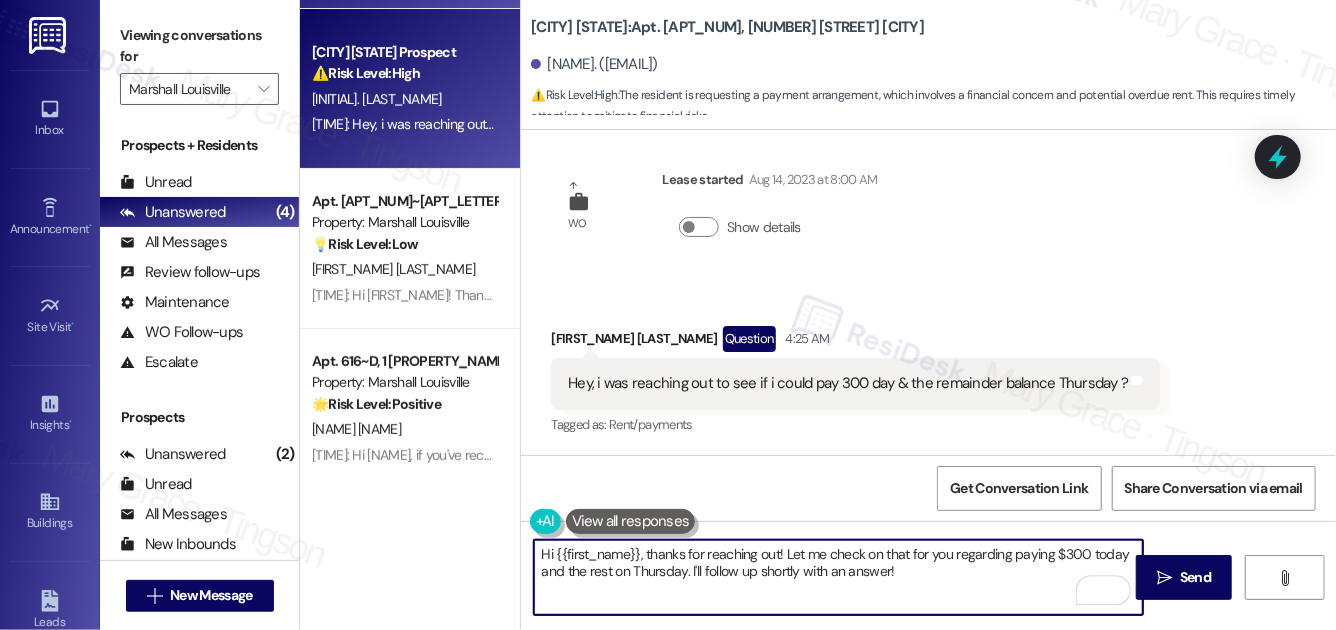 drag, startPoint x: 1103, startPoint y: 555, endPoint x: 1082, endPoint y: 556, distance: 21.023796 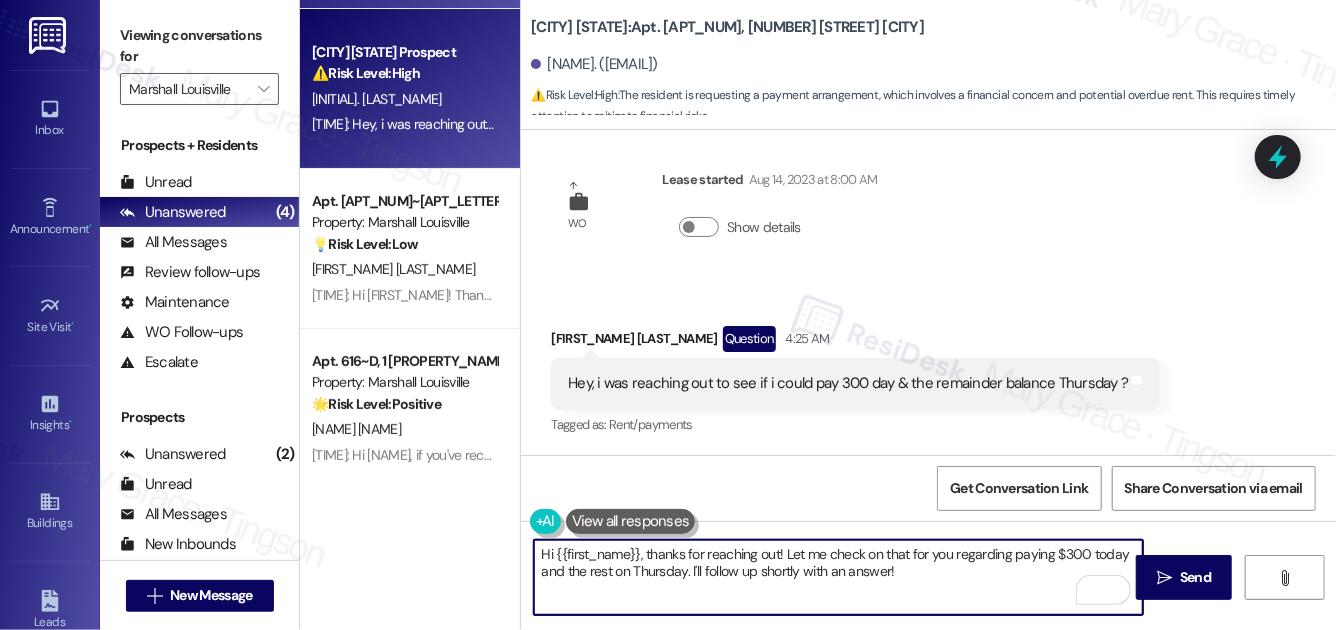 click on "Hi {{first_name}}, thanks for reaching out! Let me check on that for you regarding paying $300 today and the rest on Thursday. I'll follow up shortly with an answer!" at bounding box center (838, 577) 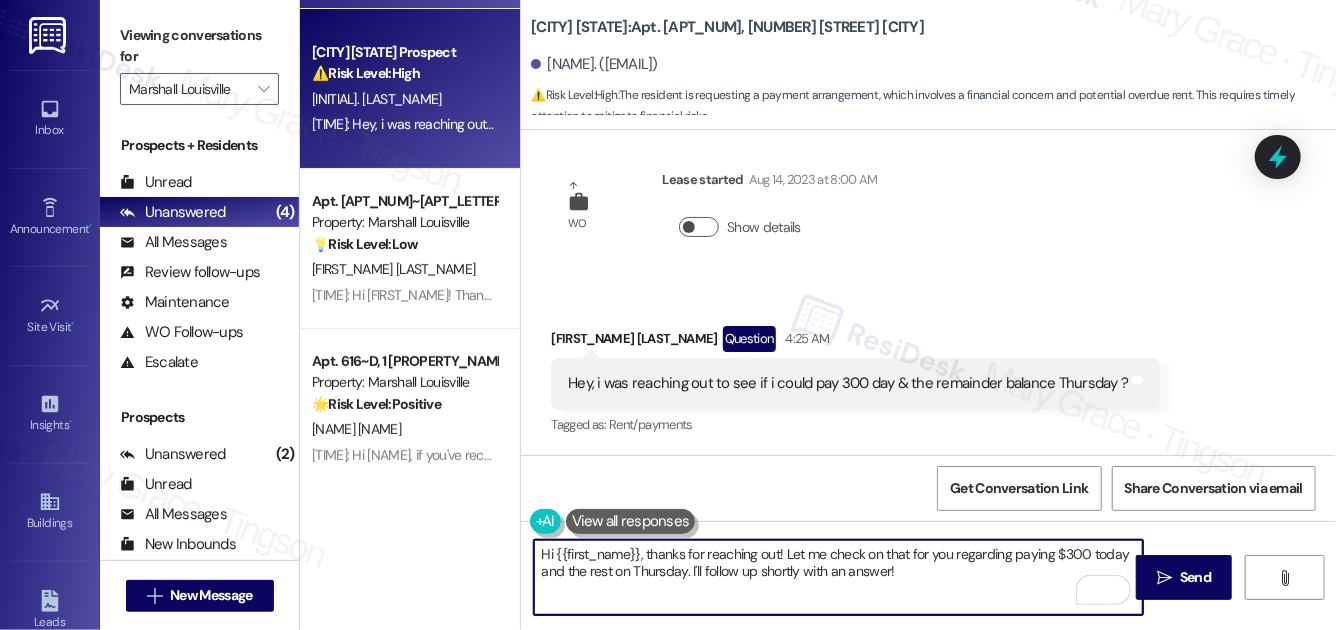 click on "Show details" at bounding box center [699, 227] 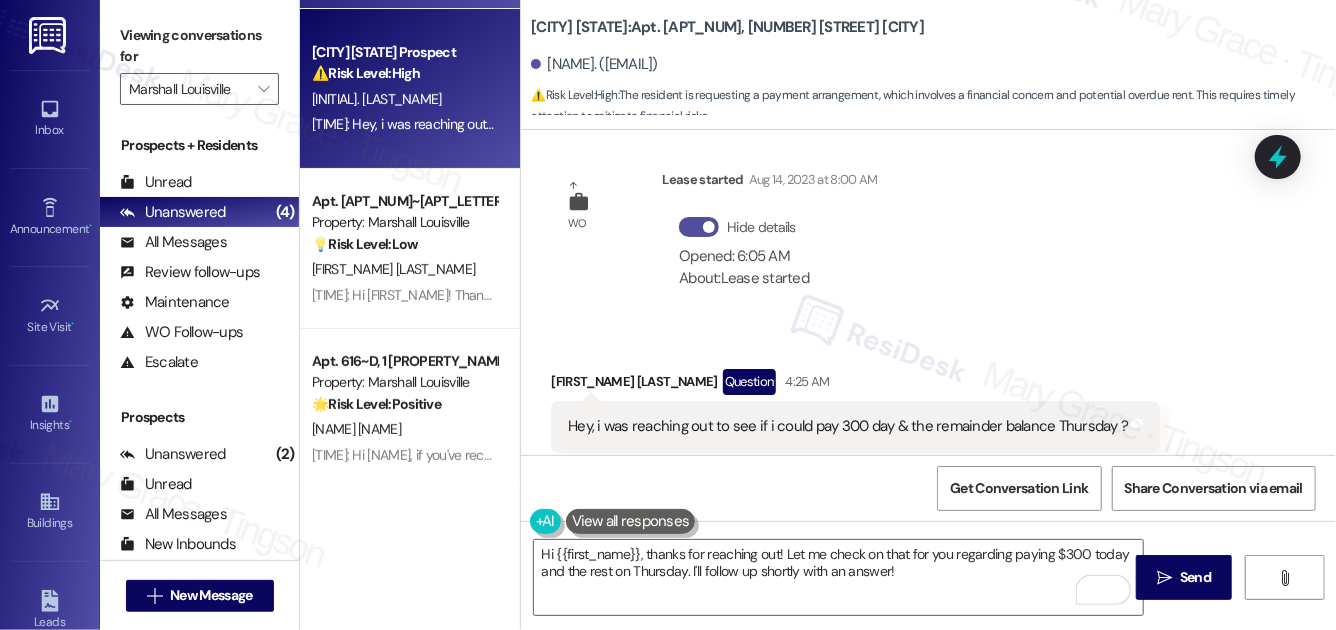 click at bounding box center [709, 227] 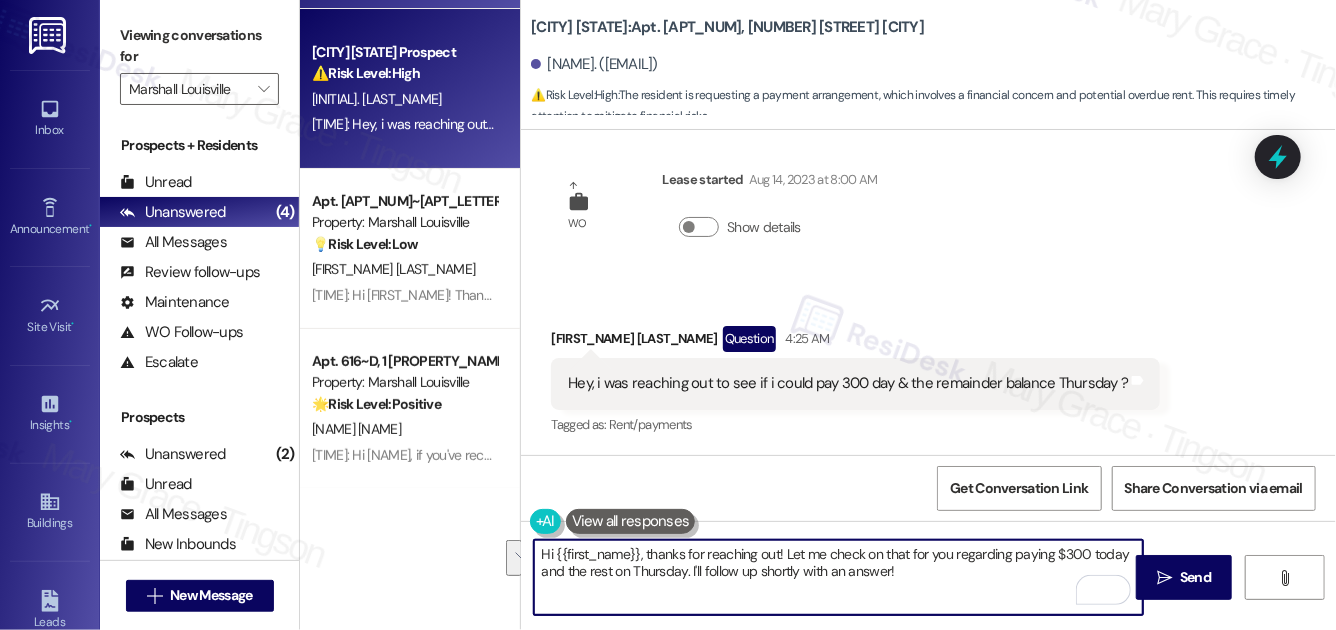 drag, startPoint x: 866, startPoint y: 558, endPoint x: 691, endPoint y: 577, distance: 176.02841 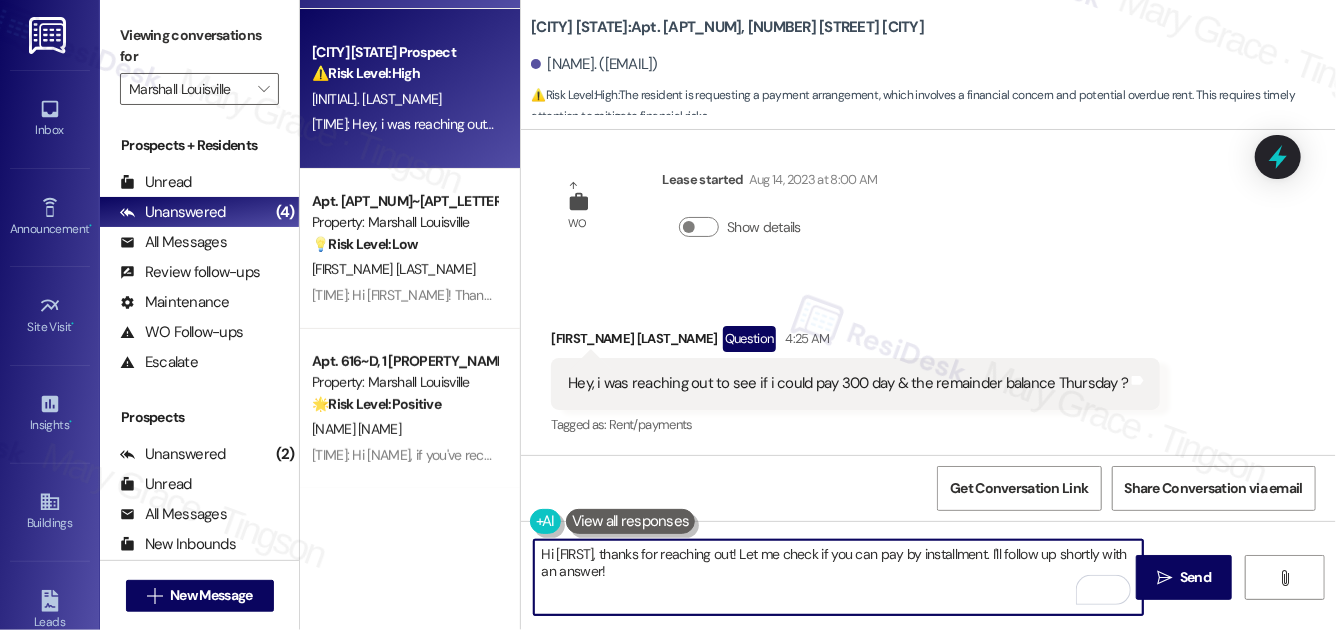type on "Hi [FIRST], thanks for reaching out! Let me check if you can pay by installment. I'll follow up shortly with an answer!" 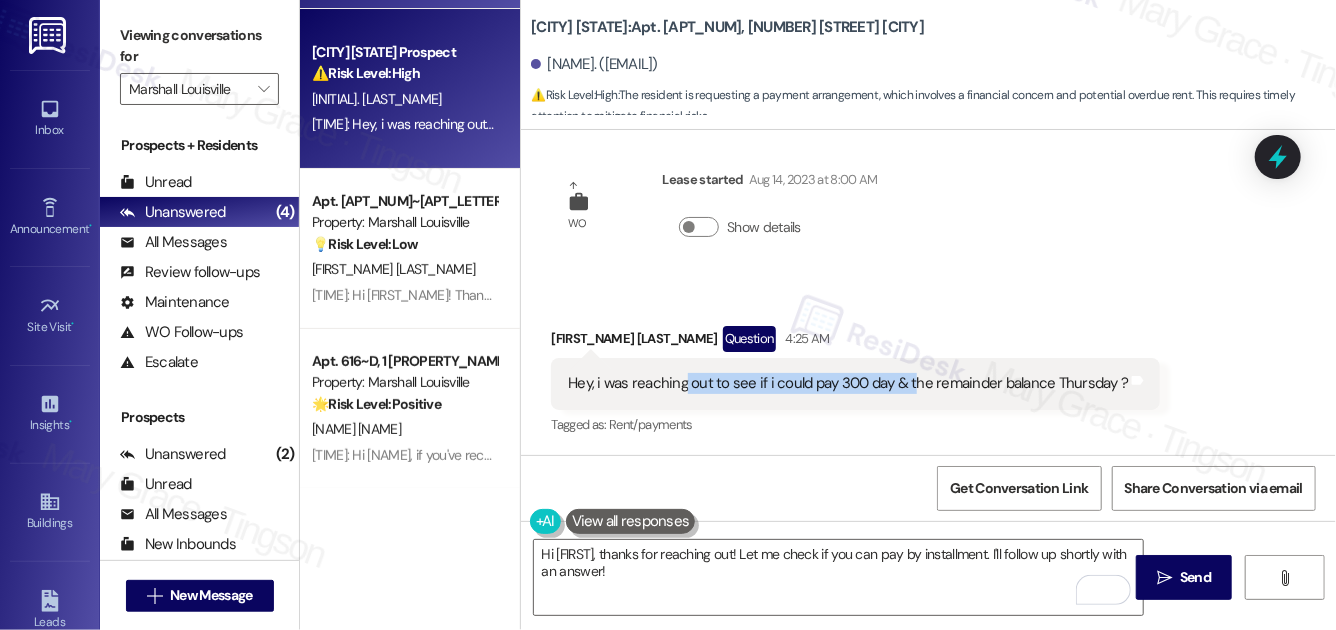 drag, startPoint x: 684, startPoint y: 390, endPoint x: 909, endPoint y: 389, distance: 225.00223 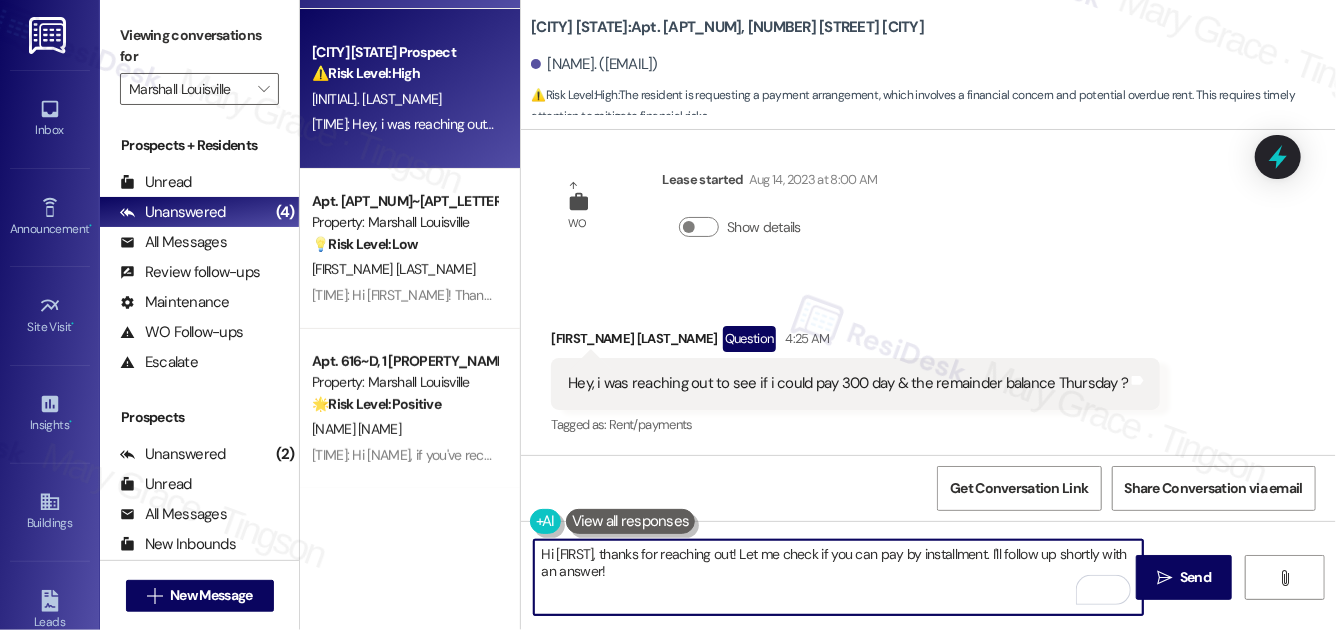 click on "Hi [FIRST], thanks for reaching out! Let me check if you can pay by installment. I'll follow up shortly with an answer!" at bounding box center [838, 577] 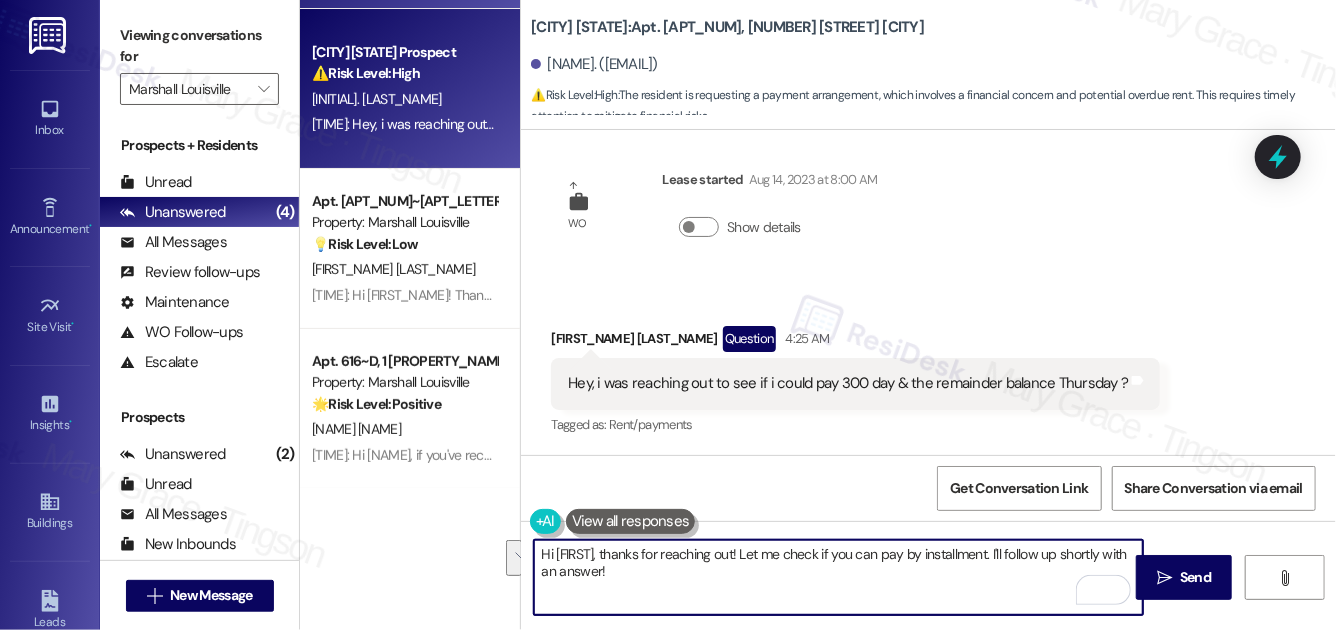 click on "Hi [FIRST], thanks for reaching out! Let me check if you can pay by installment. I'll follow up shortly with an answer!" at bounding box center [838, 577] 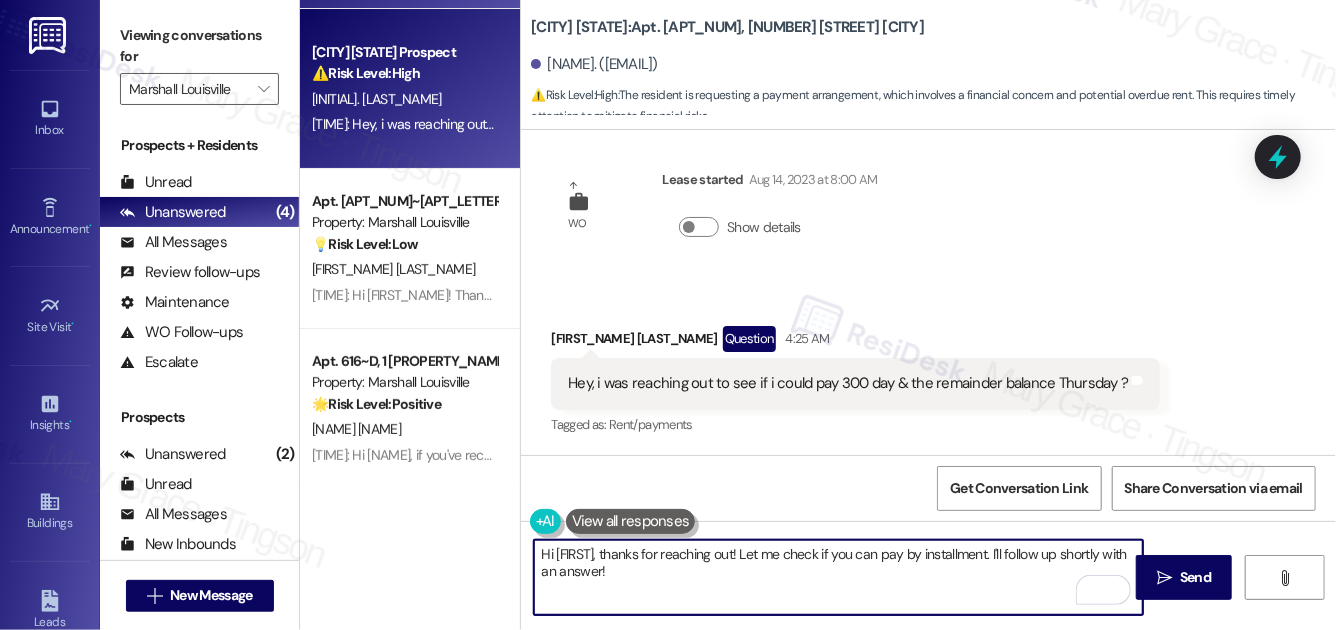 click on "Hi [FIRST], thanks for reaching out! Let me check if you can pay by installment. I'll follow up shortly with an answer!" at bounding box center [838, 577] 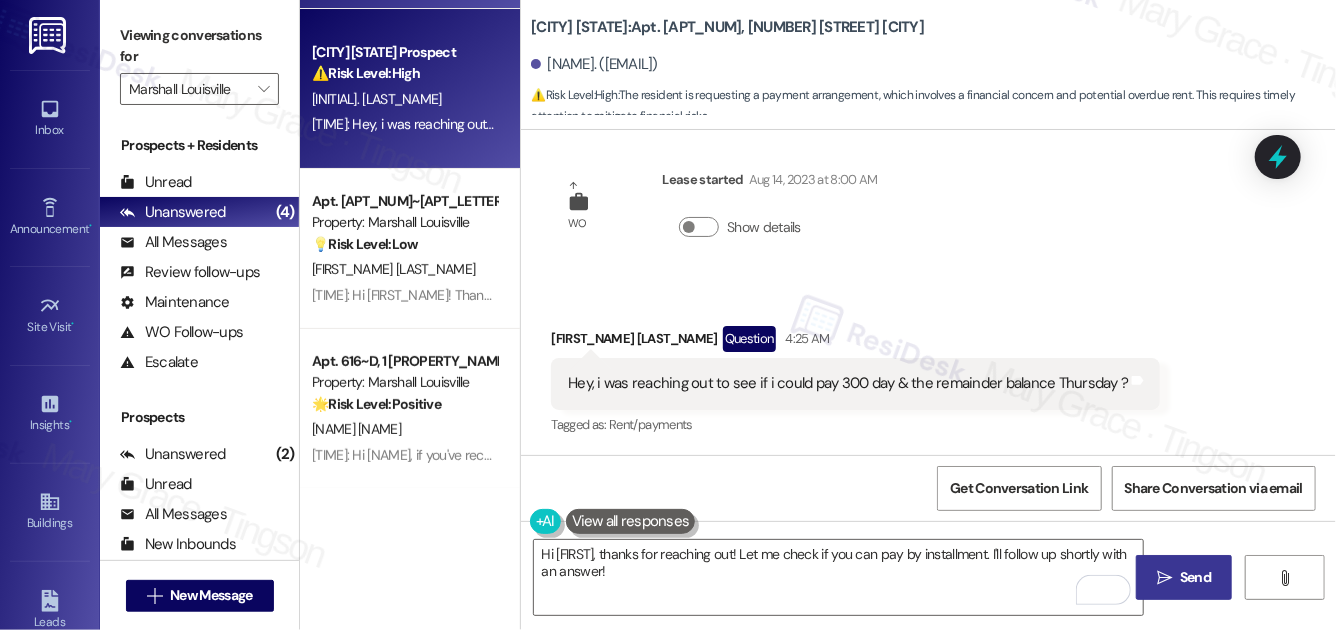 click on " Send" at bounding box center (1184, 577) 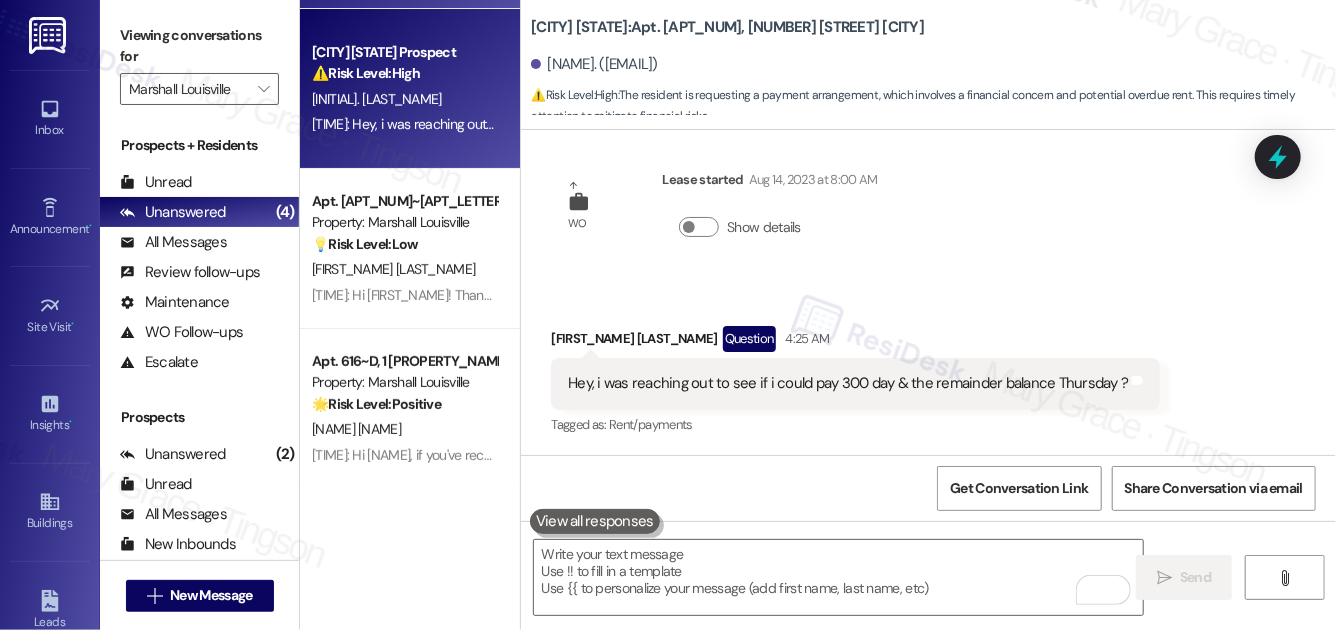 type on "Fetching suggested responses. Please feel free to read through the conversation in the meantime." 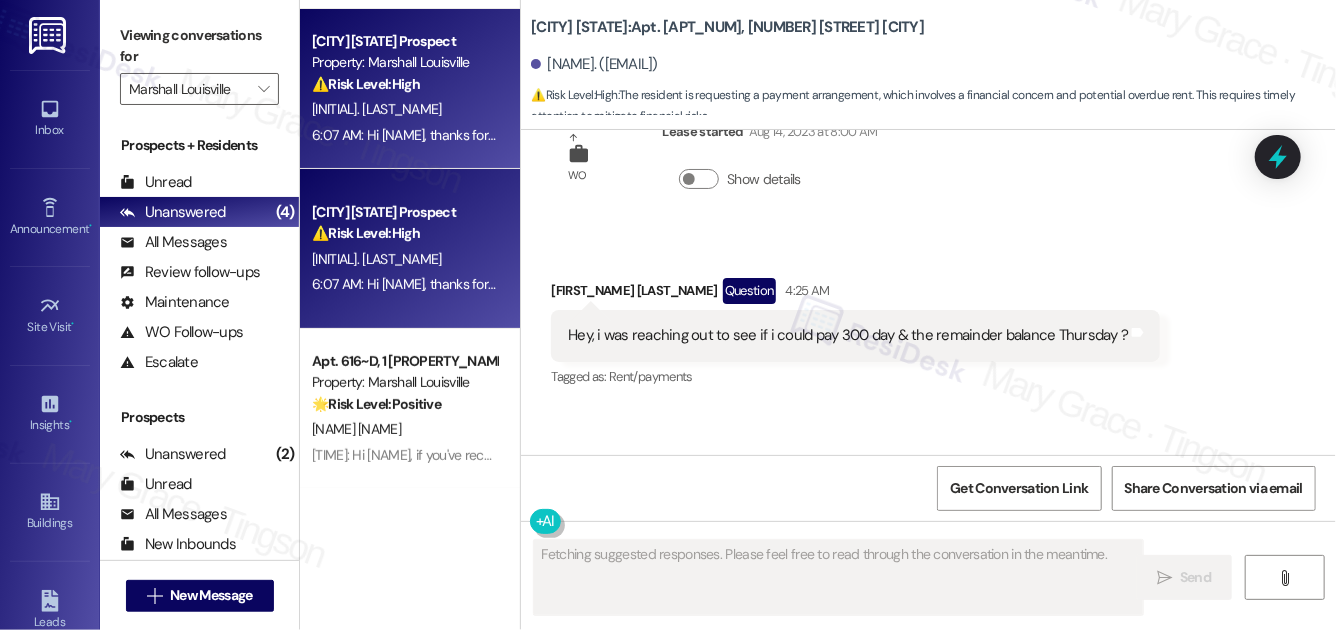 scroll, scrollTop: 182, scrollLeft: 0, axis: vertical 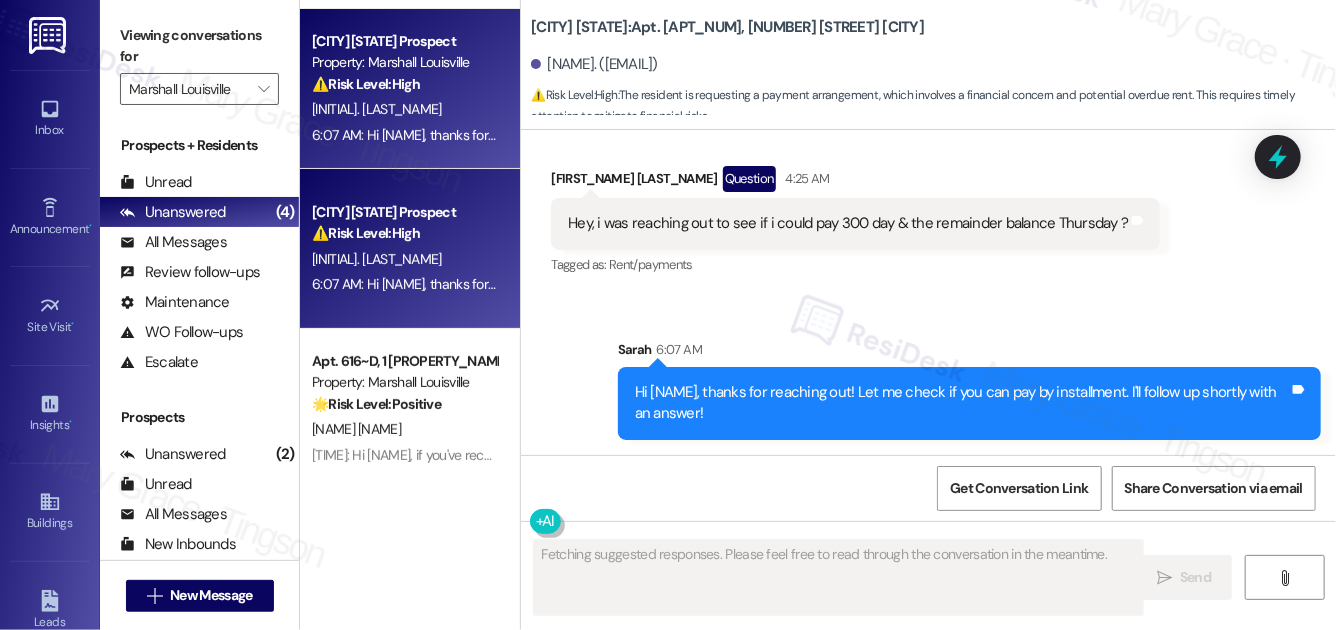 type 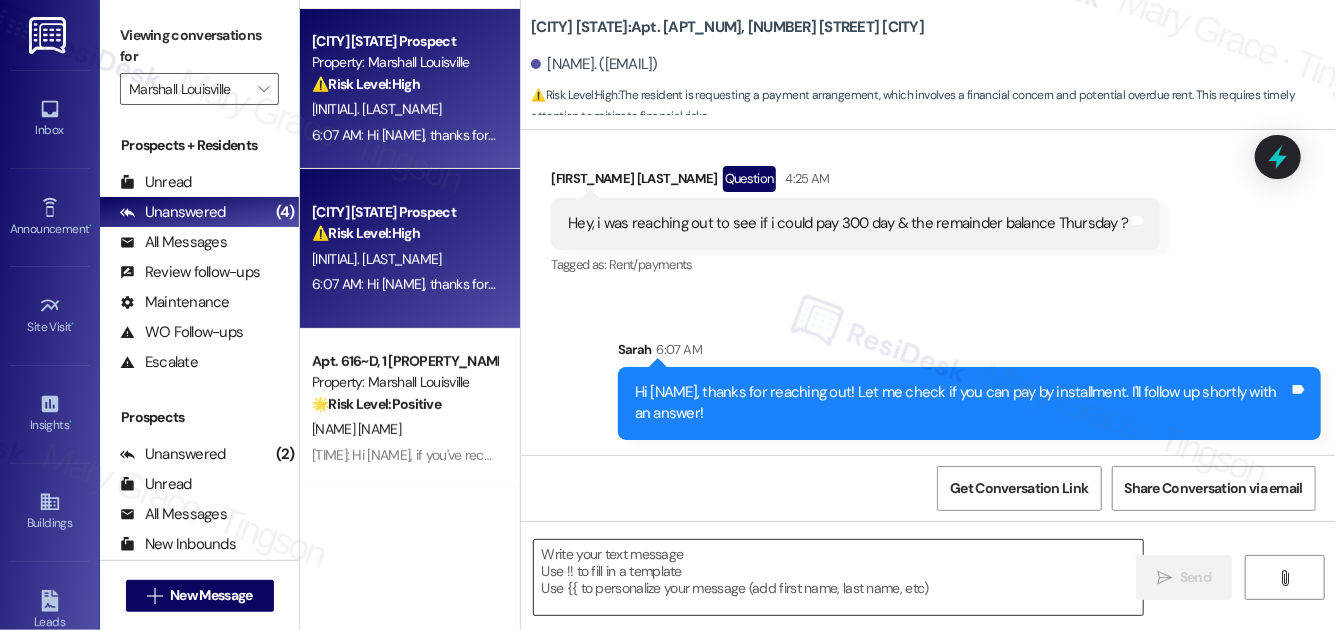 click at bounding box center [838, 577] 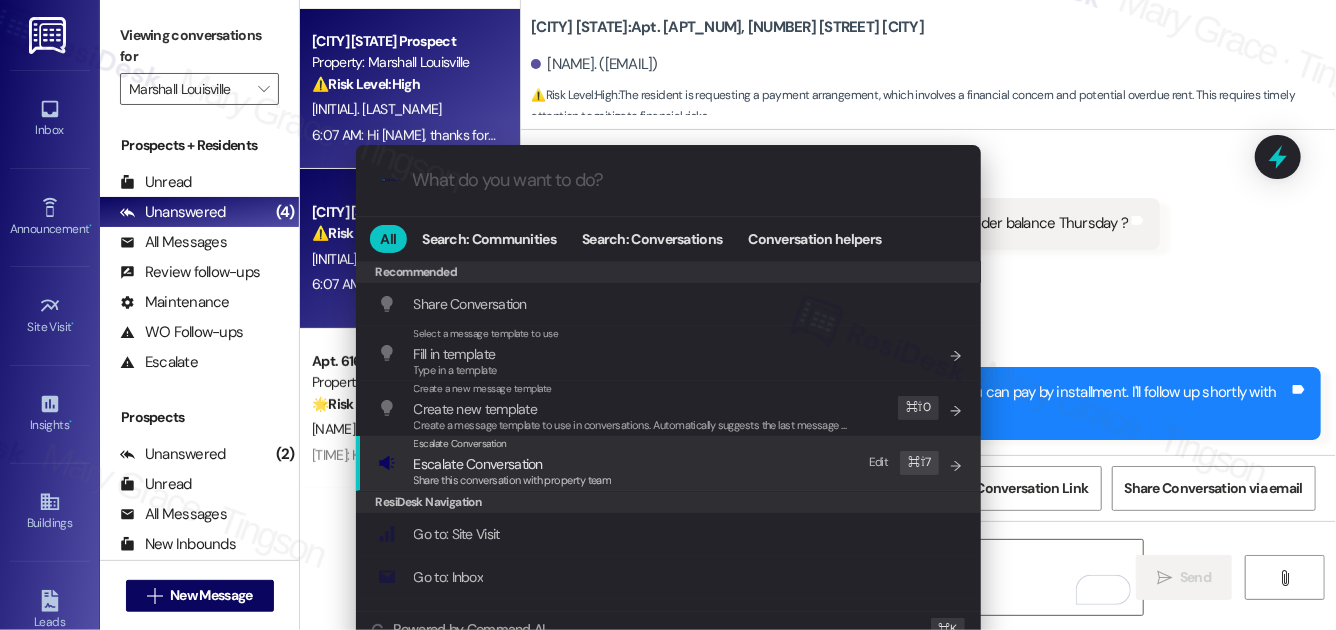 click on "Escalate Conversation" at bounding box center (513, 464) 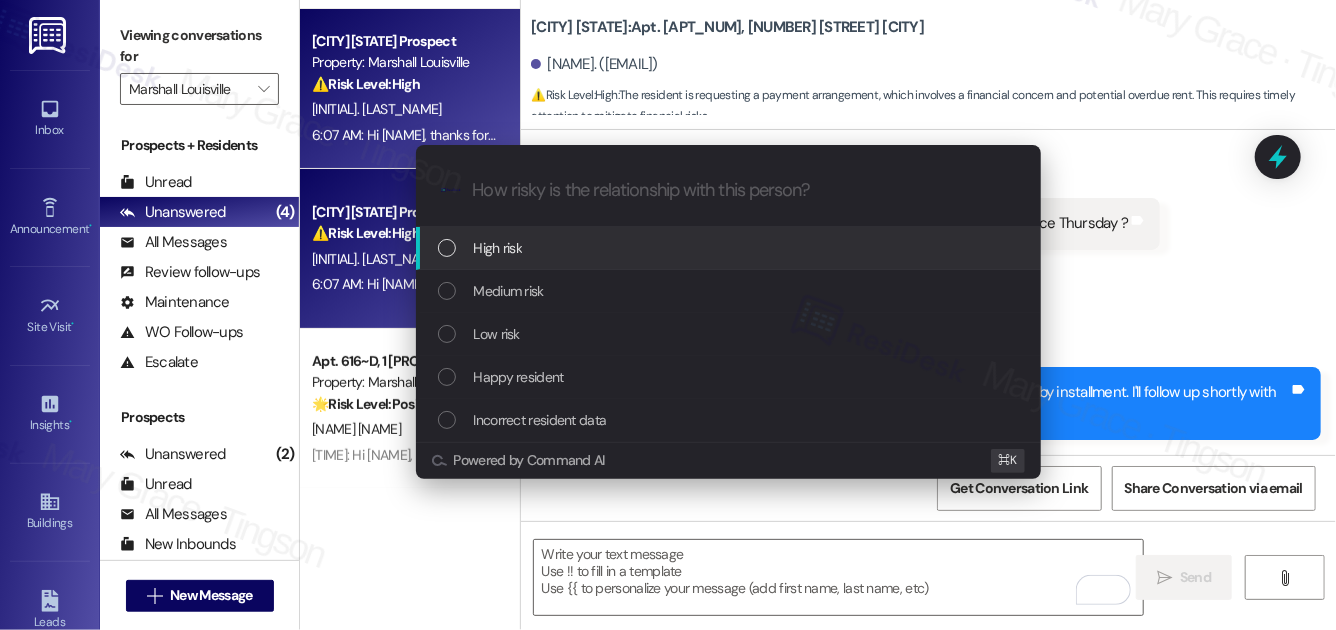 click on "High risk" at bounding box center [730, 248] 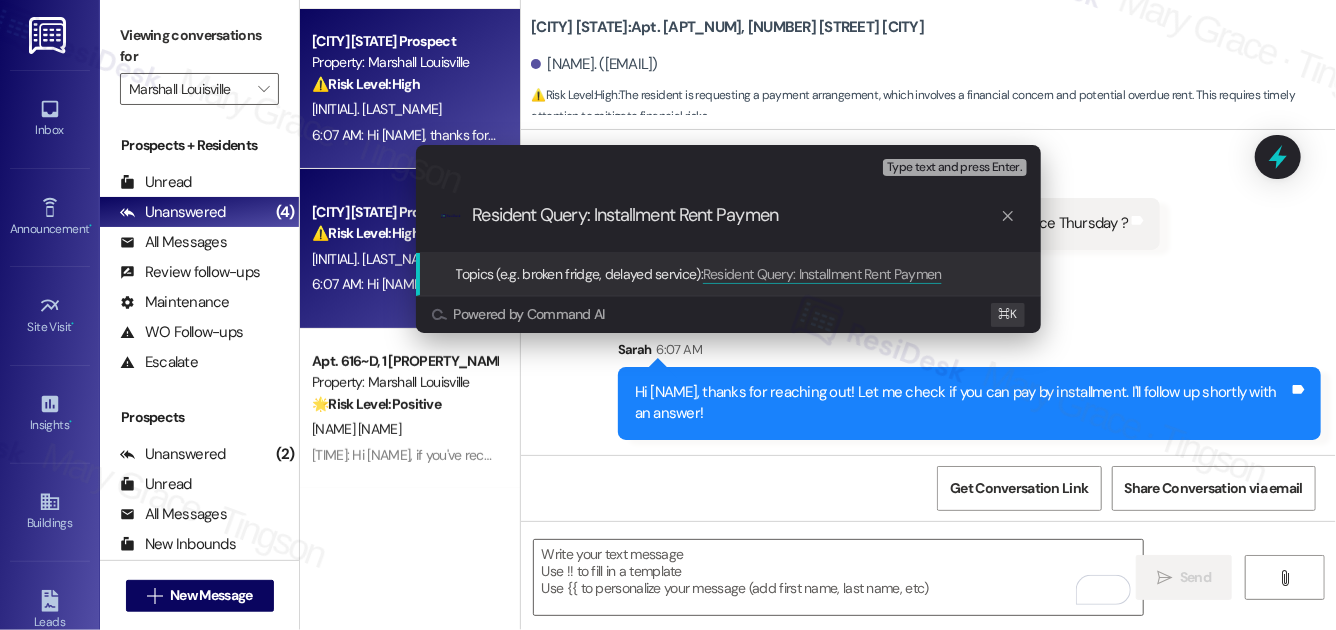 type on "Resident Query: Installment Rent Payment" 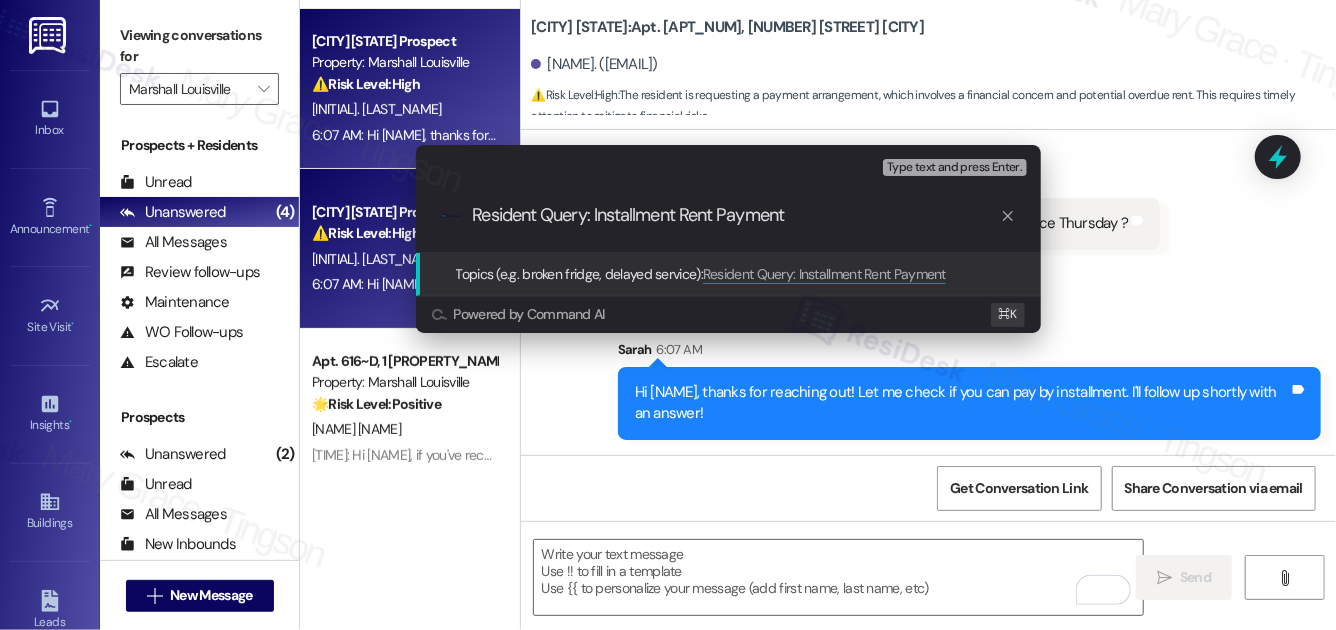 type 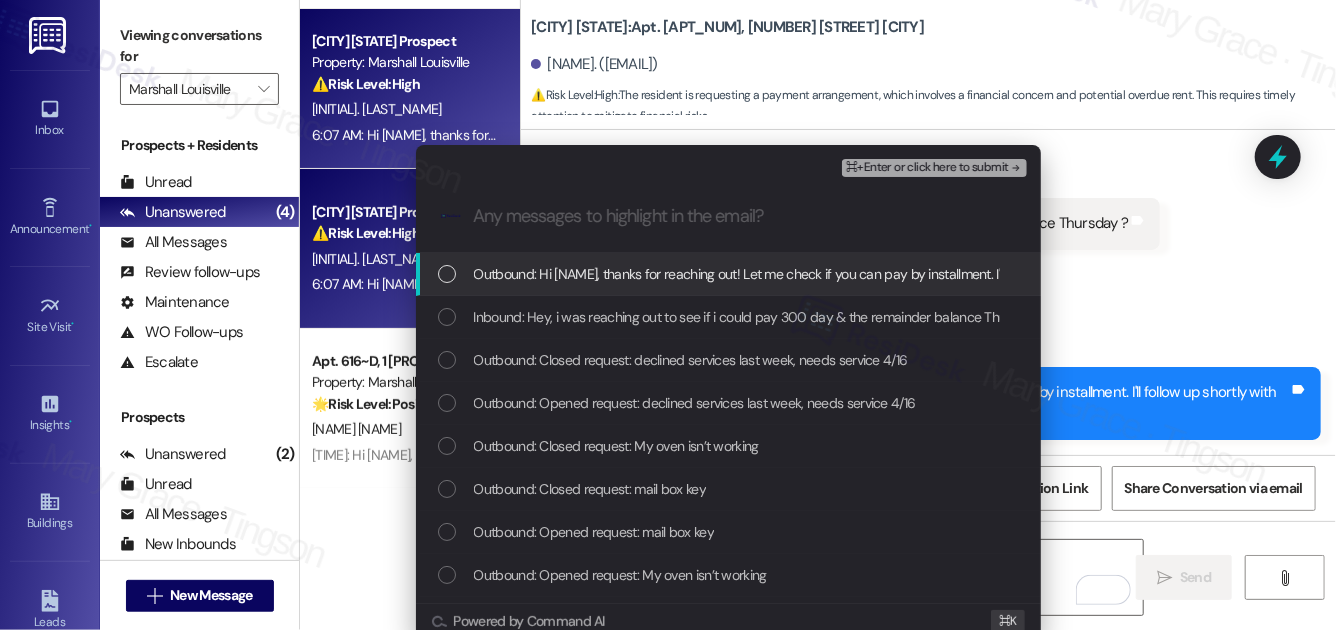 click on "Outbound: Hi [NAME], thanks for reaching out! Let me check if you can pay by installment. I'll follow up shortly with an answer!" at bounding box center [836, 274] 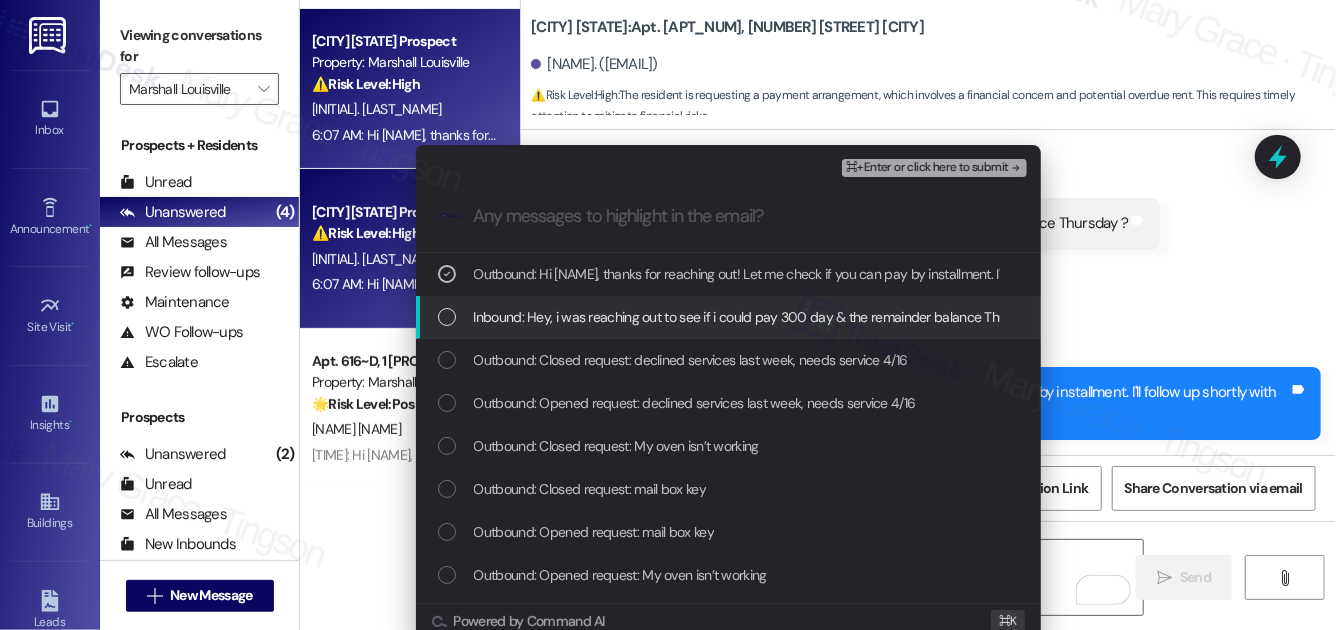 click on "Inbound: Hey, i was reaching out to see if i could pay 300 day & the remainder balance Thursday ?" at bounding box center (762, 317) 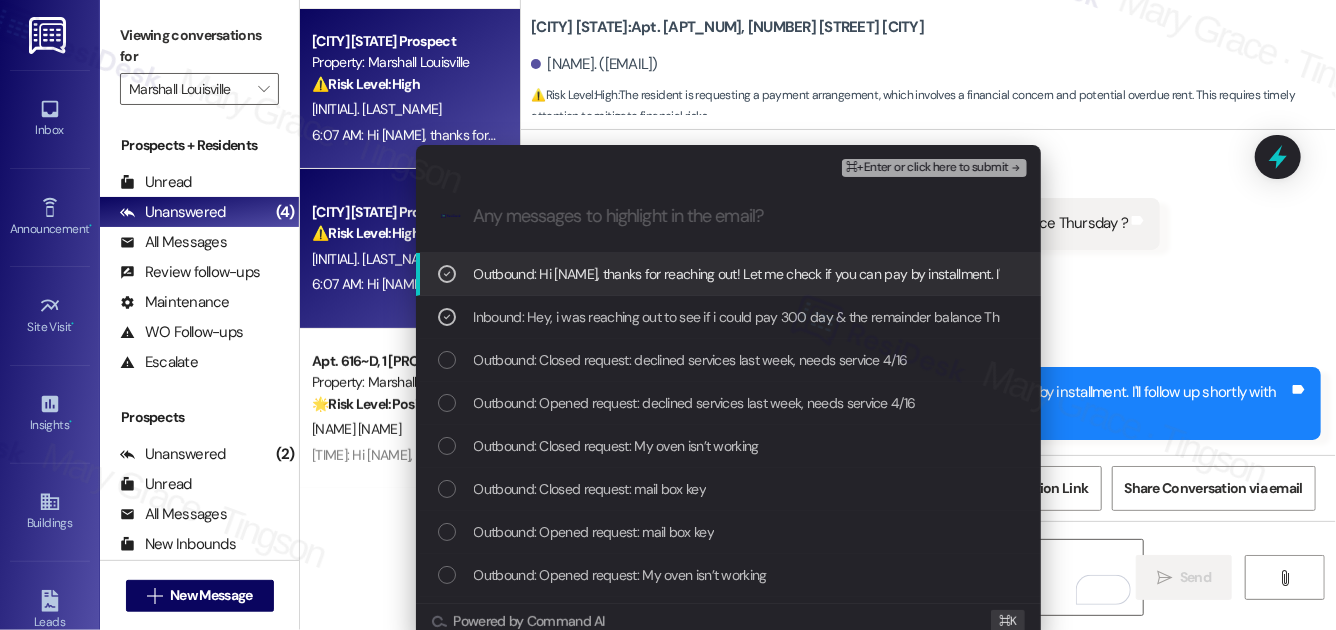 click on "⌘+Enter or click here to submit" at bounding box center (927, 168) 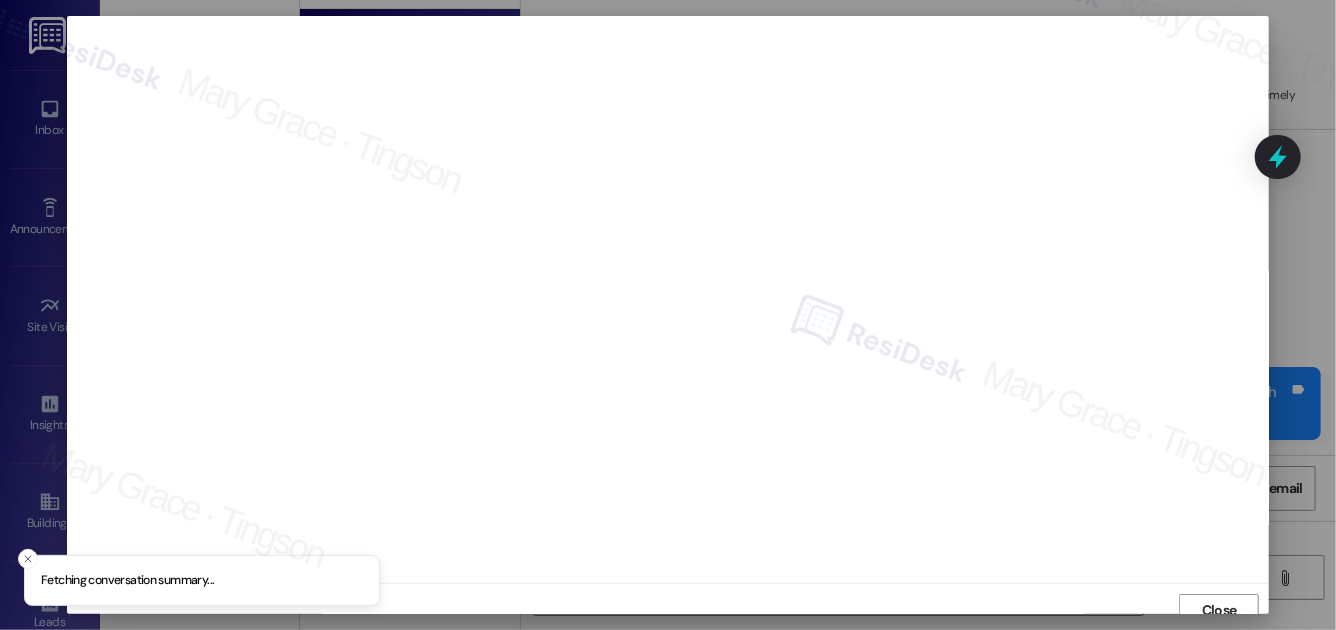 scroll, scrollTop: 11, scrollLeft: 0, axis: vertical 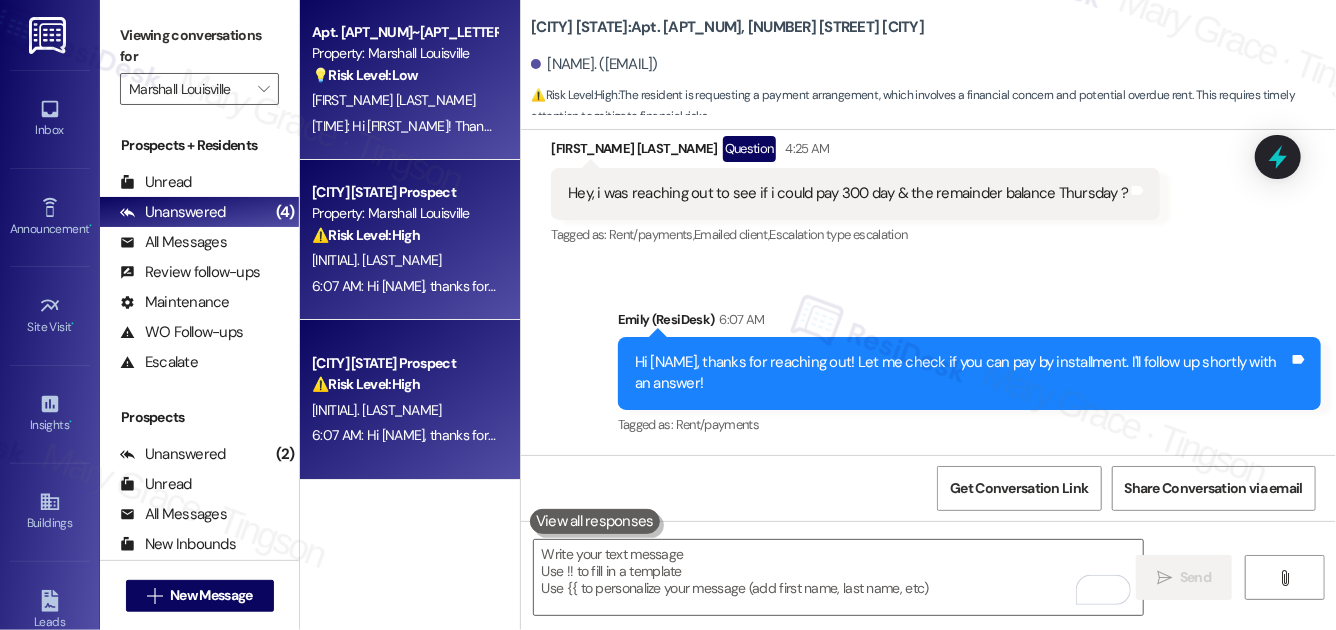 click on "[FIRST_NAME] [LAST_NAME]" at bounding box center [404, 100] 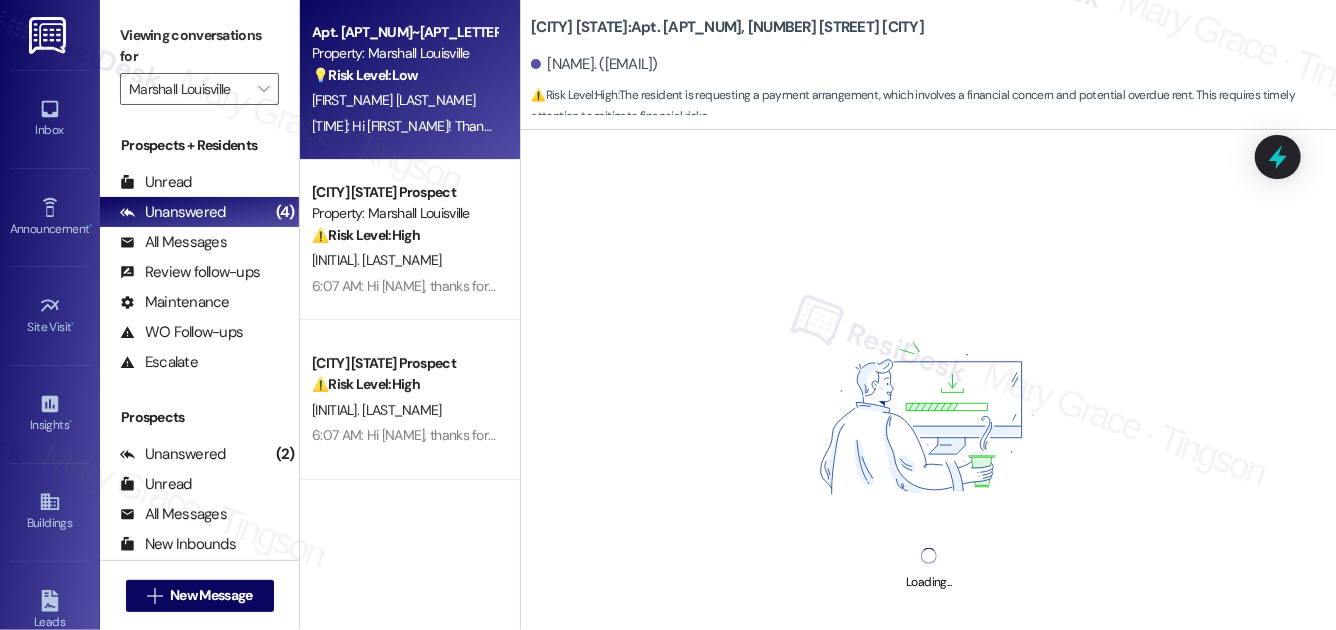 click on "[FIRST_NAME] [LAST_NAME]" at bounding box center (404, 100) 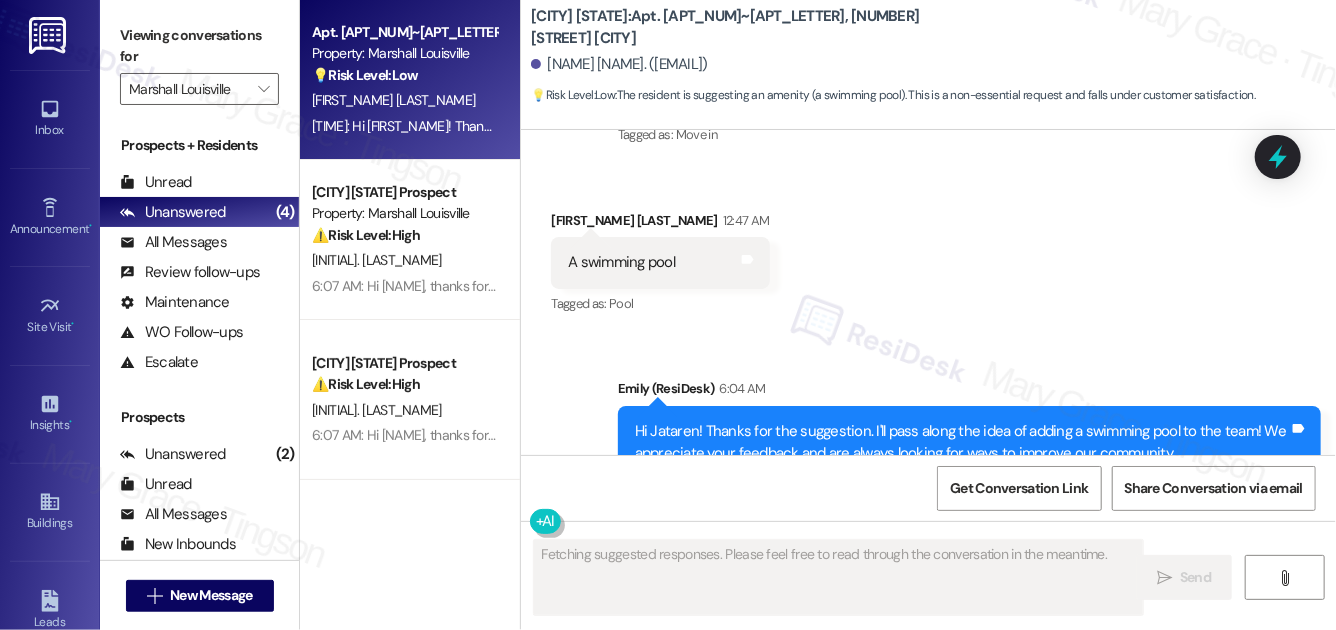 scroll, scrollTop: 1563, scrollLeft: 0, axis: vertical 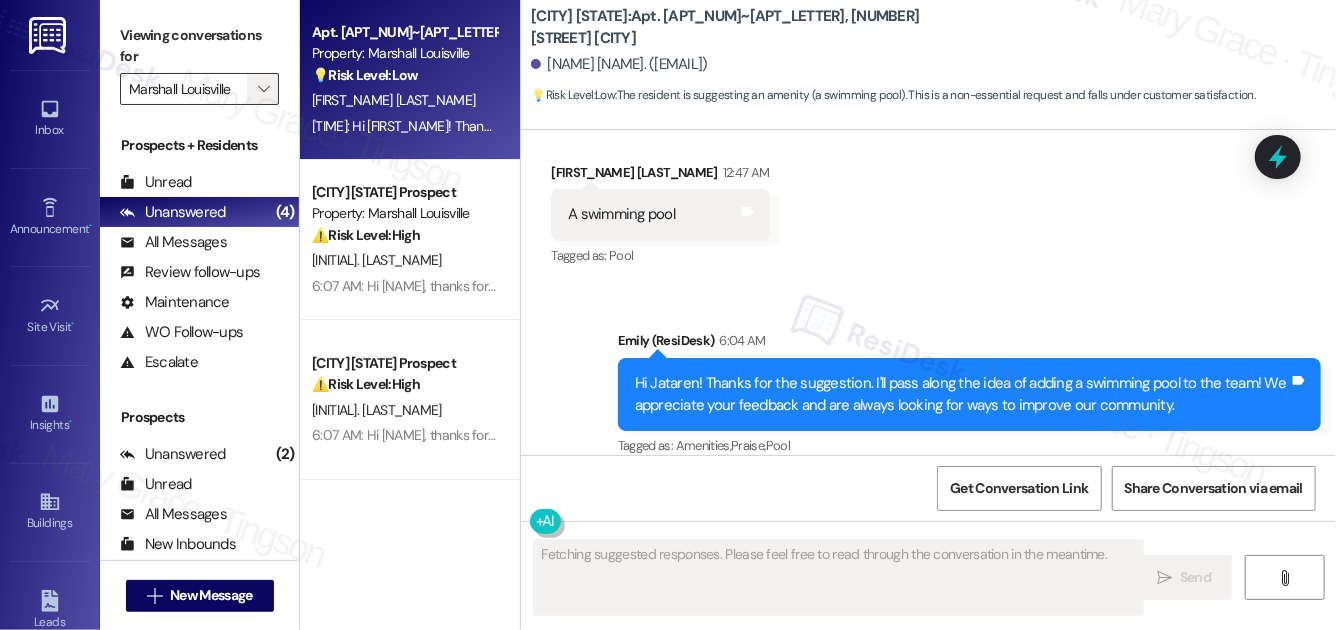 click on "" at bounding box center [263, 89] 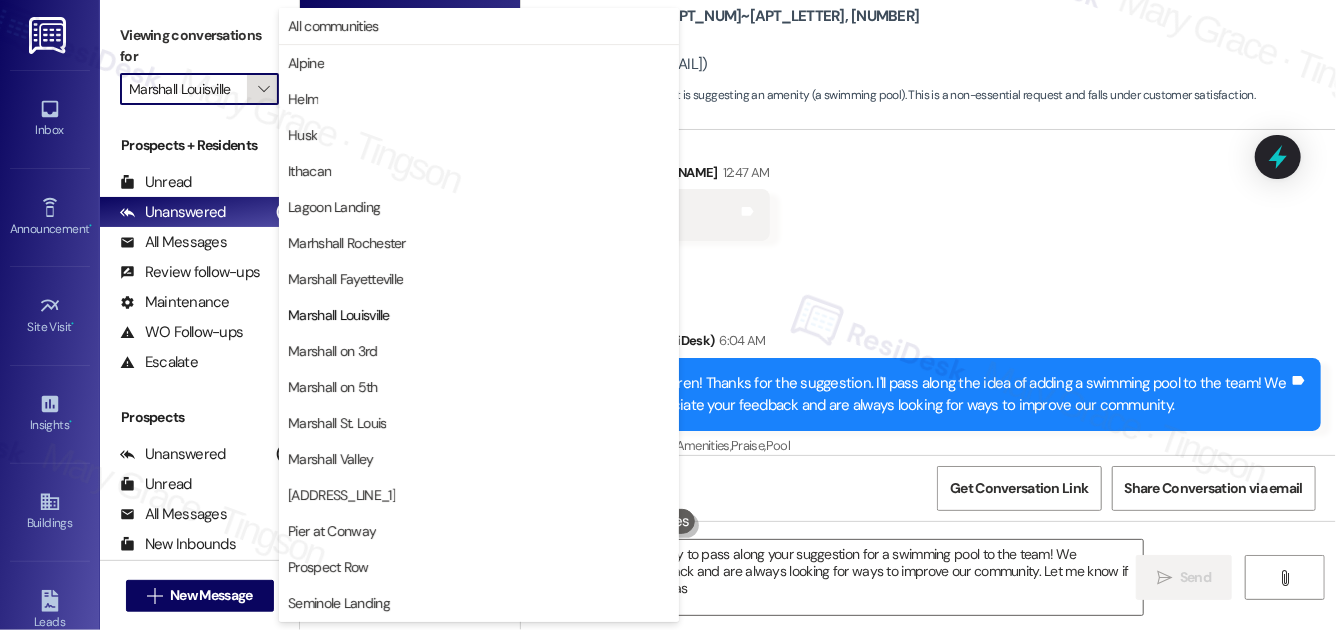 type on "{{first_name}}, I'm happy to pass along your suggestion for a swimming pool to the team! We appreciate your feedback and are always looking for ways to improve our community. Let me know if you have any other ideas!" 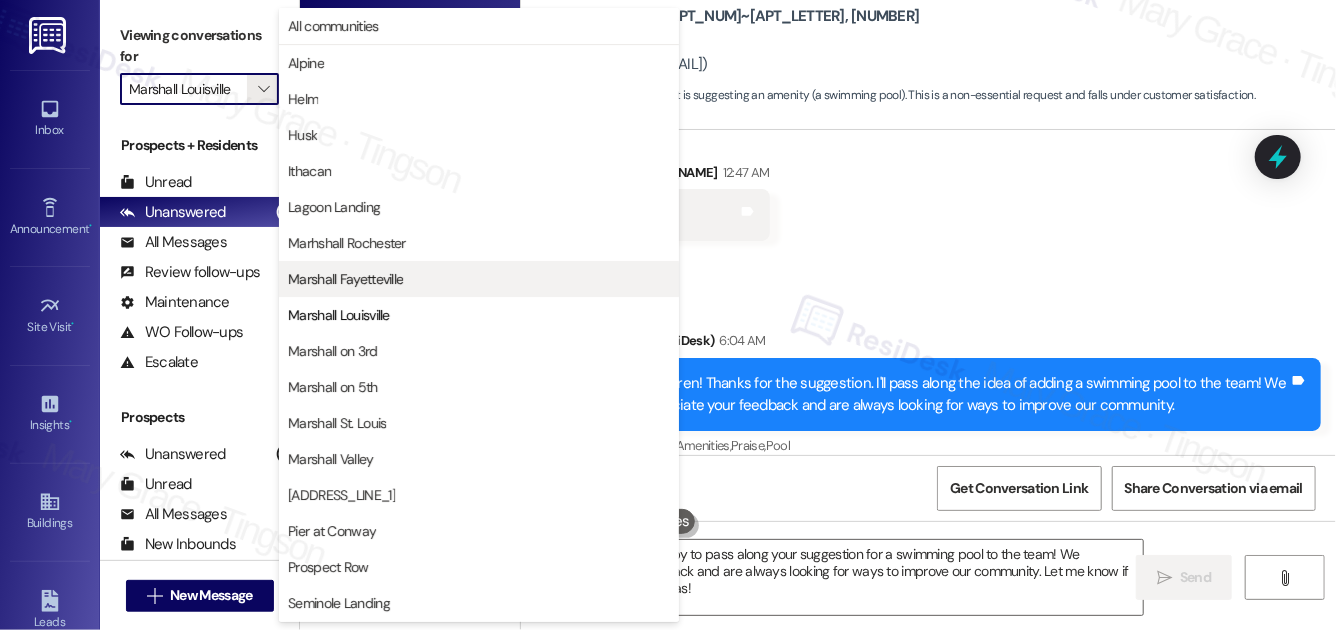 click on "Marshall Fayetteville" at bounding box center [345, 279] 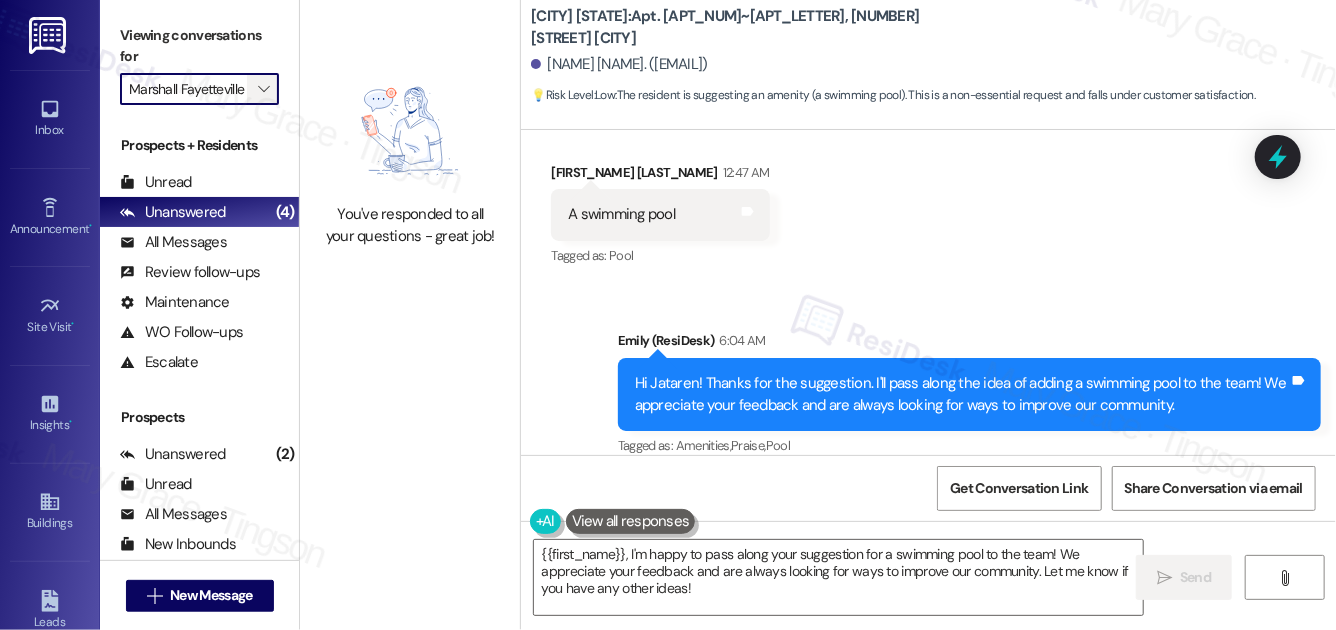 click on "" at bounding box center (263, 89) 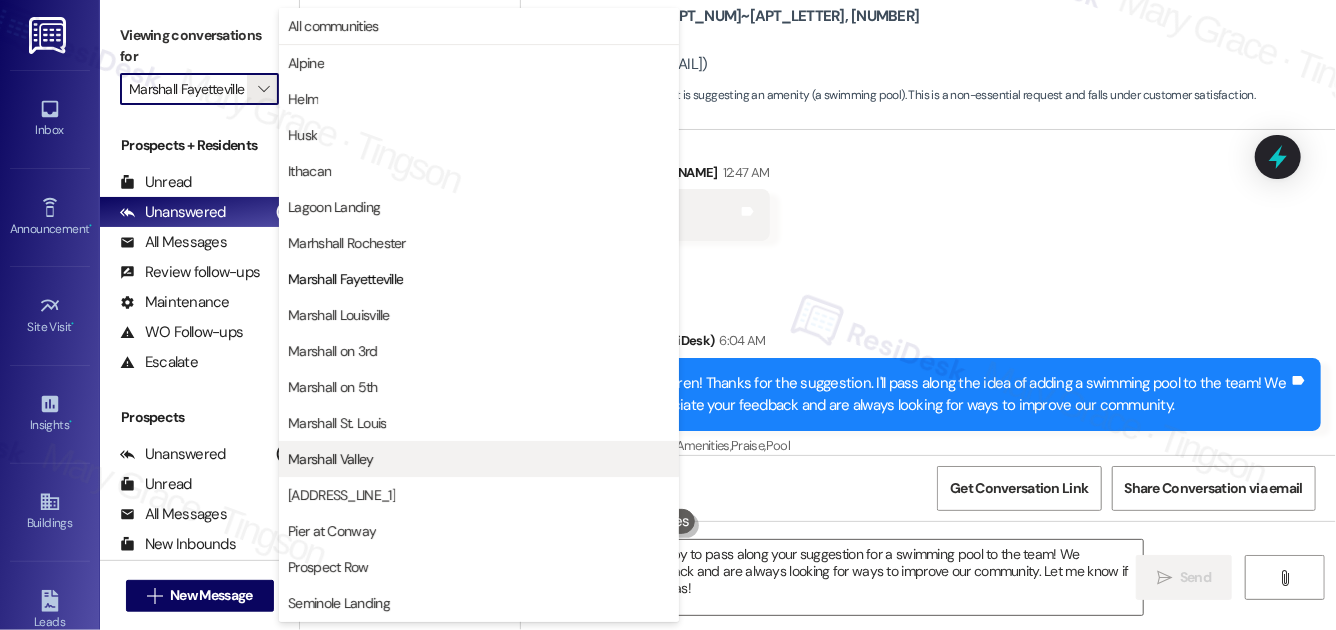 click on "Marshall Valley" at bounding box center (479, 459) 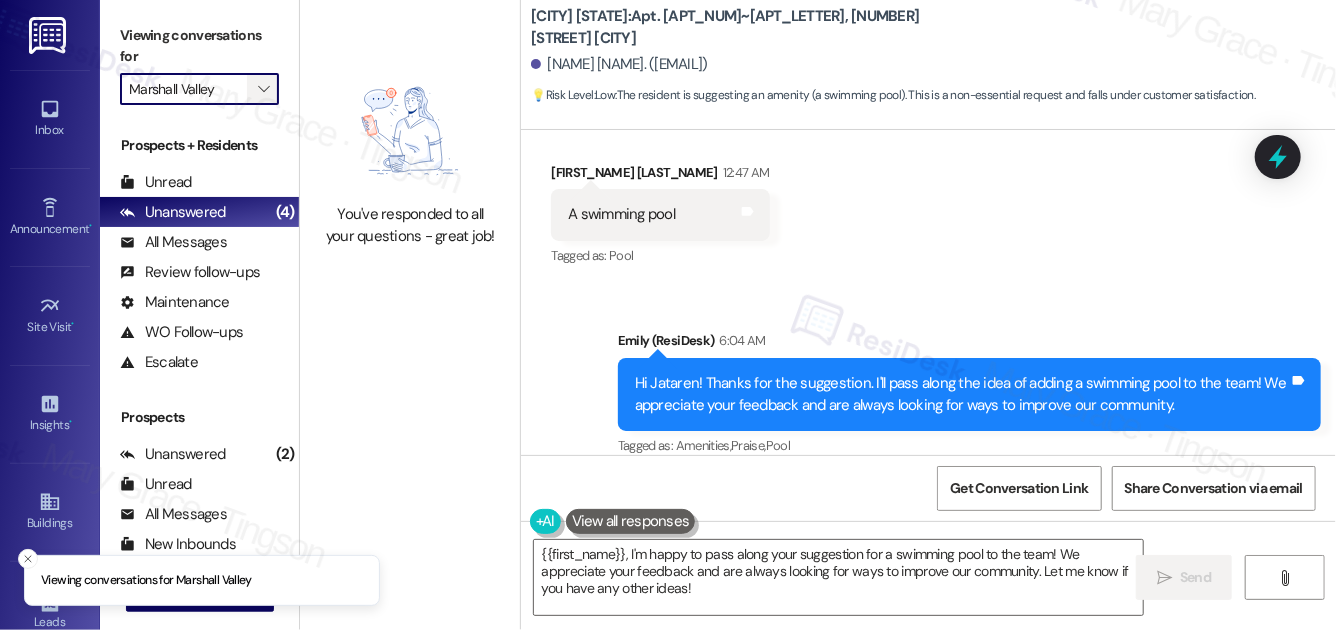 click on "" at bounding box center [263, 89] 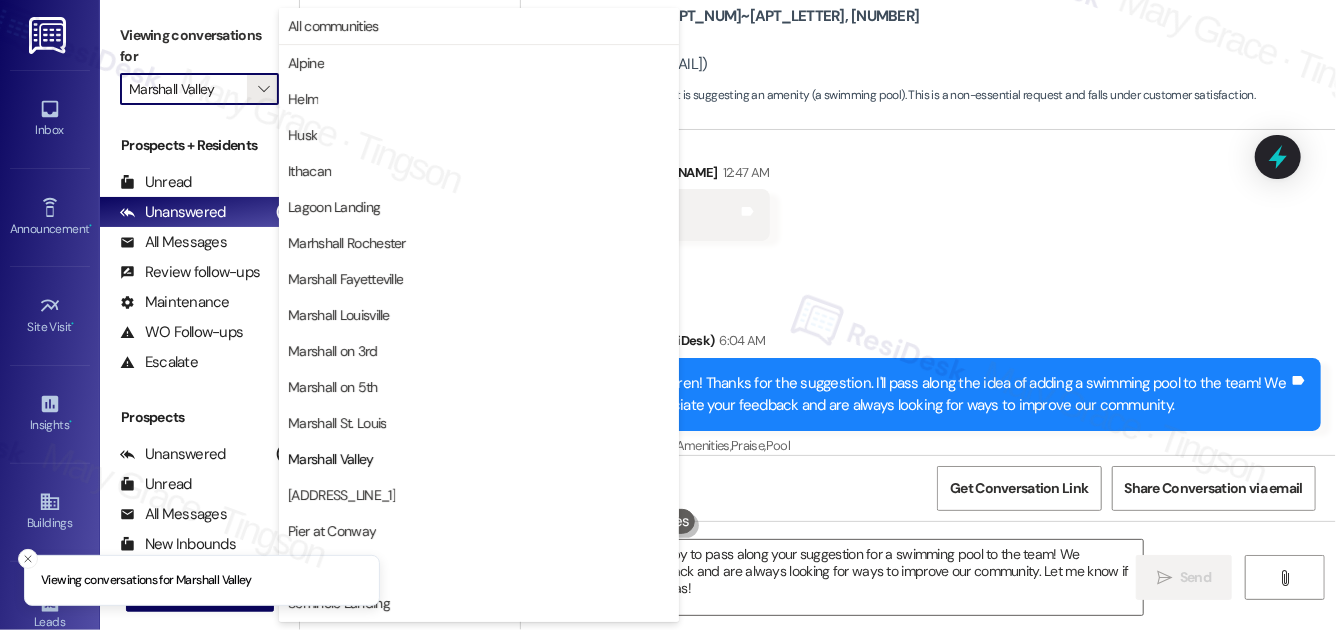 scroll, scrollTop: 142, scrollLeft: 0, axis: vertical 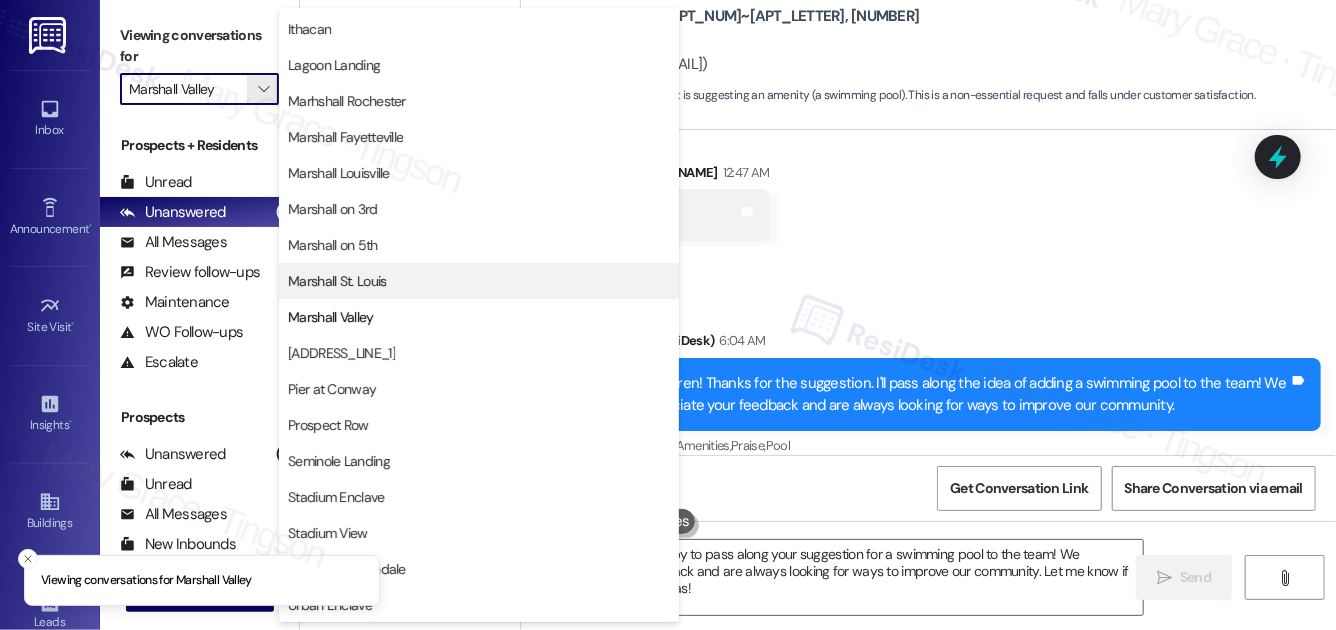 click on "Marshall St. Louis" at bounding box center [337, 281] 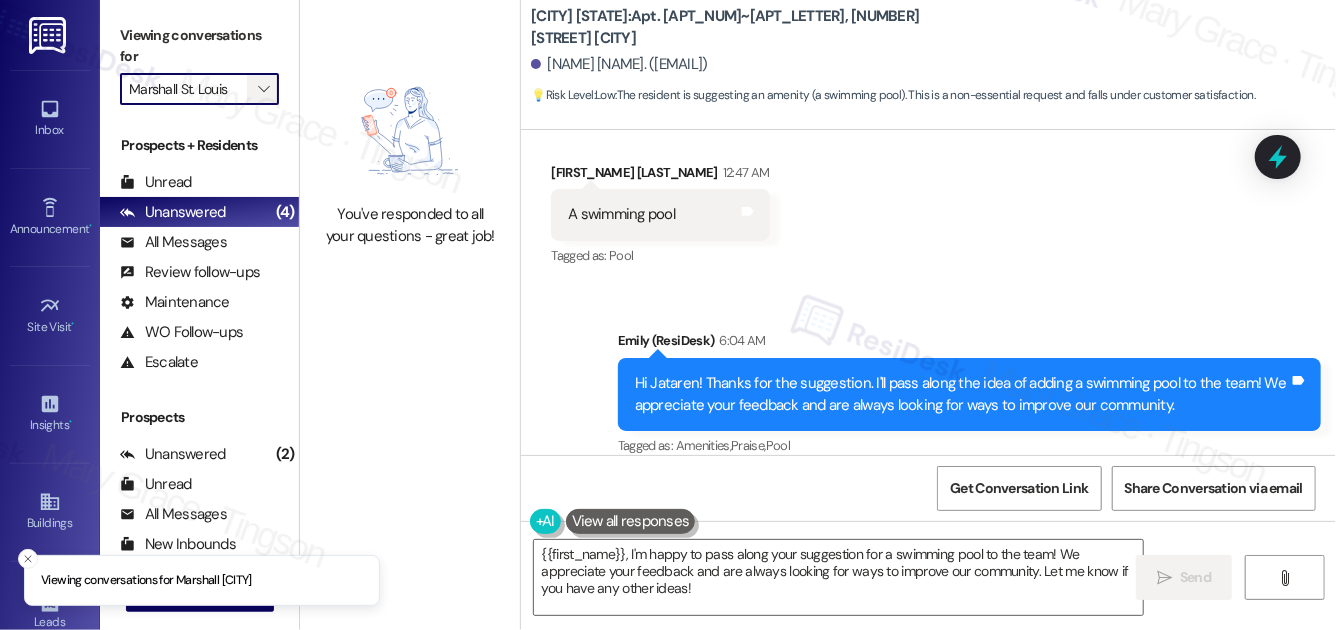 click on "" at bounding box center [263, 89] 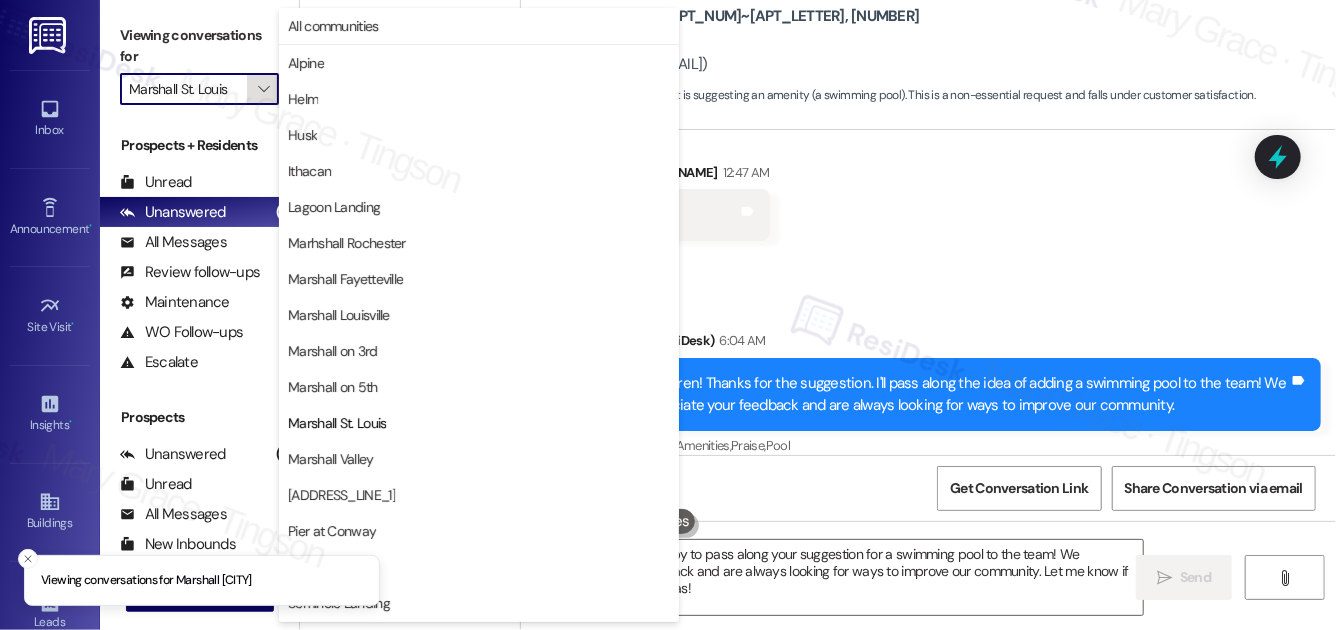 scroll, scrollTop: 142, scrollLeft: 0, axis: vertical 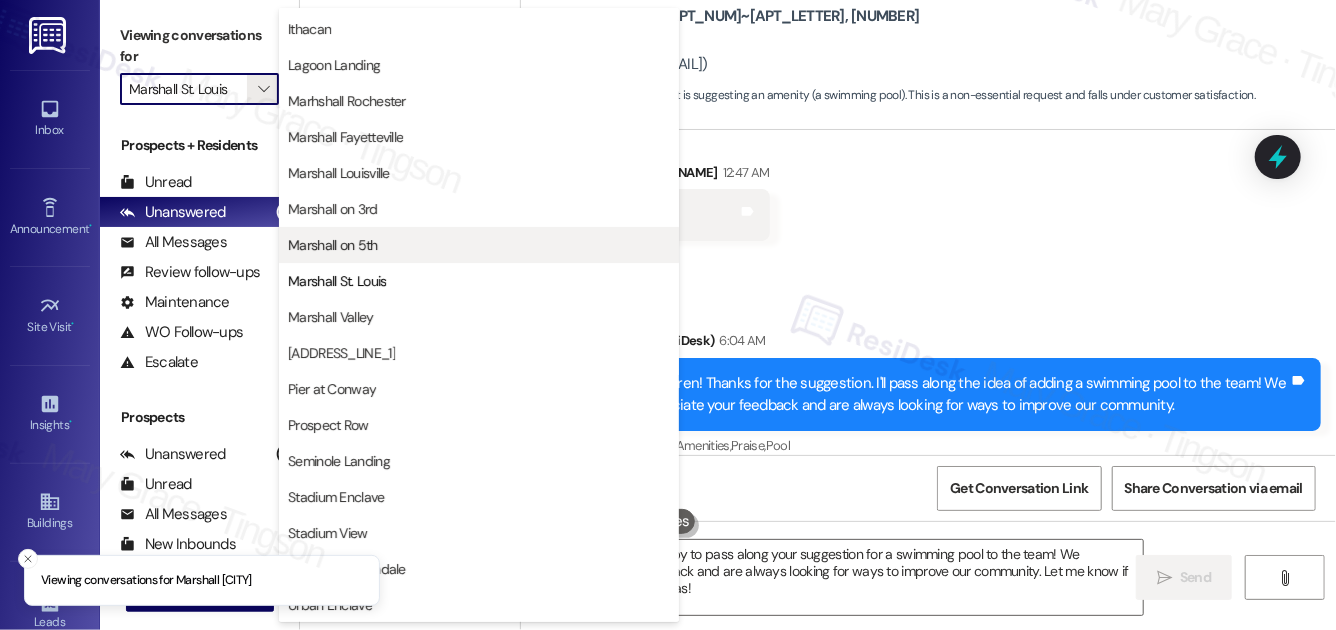 click on "Marshall on 5th" at bounding box center (333, 245) 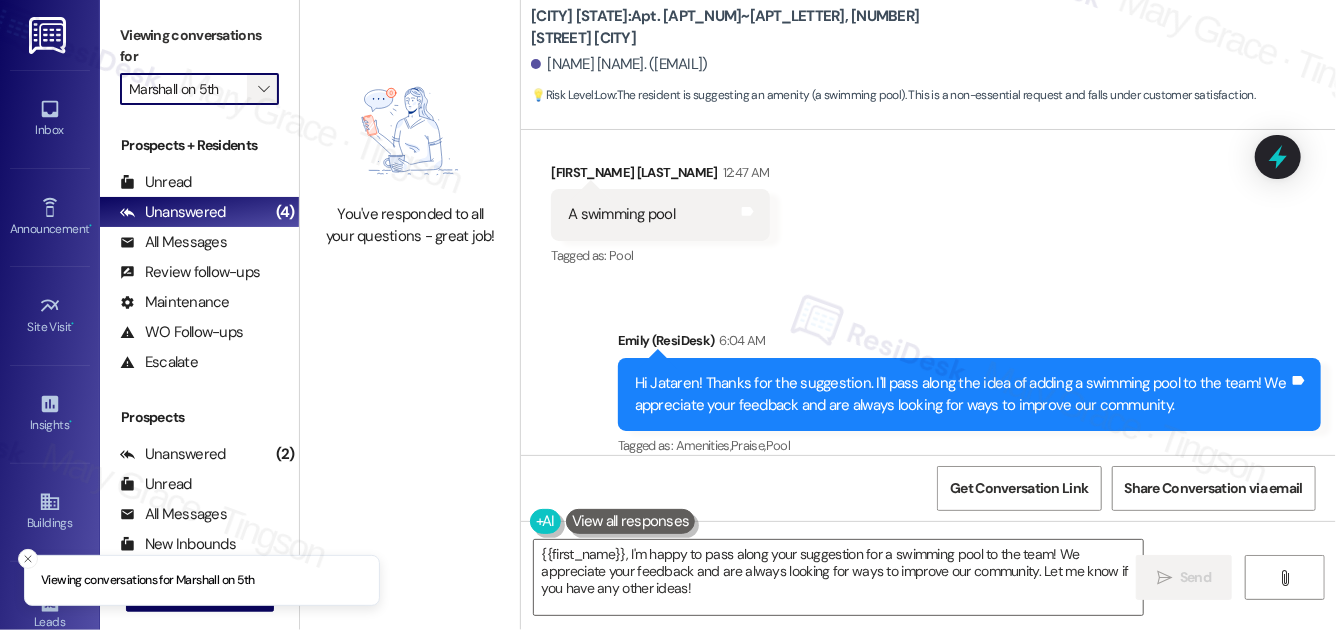 click on "" at bounding box center (263, 89) 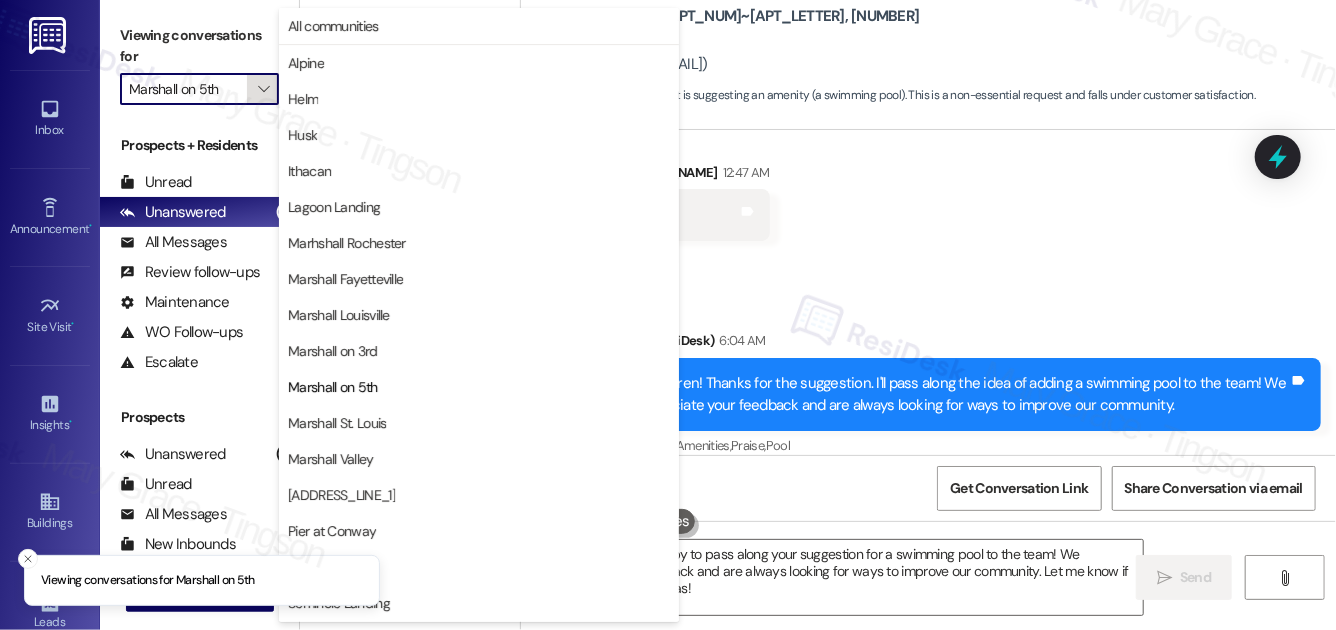 scroll, scrollTop: 142, scrollLeft: 0, axis: vertical 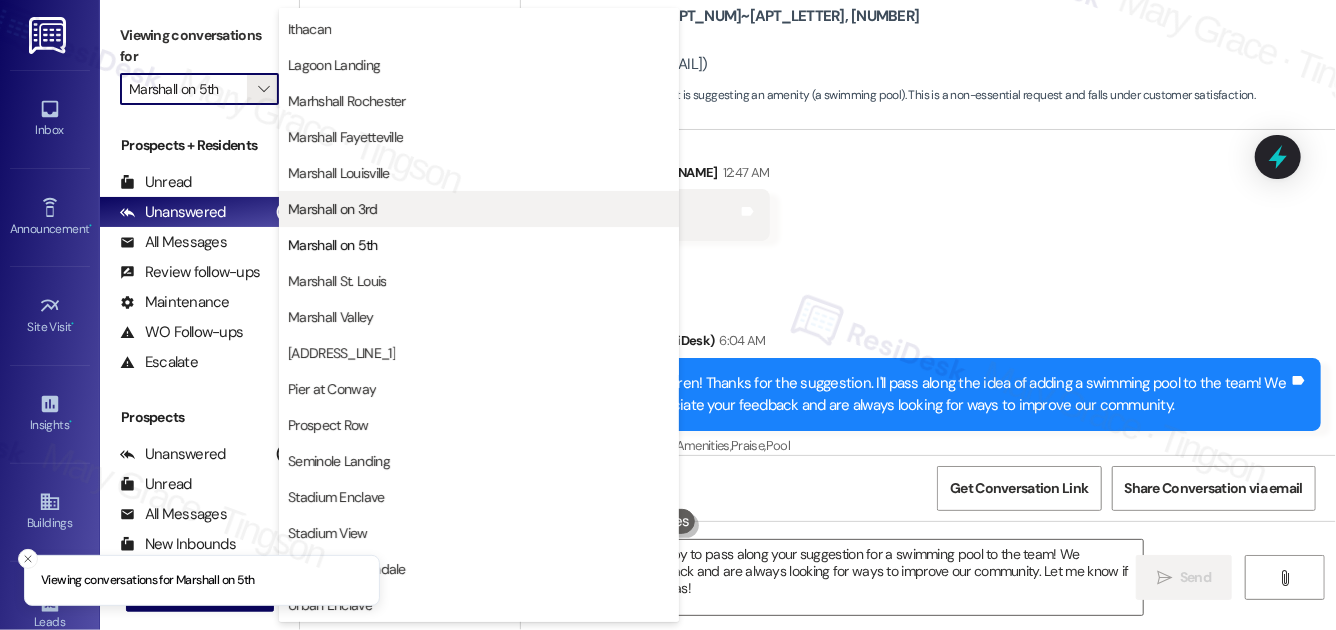 click on "Marshall on 3rd" at bounding box center [333, 209] 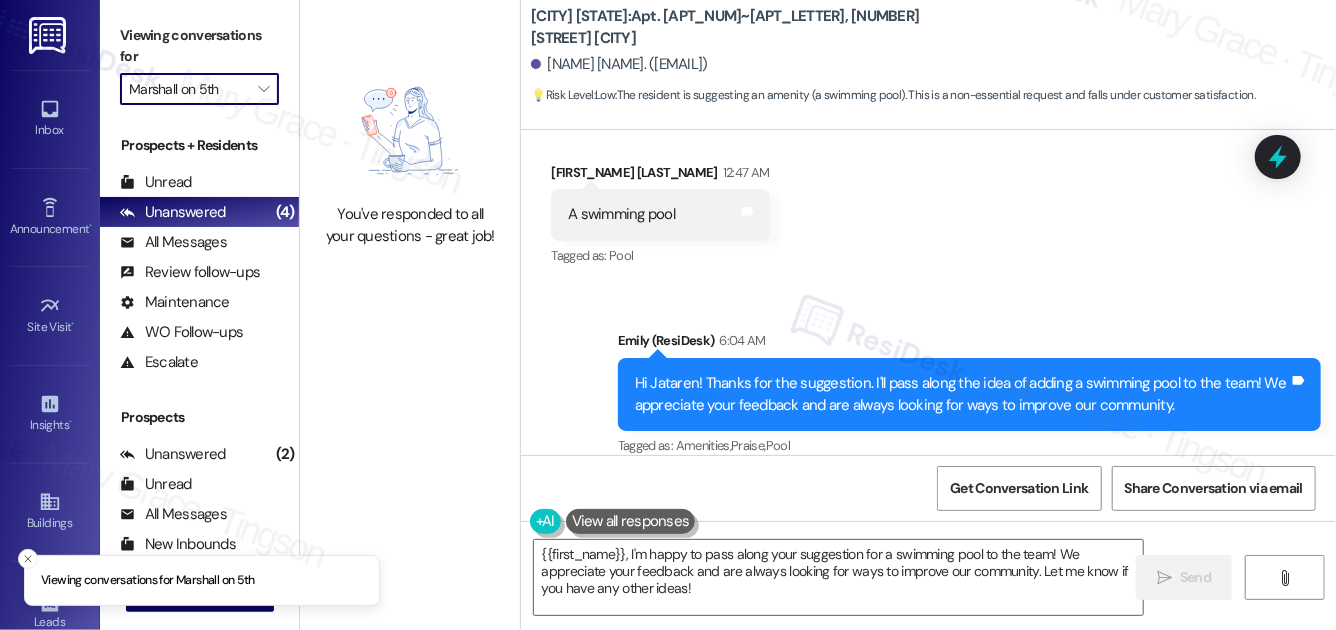 type on "Marshall on 3rd" 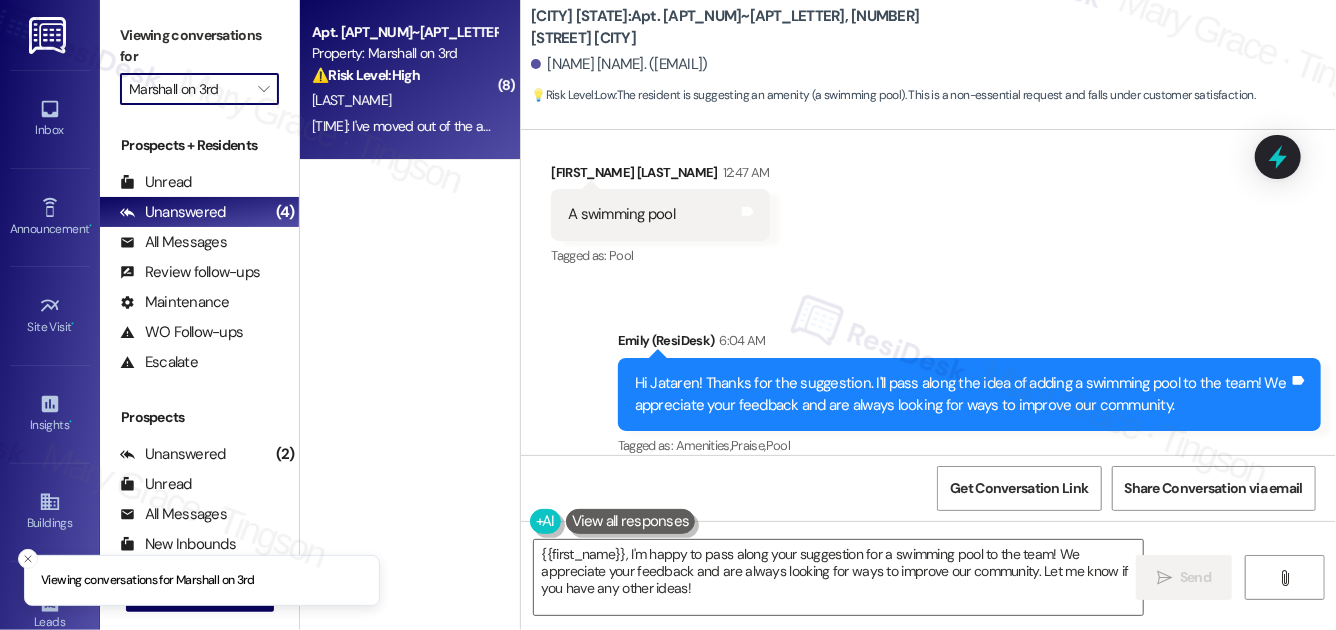 click on "[LAST_NAME]" at bounding box center (351, 100) 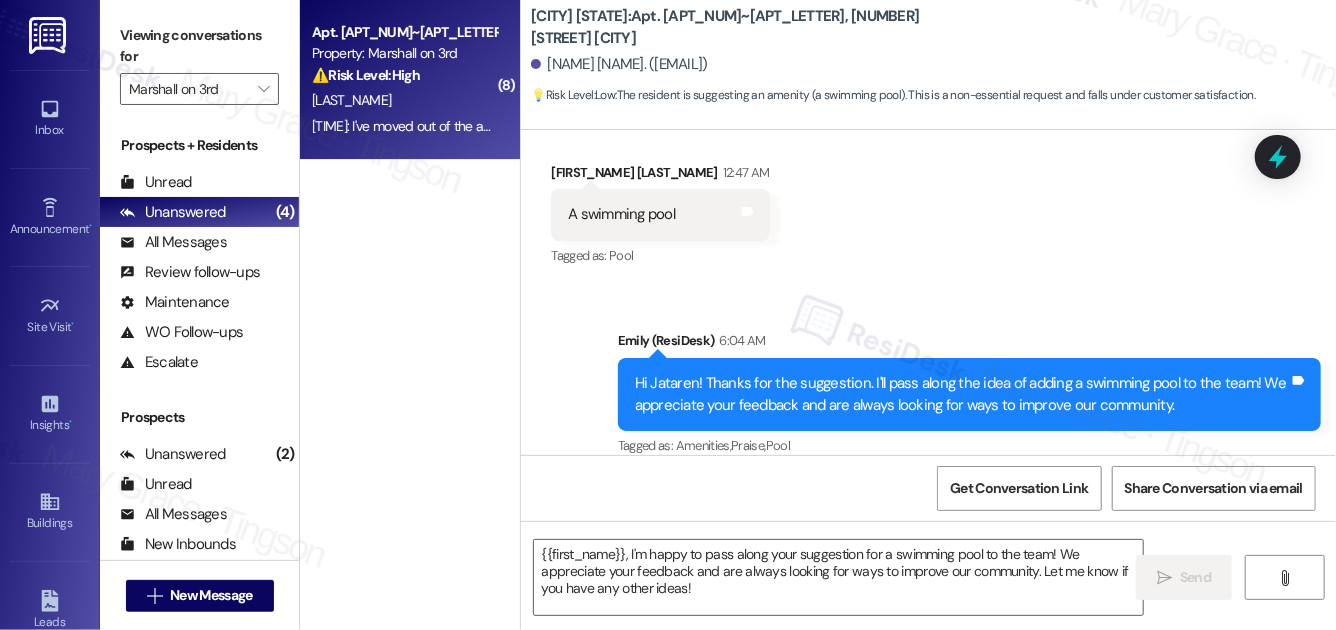type on "Fetching suggested responses. Please feel free to read through the conversation in the meantime." 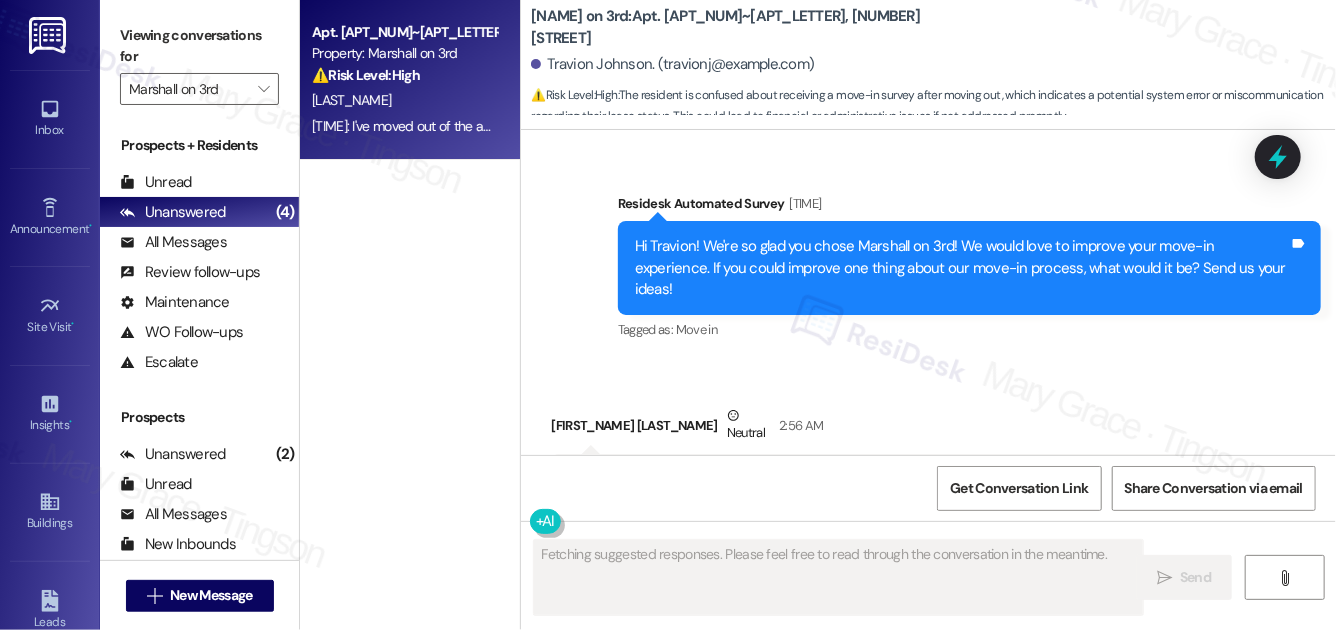 scroll, scrollTop: 7552, scrollLeft: 0, axis: vertical 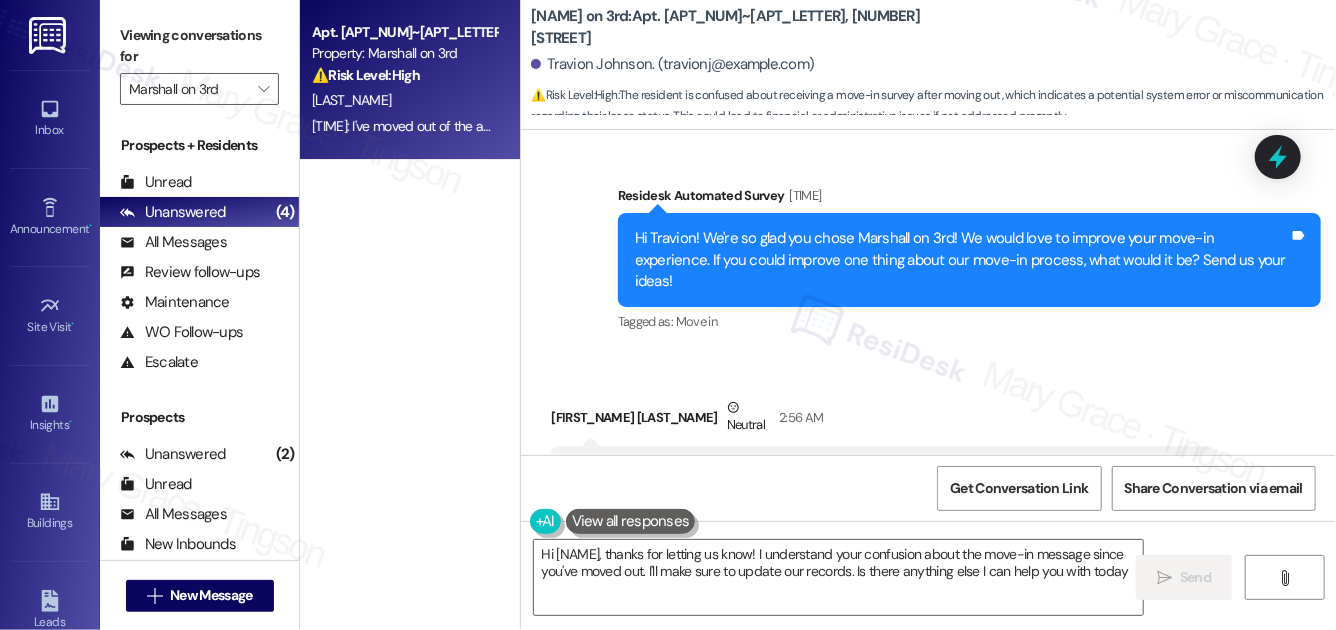 type on "Hi [NAME], thanks for letting us know! I understand your confusion about the move-in message since you've moved out. I'll make sure to update our records. Is there anything else I can help you with today?" 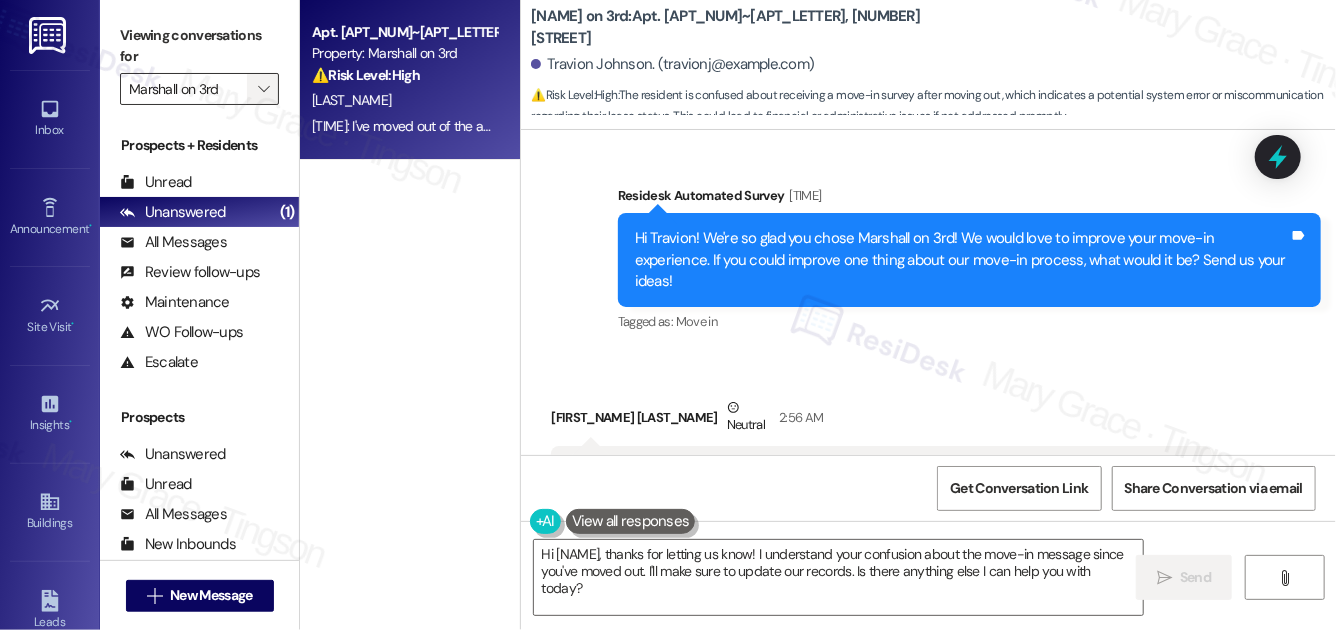 click on "" at bounding box center (263, 89) 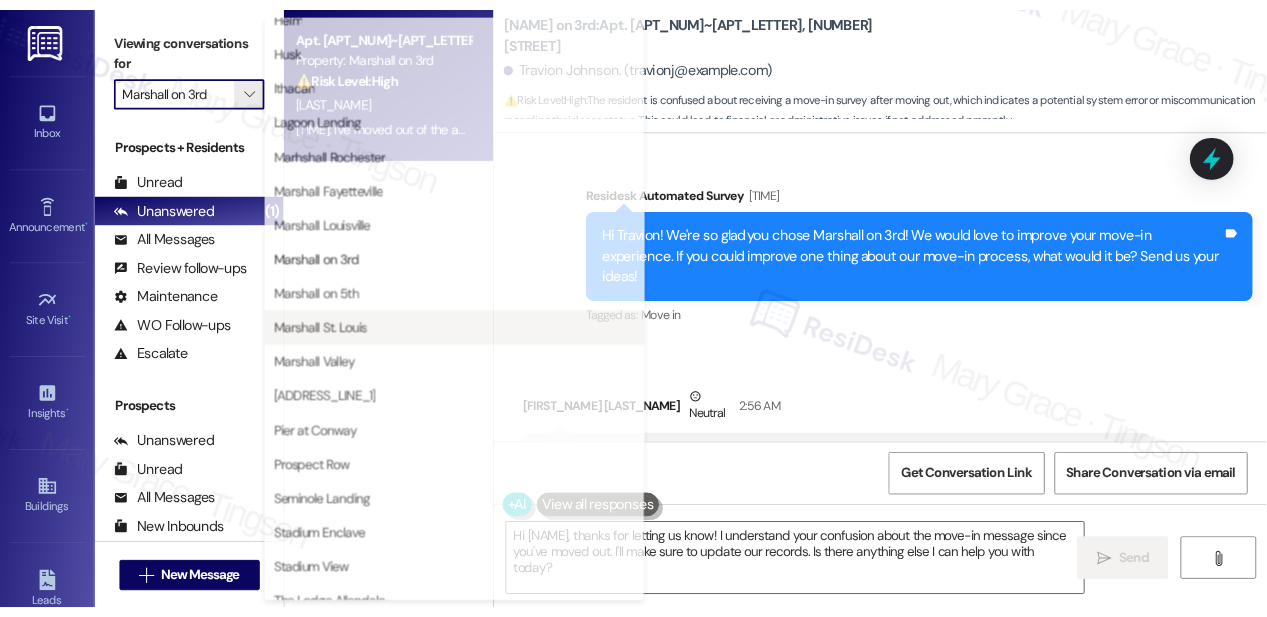 scroll, scrollTop: 89, scrollLeft: 0, axis: vertical 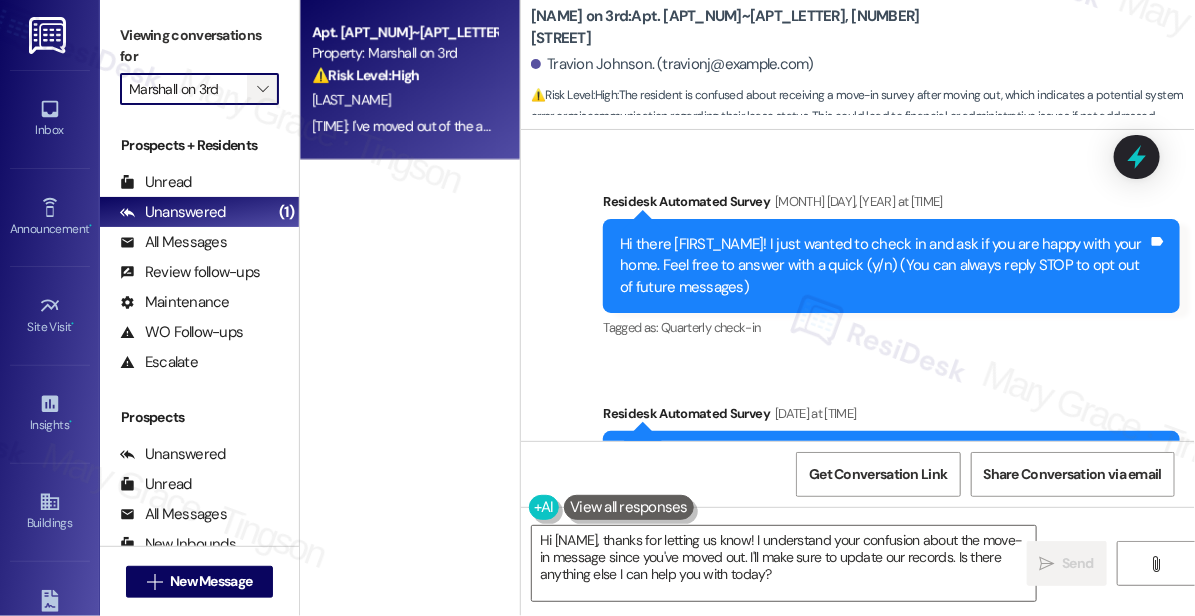 click on "" at bounding box center (262, 89) 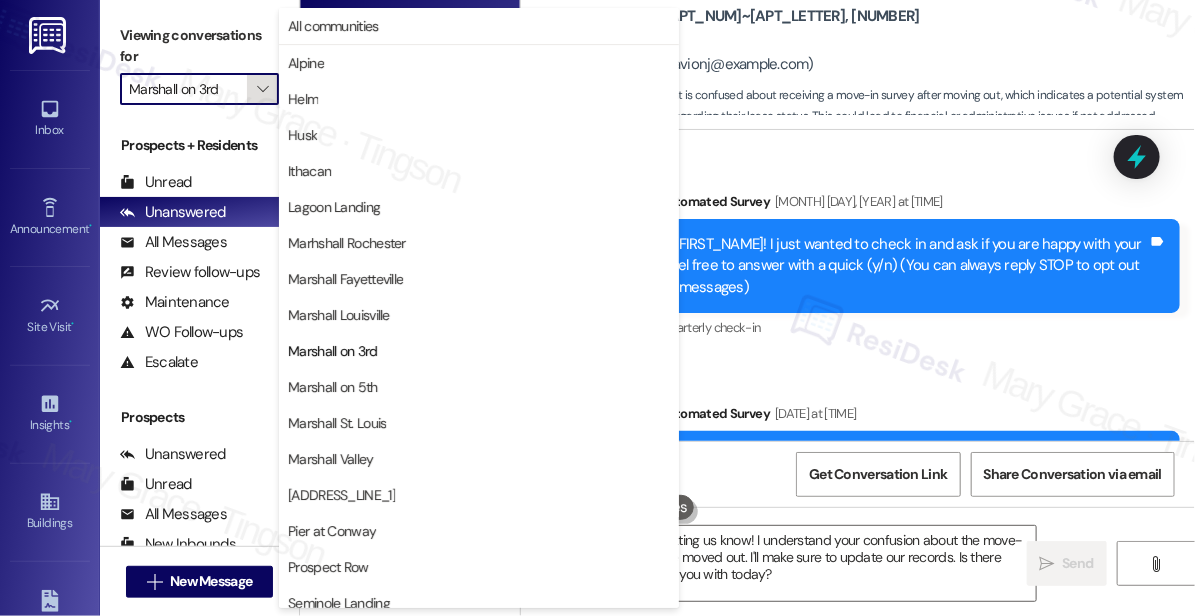 scroll, scrollTop: 156, scrollLeft: 0, axis: vertical 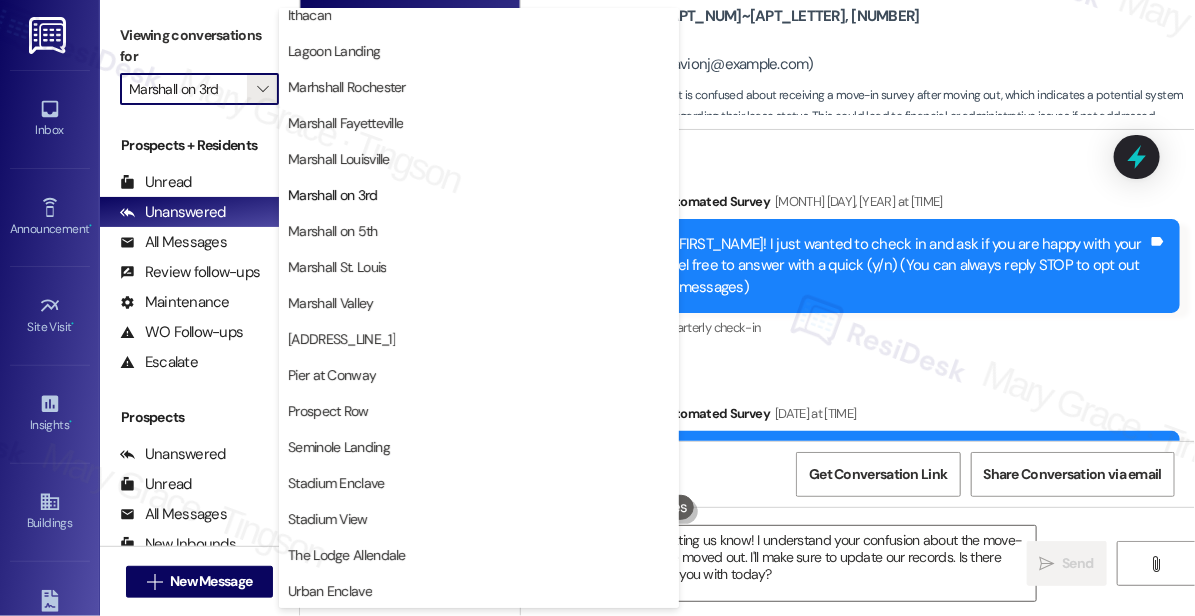click on "Tagged as:   Quarterly check-in Click to highlight conversations about Quarterly check-in" at bounding box center [891, 327] 